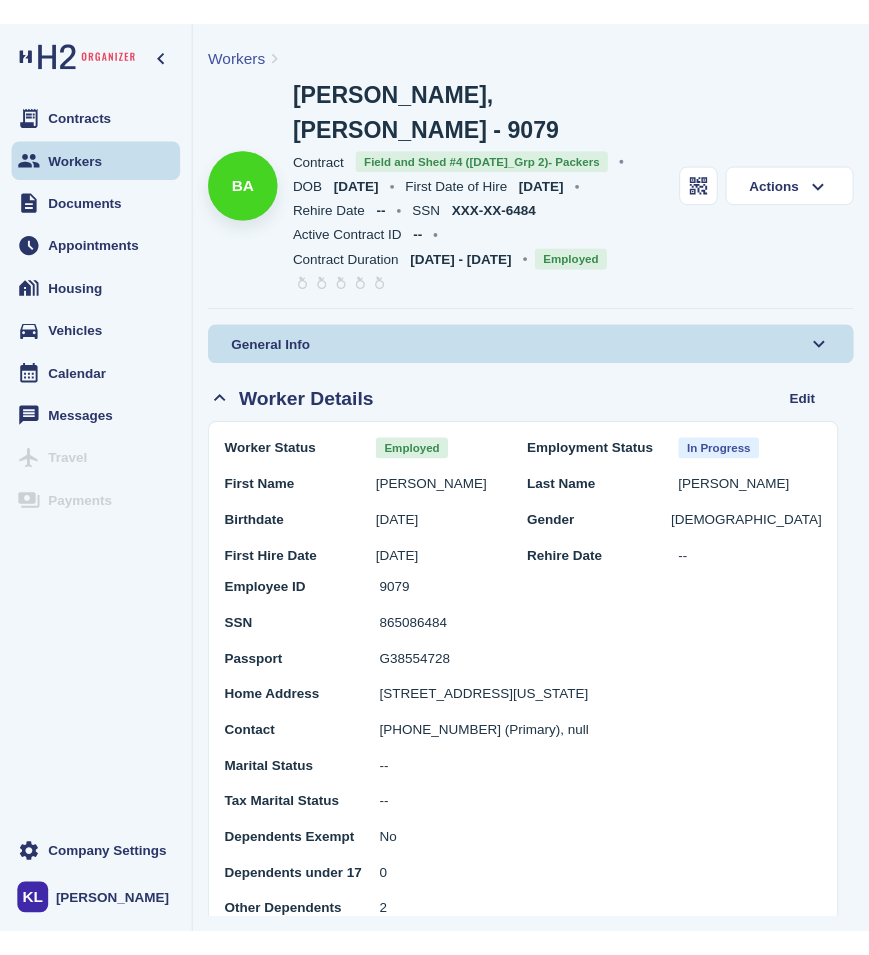 scroll, scrollTop: 0, scrollLeft: 0, axis: both 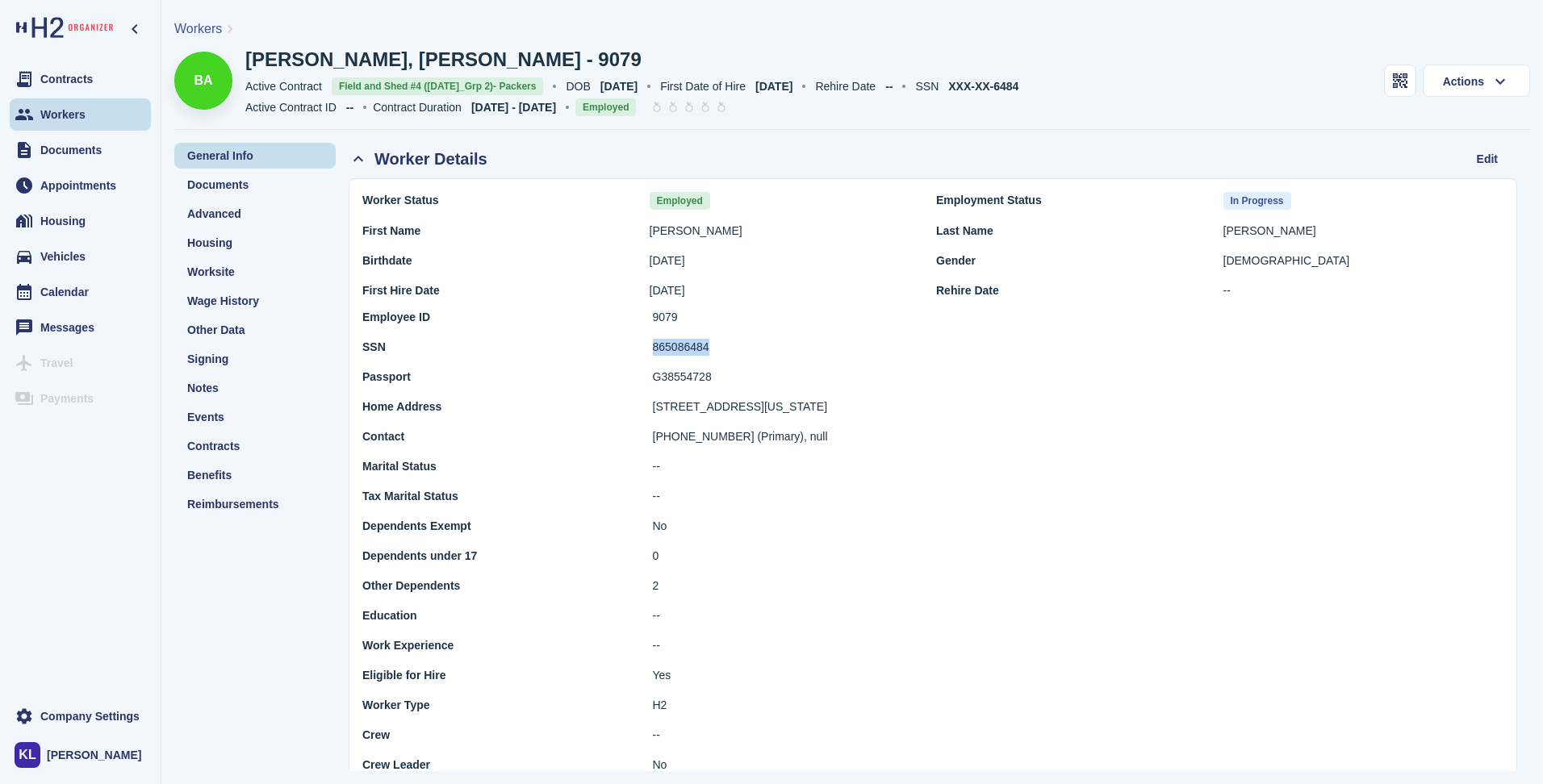 click on "Workers" at bounding box center [198, 28] 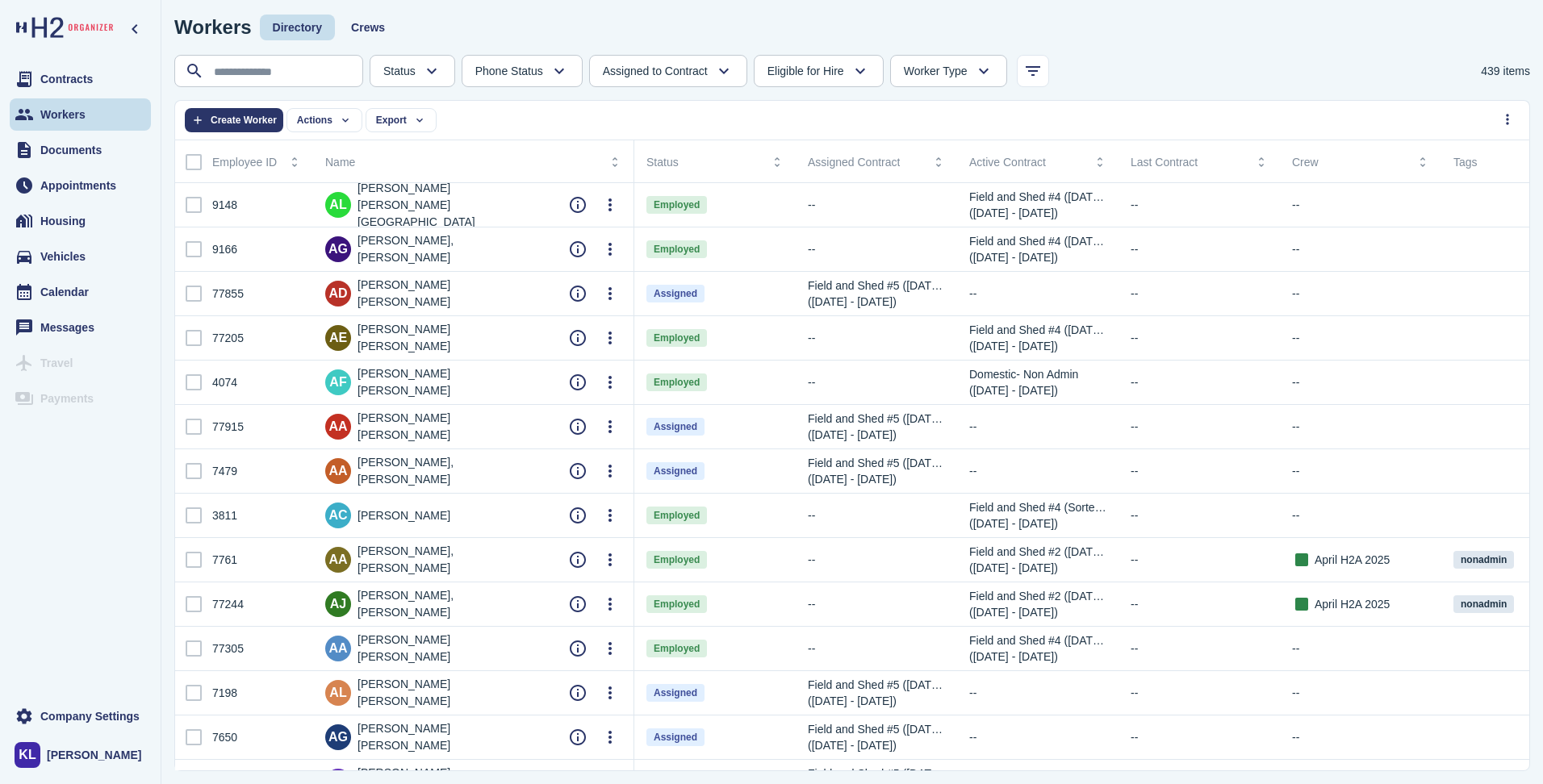 click on "Workers   Directory Crews                         Status         Absconded Assigned Available Employed End of Contract Quit     Phone Status         Unknown Pending Failed Verified     Assigned to Contract         Yes No     Eligible for Hire         Yes No     Worker Type         H2 Domestic Full-time           439 items       Actions           Export                 Create Worker                       Employee ID     Name       Status     Assigned Contract     Active Contract     Last Contract     Crew     Tags     Eligible for Hire     Benefits Eligible     401k Submitted     Worker Type     Phone Status                 9148 [PERSON_NAME] [PERSON_NAME]             Employed   --   Field and Shed #4 ([DATE]_Grp 2)- Packers     ([DATE] - [DATE]) -- --     H2     Unknown         Unknown Pending Failed Verified             9166 AG       [PERSON_NAME], [PERSON_NAME]             Employed   --   Field and Shed #4 ([DATE]_Grp 2)- Packers     ([DATE] - [DATE]) -- --     H2" at bounding box center [852, 392] 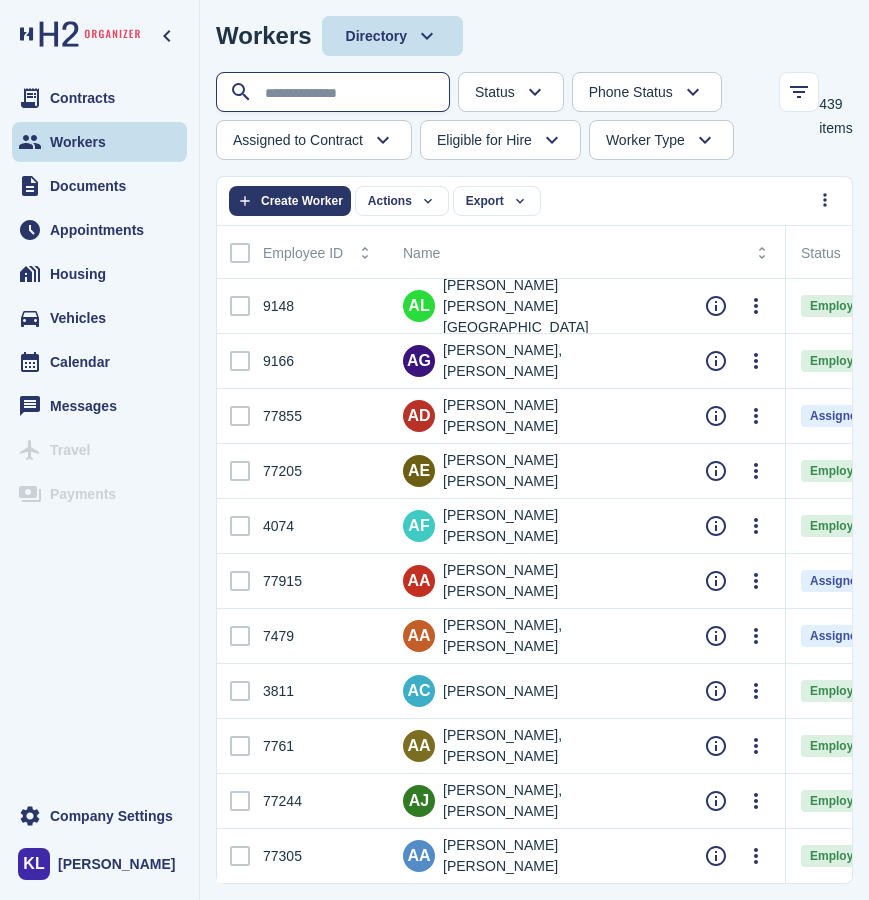 click at bounding box center (335, 93) 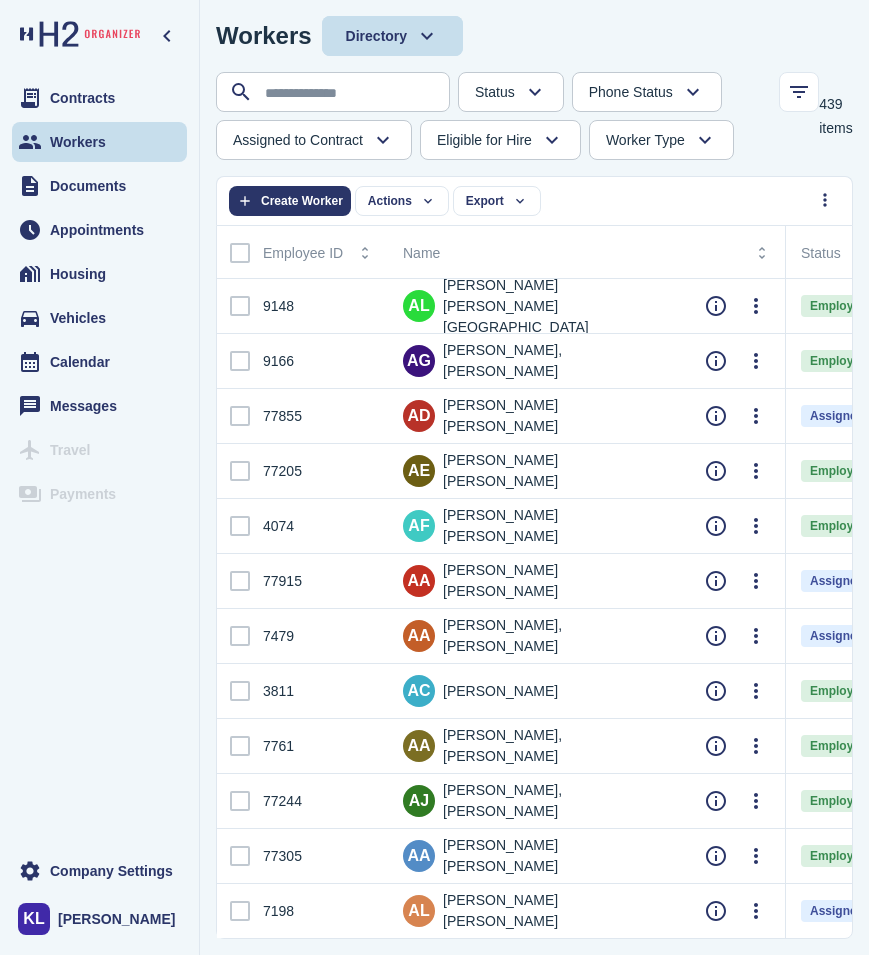 click on "Directory" at bounding box center [376, 36] 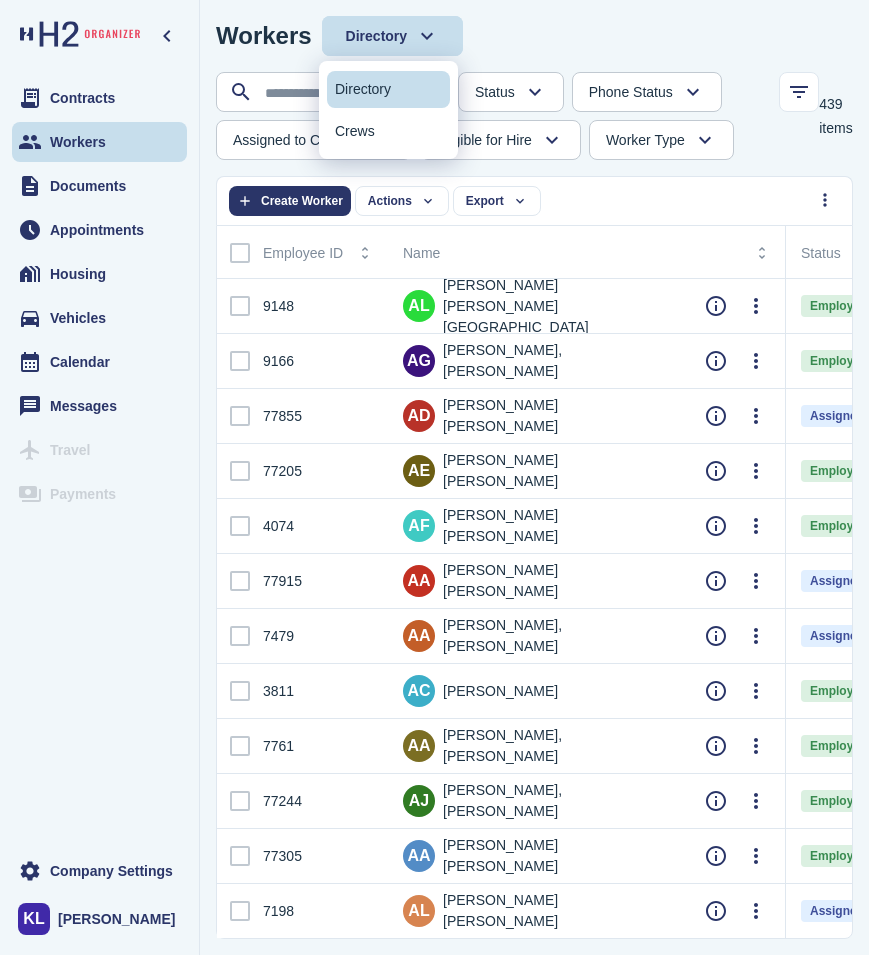 click on "Directory" at bounding box center [376, 36] 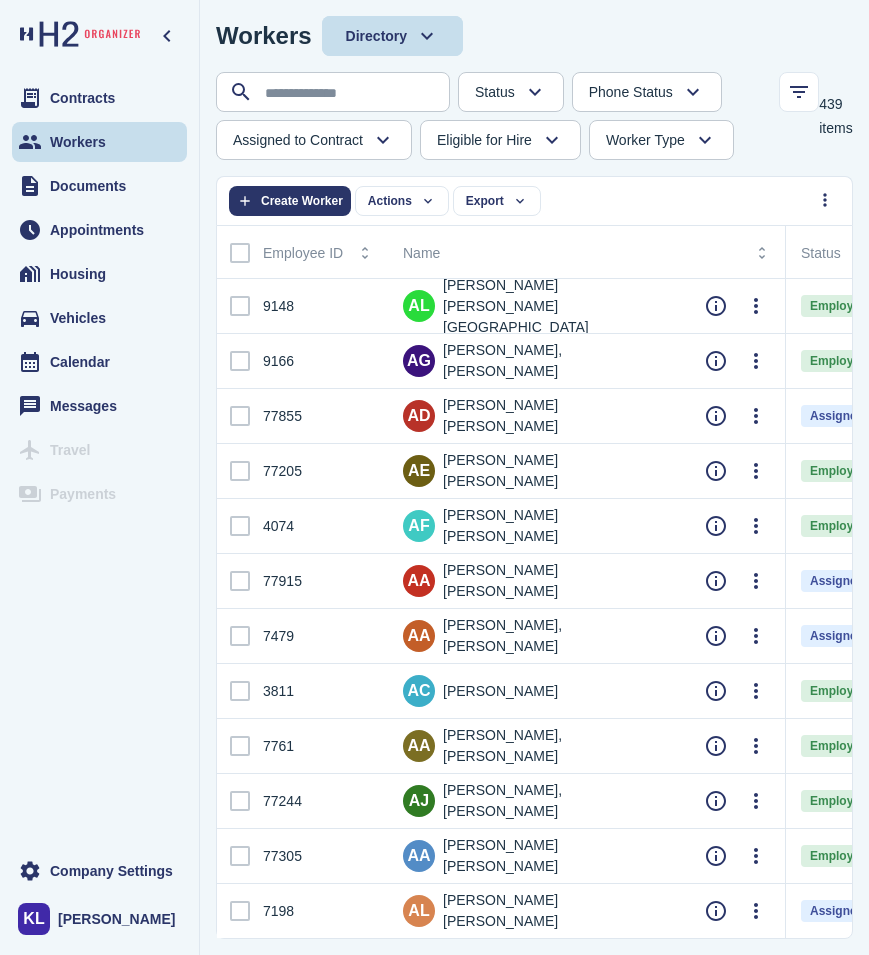 click on "Workers     Directory" at bounding box center [534, 36] 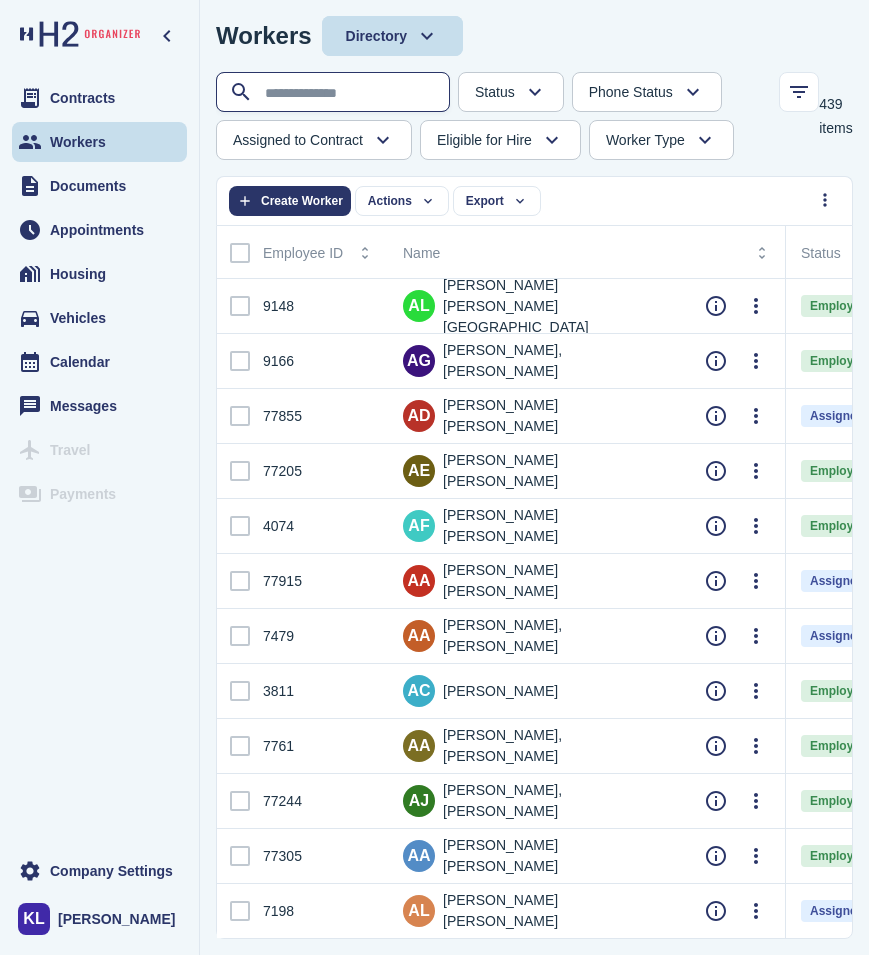click at bounding box center [335, 93] 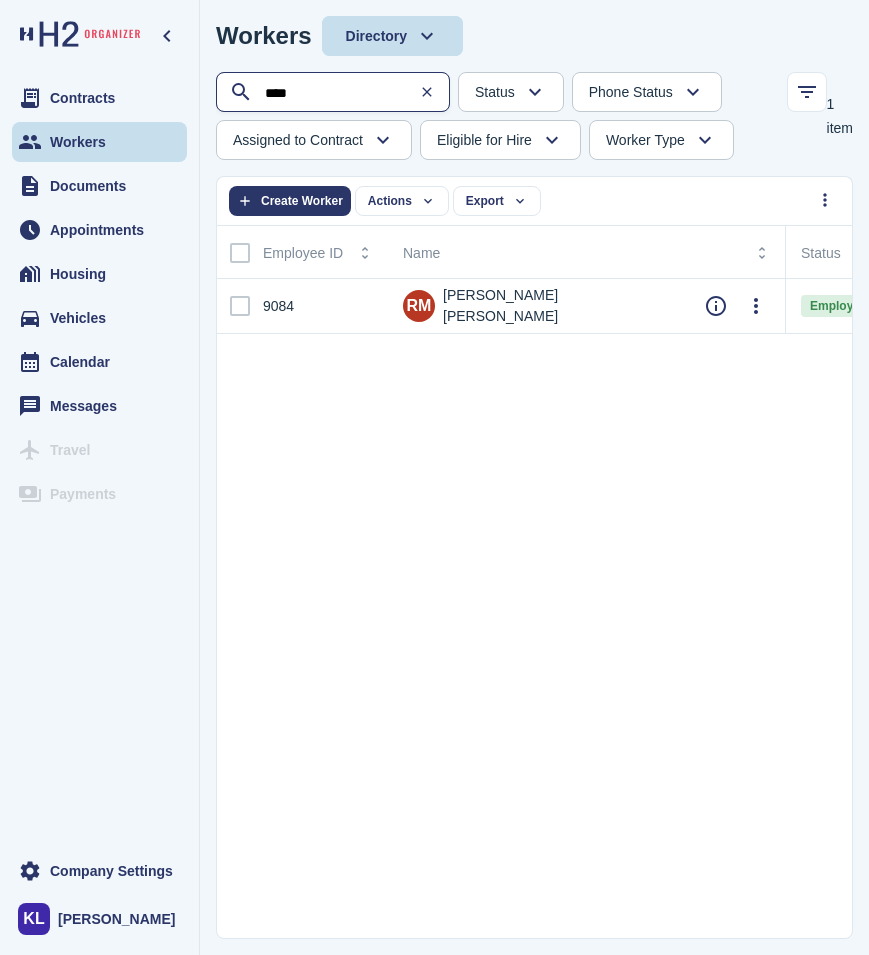 type on "****" 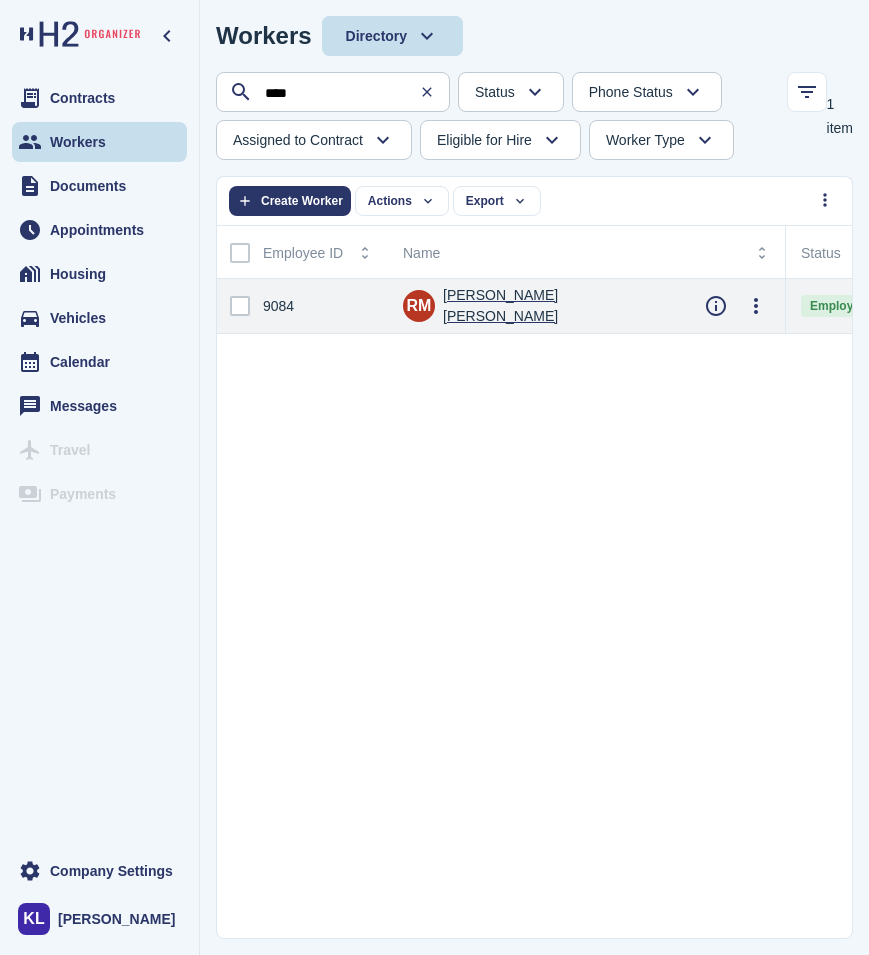 click on "[PERSON_NAME] [PERSON_NAME]" at bounding box center (558, 306) 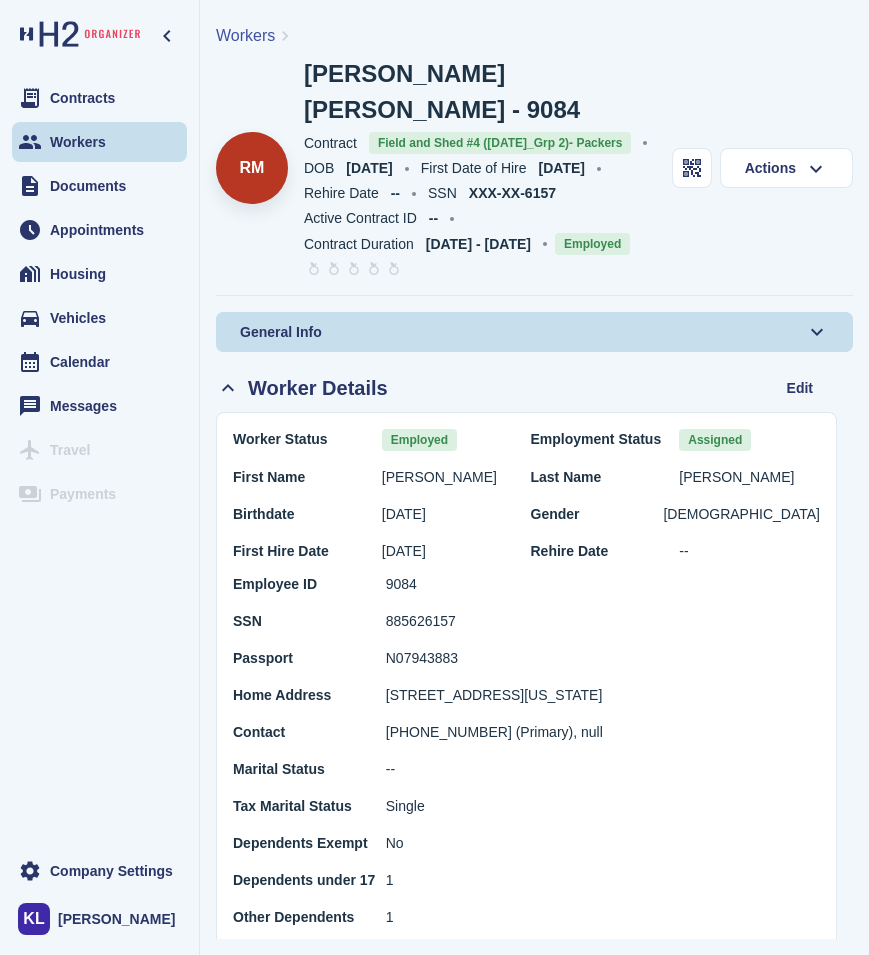 drag, startPoint x: 436, startPoint y: 582, endPoint x: 337, endPoint y: 602, distance: 101 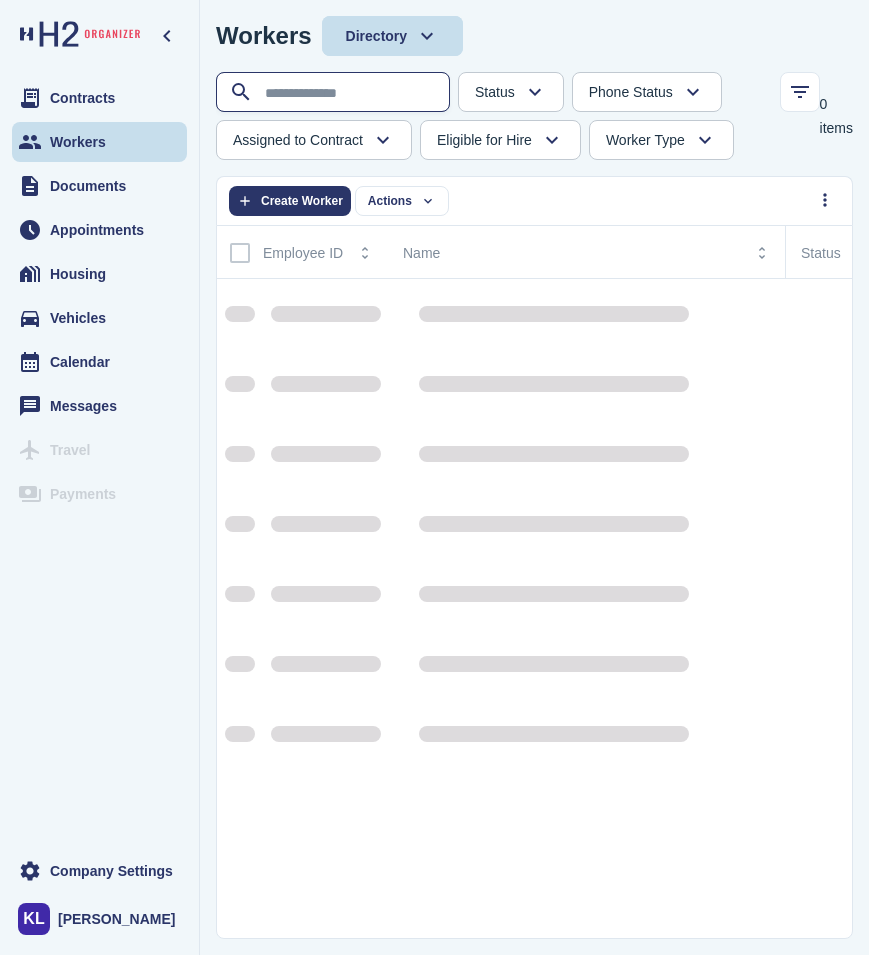 click at bounding box center [335, 93] 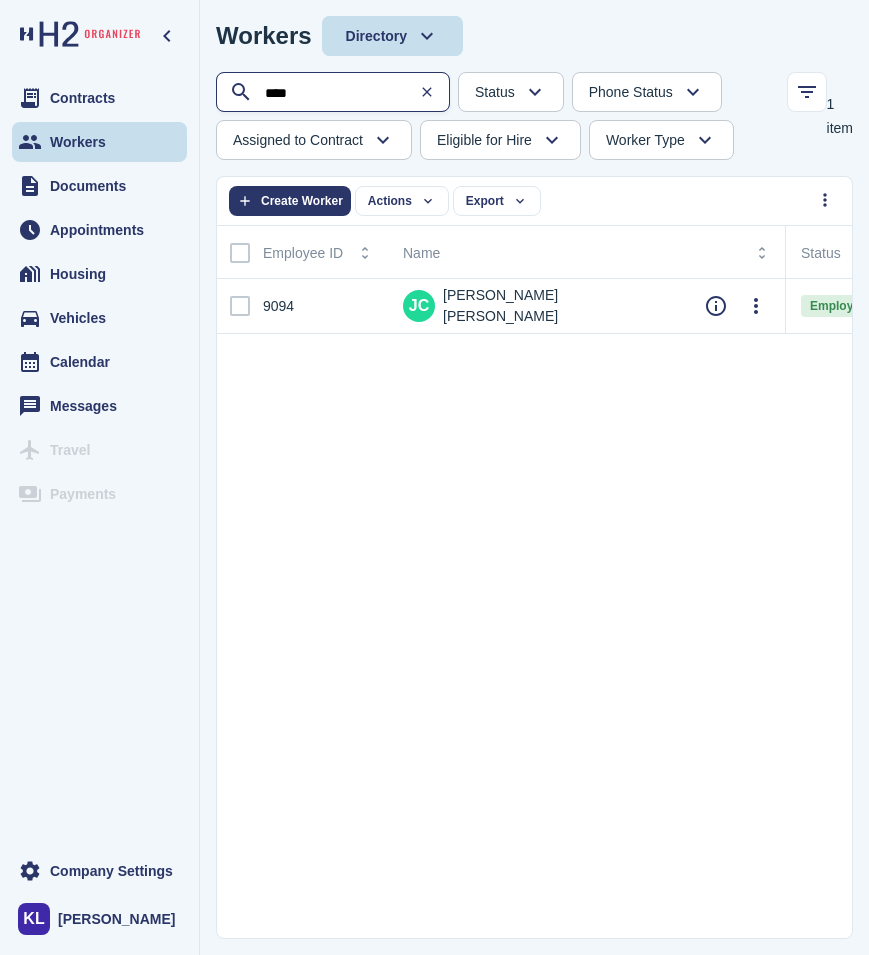 type on "****" 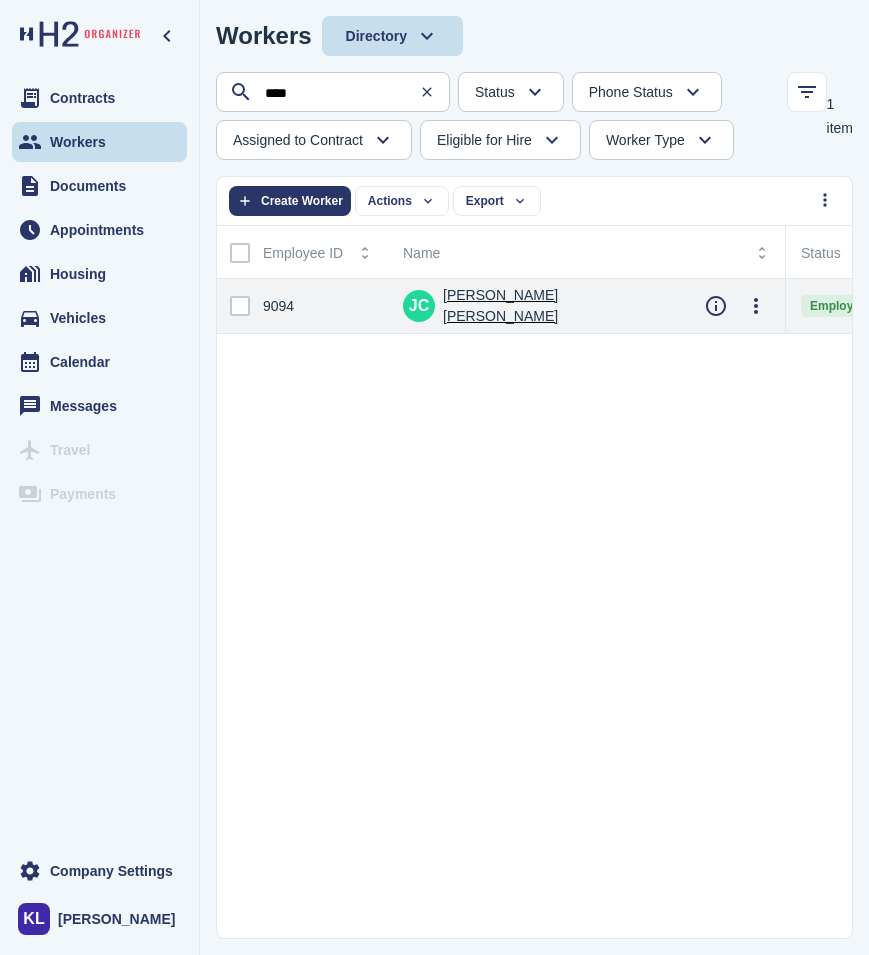 click on "[PERSON_NAME] [PERSON_NAME]" at bounding box center [538, 306] 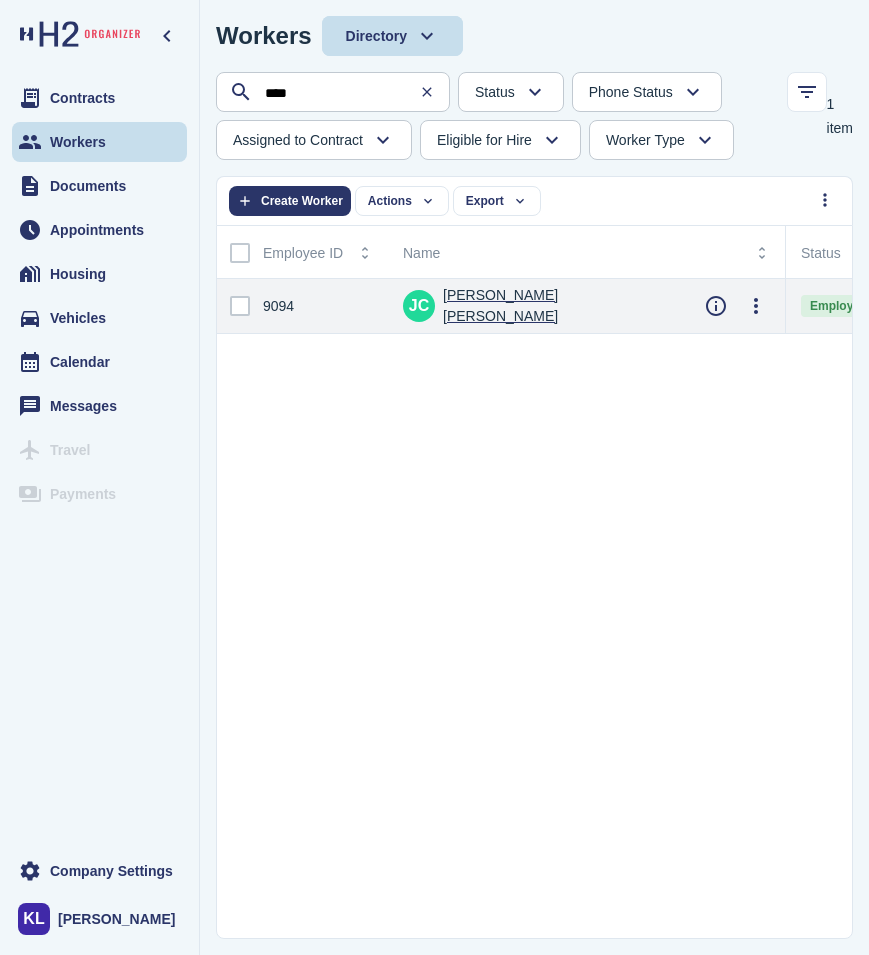 click on "[PERSON_NAME] [PERSON_NAME]" at bounding box center (558, 306) 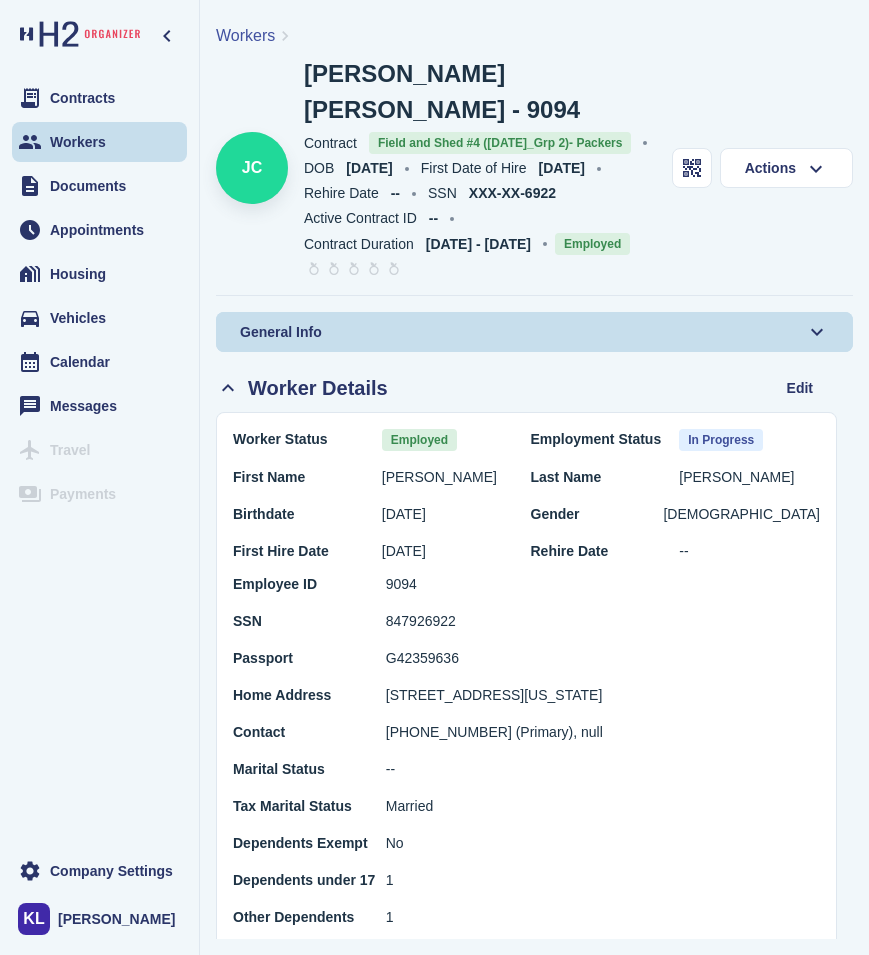 click on "Workers" at bounding box center (245, 35) 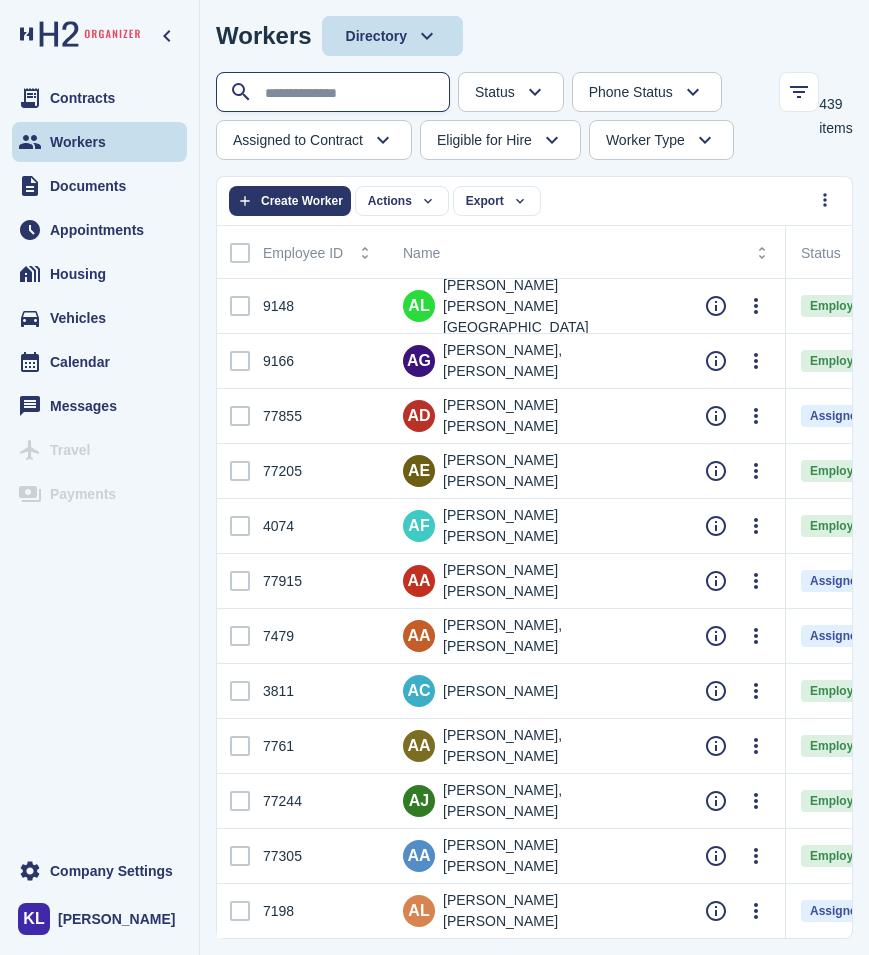 click at bounding box center (335, 93) 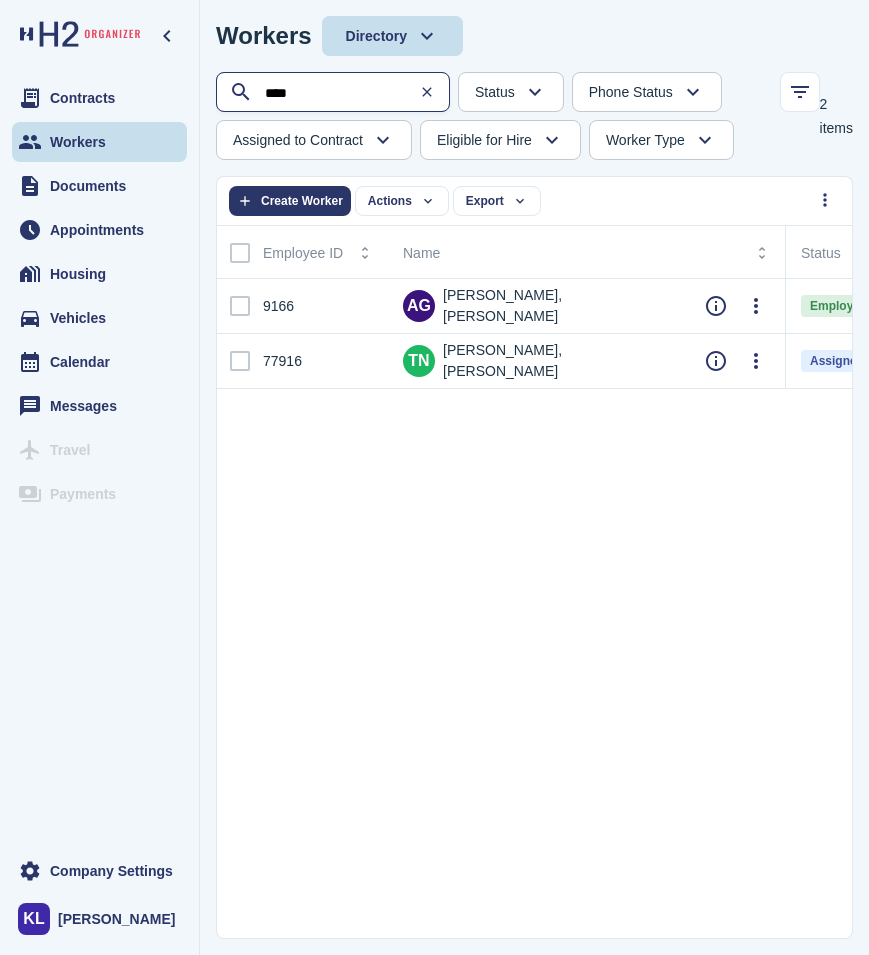 type on "****" 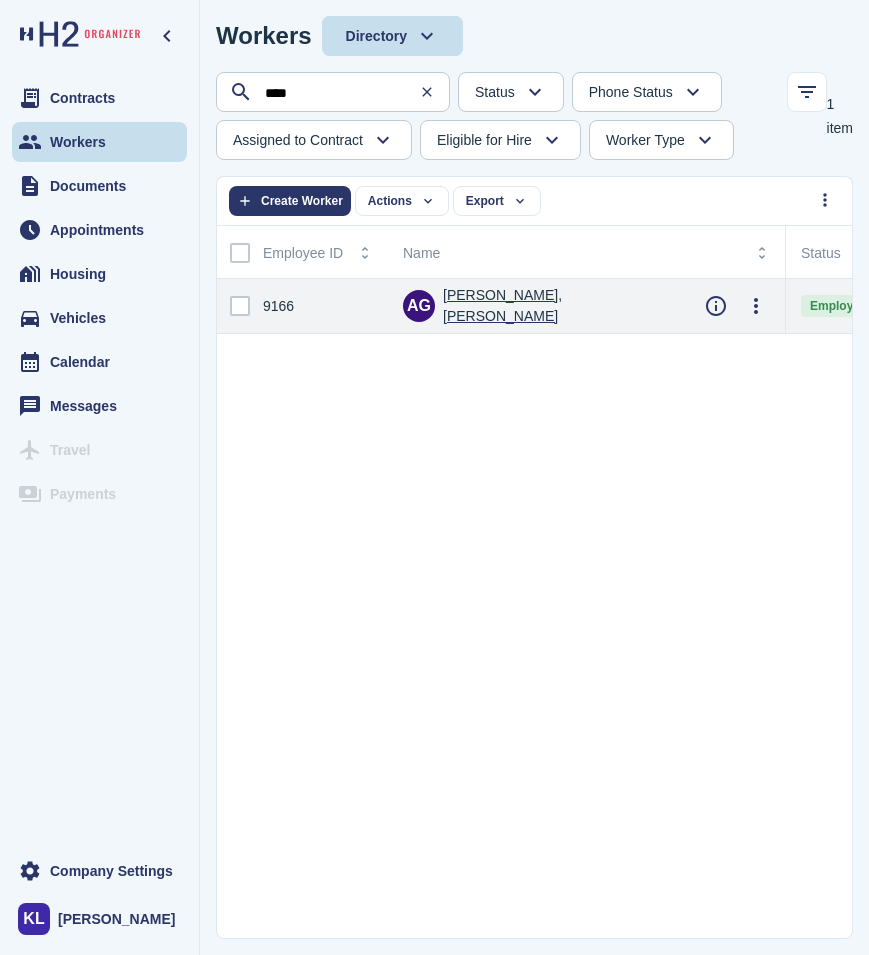 click on "[PERSON_NAME], [PERSON_NAME]" at bounding box center [558, 306] 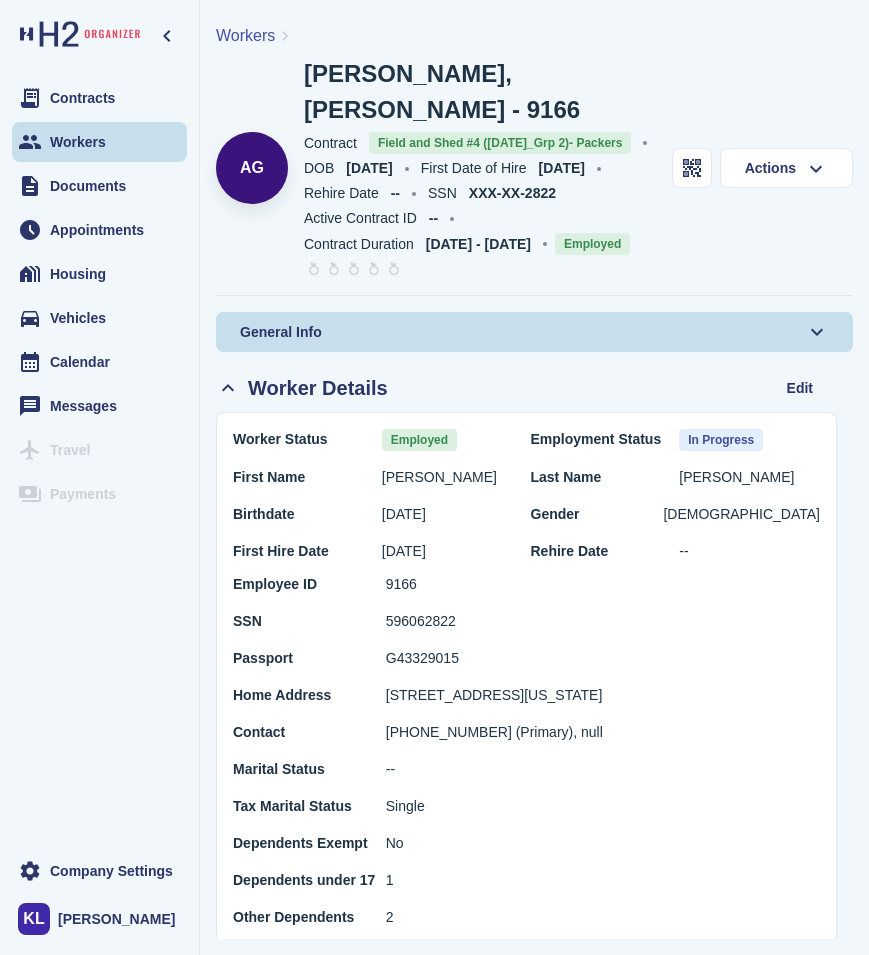 click on "Workers" at bounding box center (245, 35) 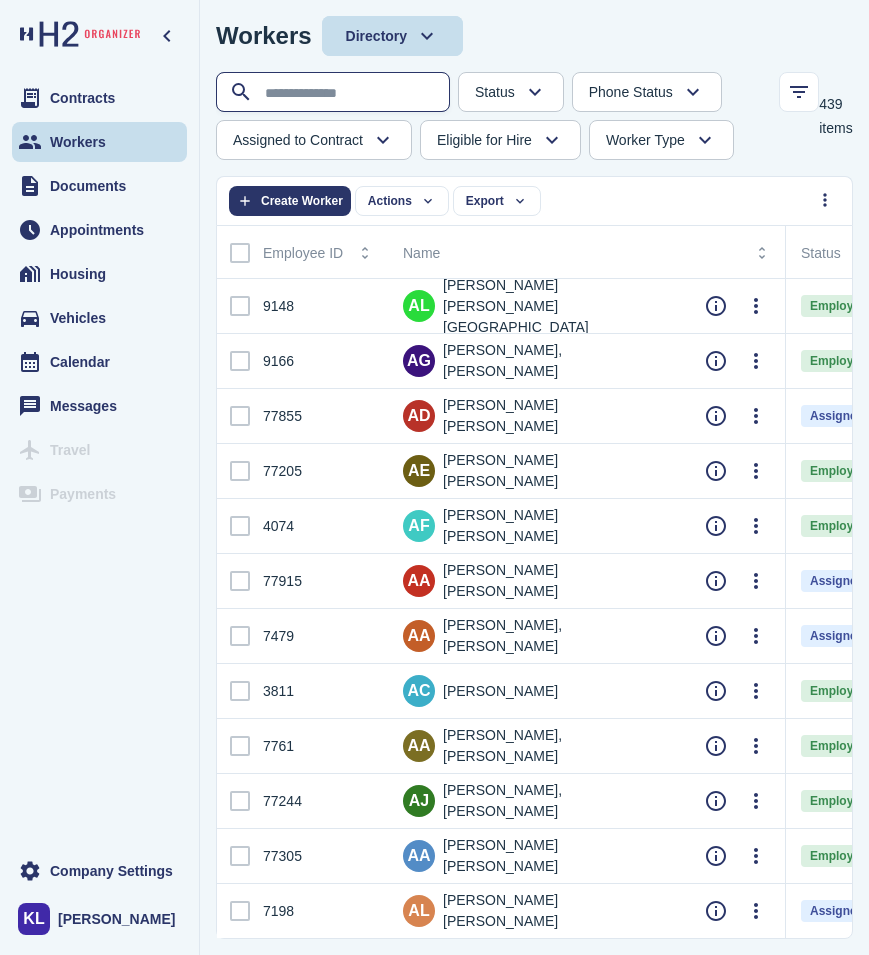 click at bounding box center (335, 93) 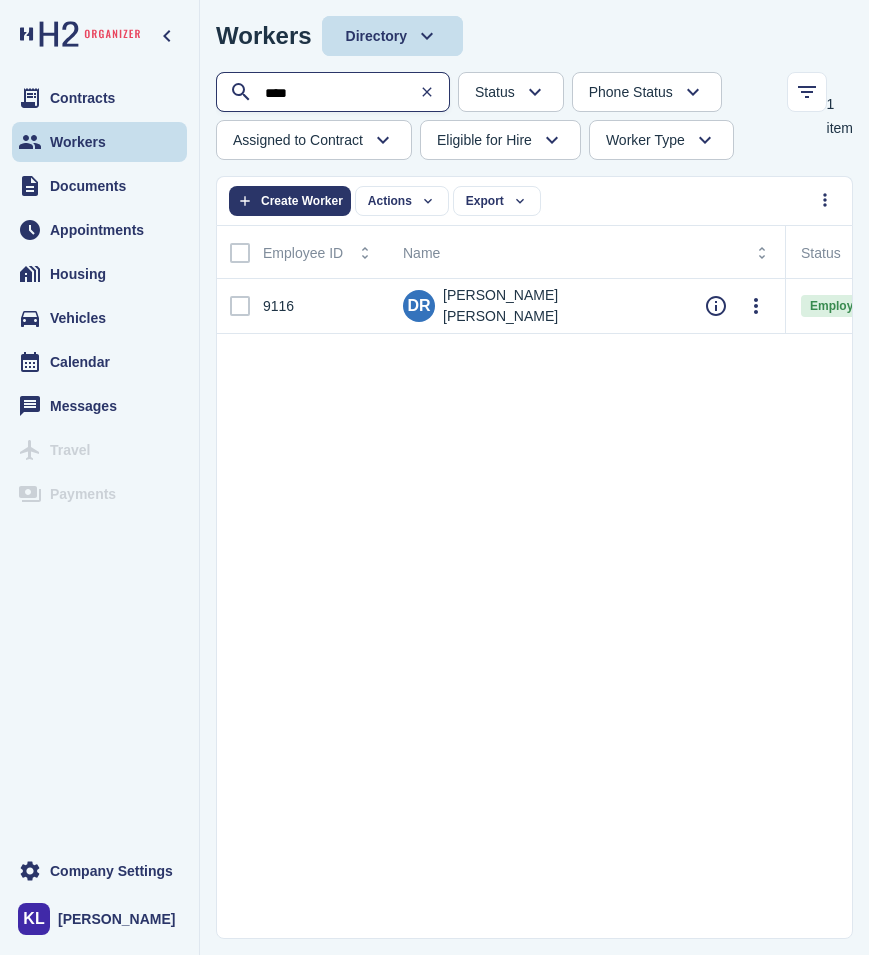 type on "****" 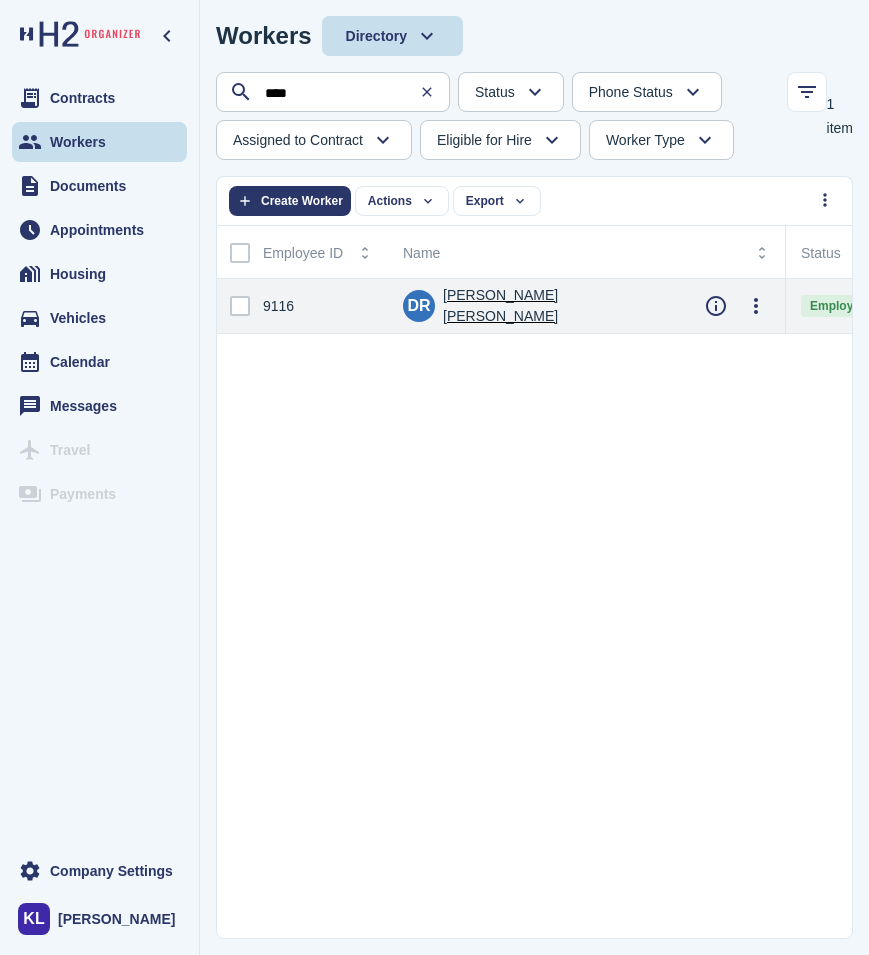 click on "[PERSON_NAME] [PERSON_NAME]" at bounding box center [538, 306] 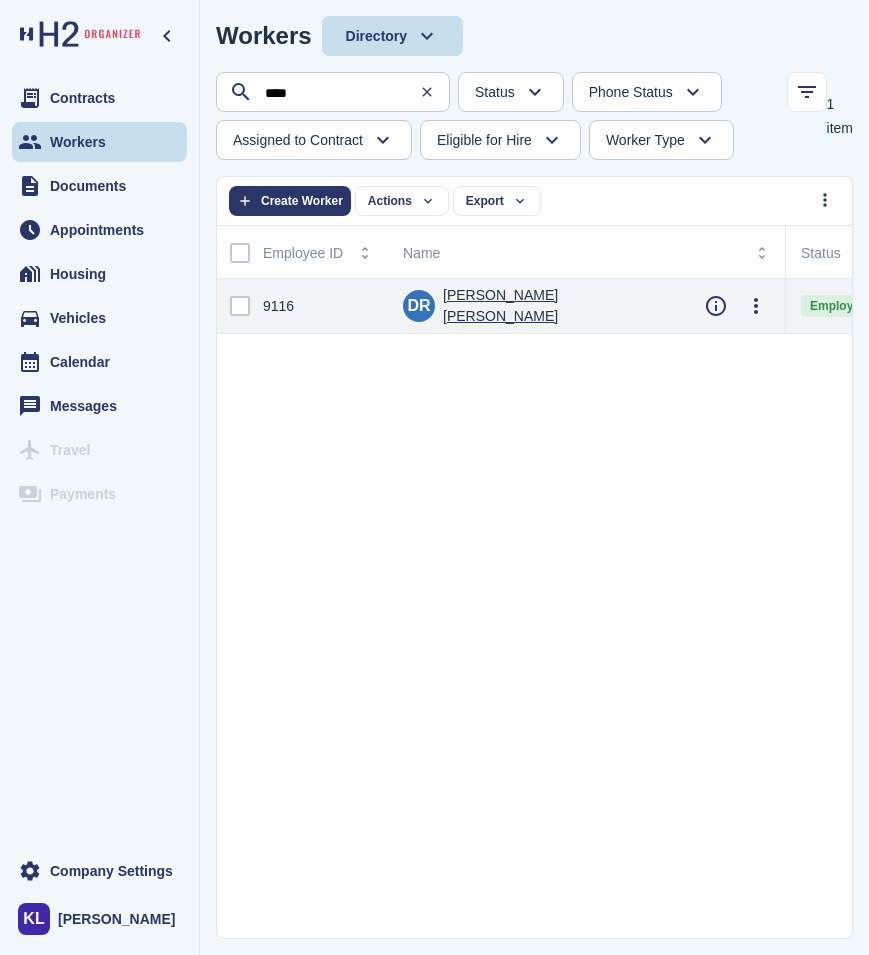 click on "[PERSON_NAME] [PERSON_NAME]" at bounding box center (558, 306) 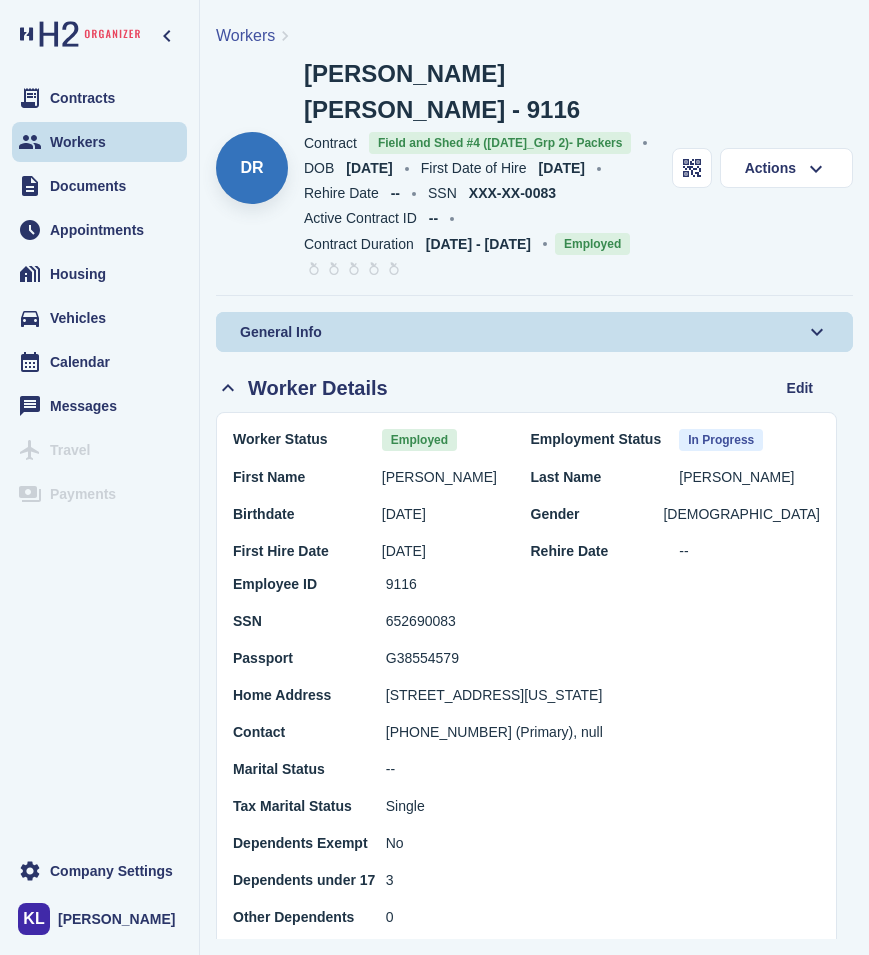 drag, startPoint x: 469, startPoint y: 608, endPoint x: 316, endPoint y: 626, distance: 154.05519 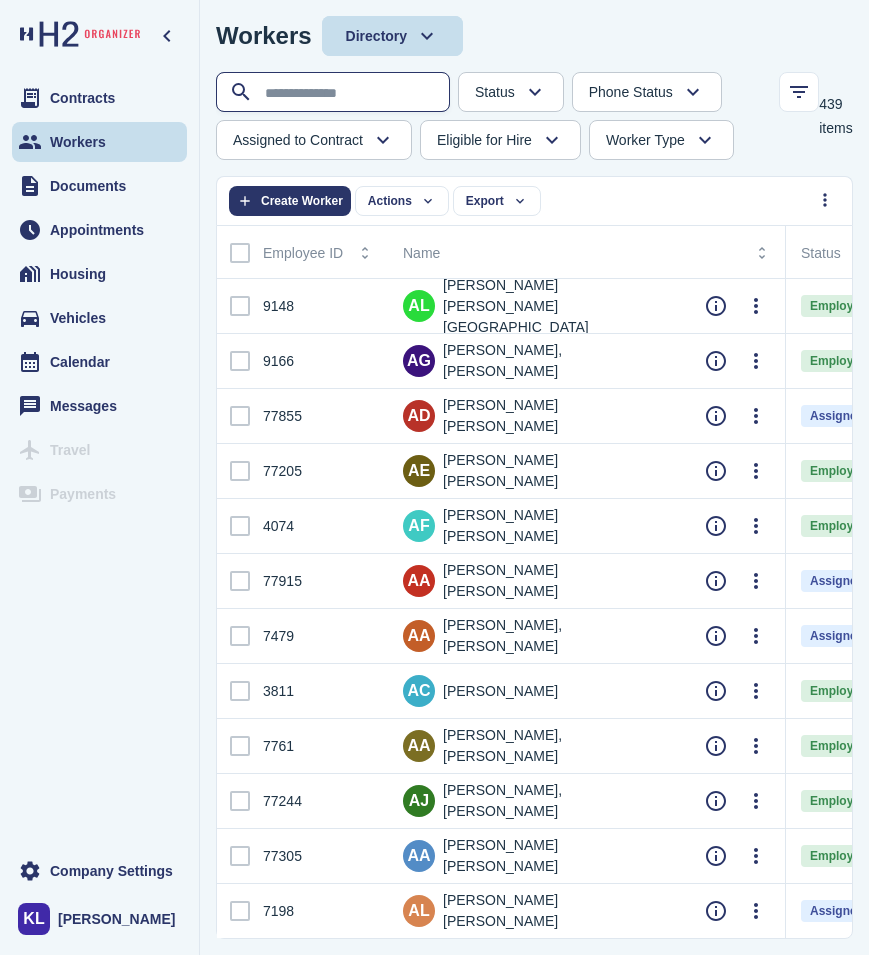 click at bounding box center (335, 93) 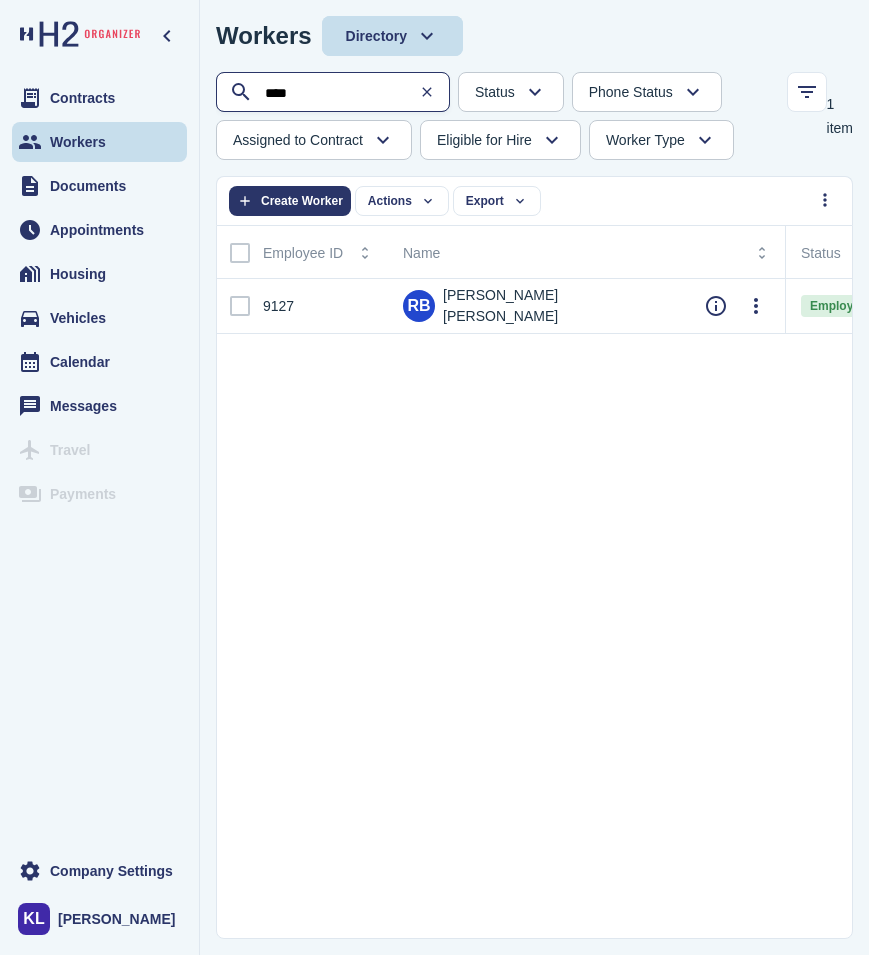 type on "****" 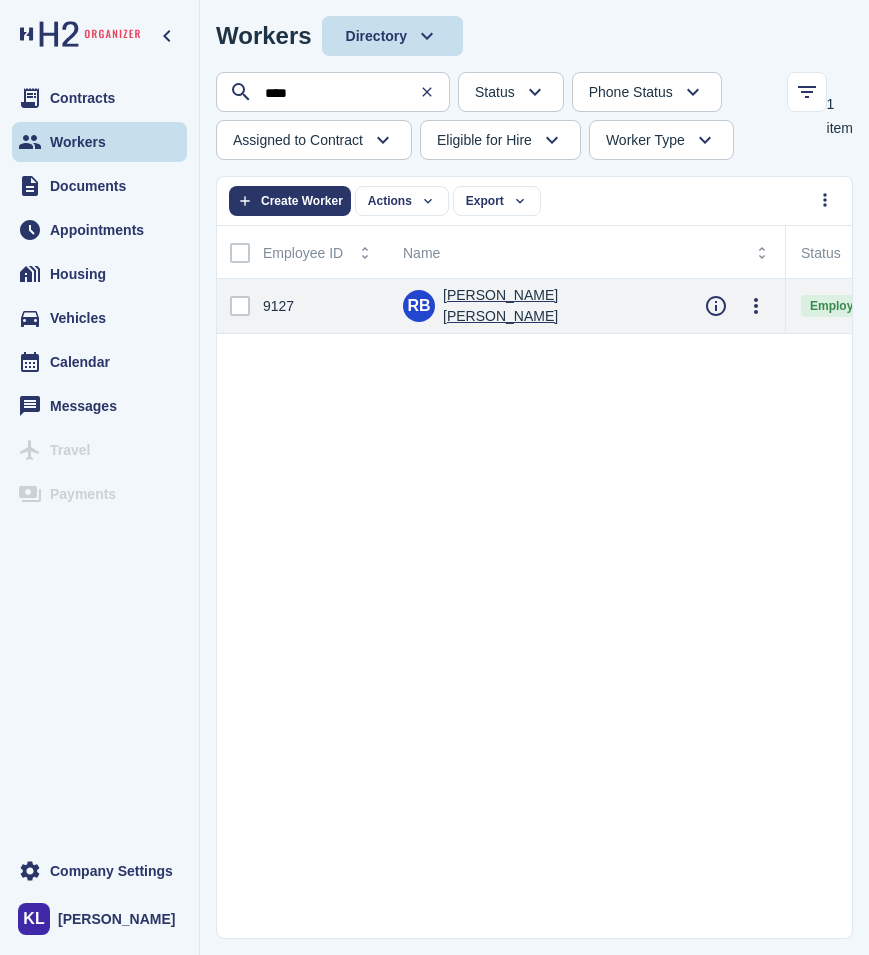 click on "[PERSON_NAME] [PERSON_NAME]" at bounding box center (558, 306) 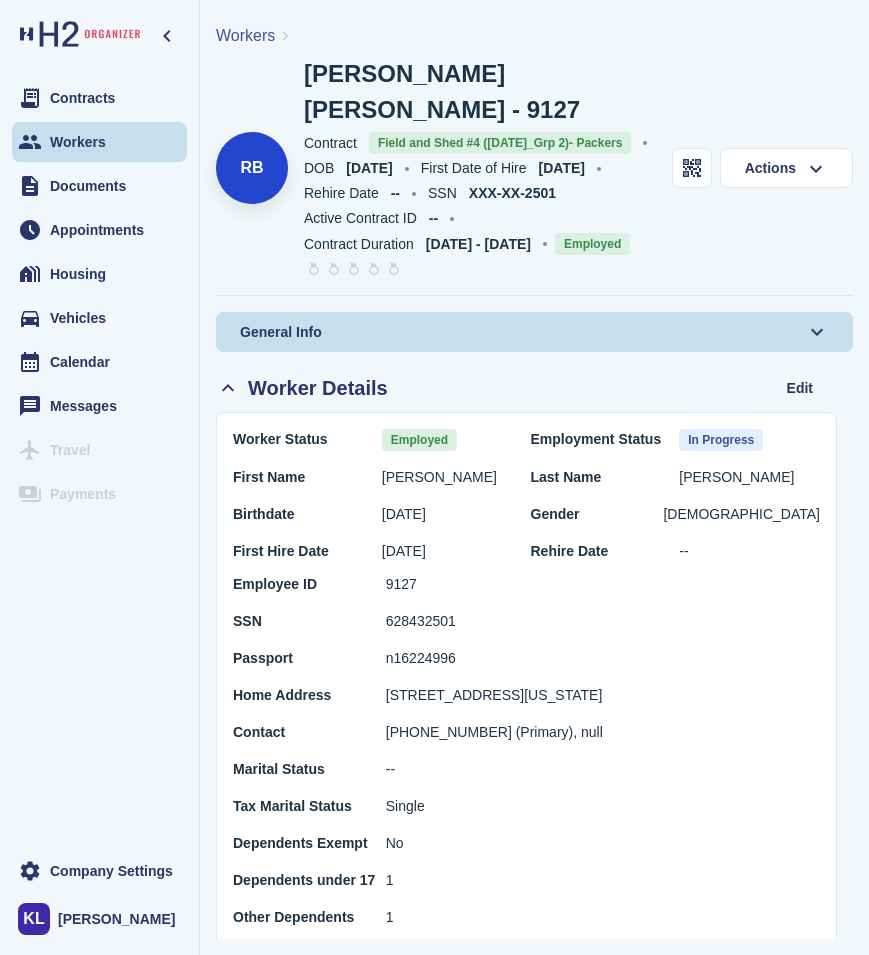 drag, startPoint x: 436, startPoint y: 610, endPoint x: 309, endPoint y: 619, distance: 127.3185 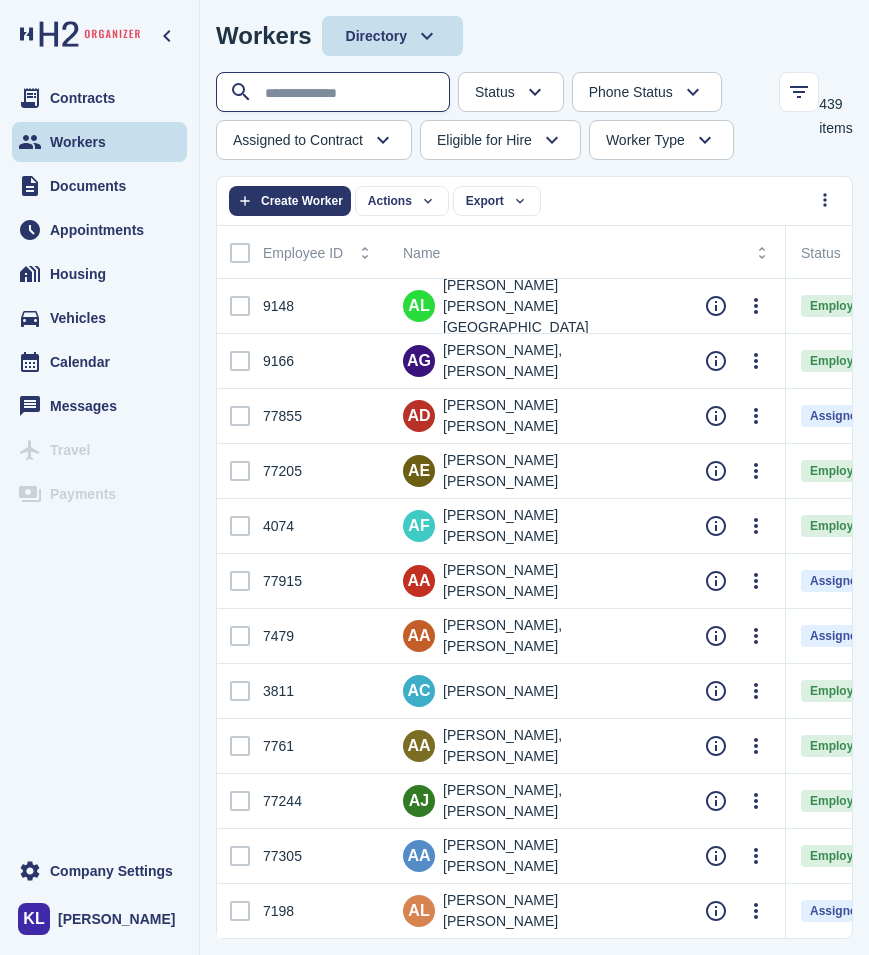 click at bounding box center [335, 93] 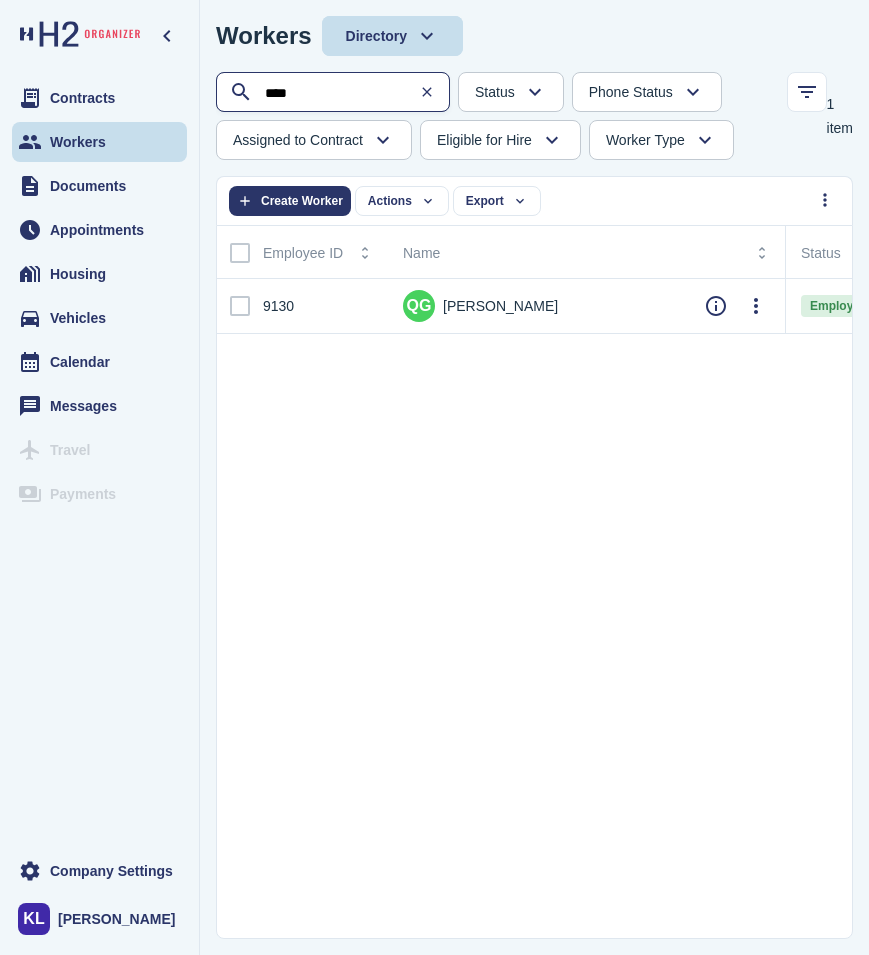 type on "****" 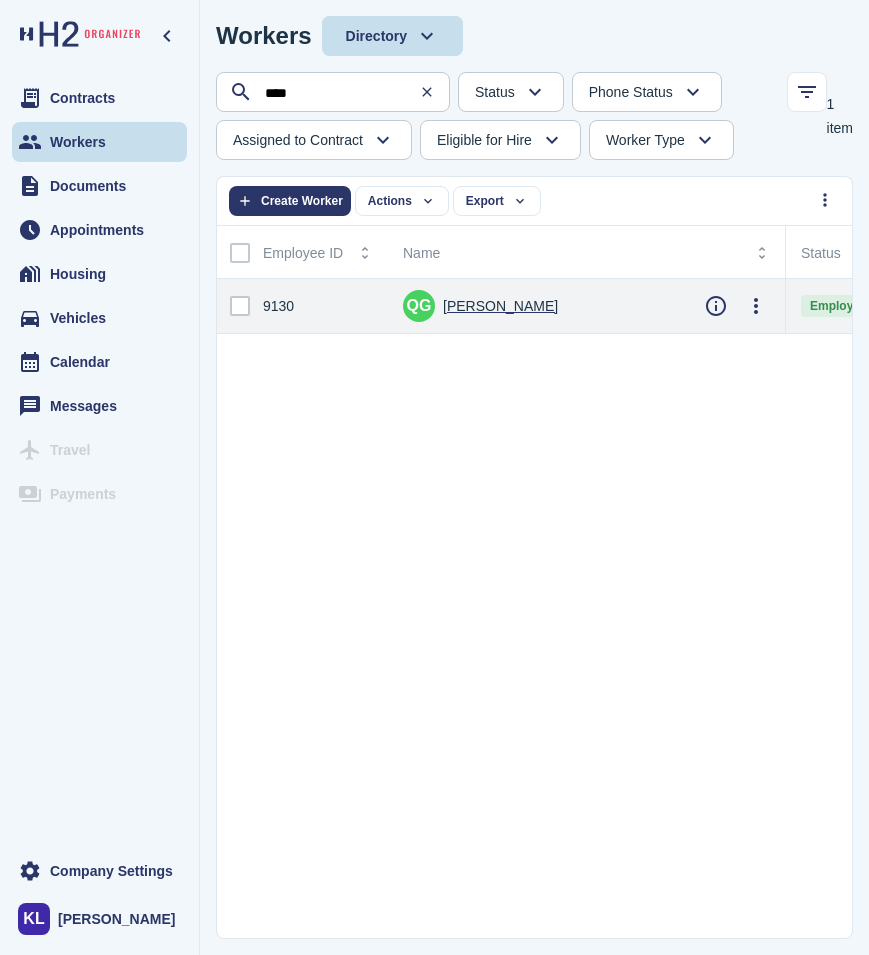 click on "[PERSON_NAME]" at bounding box center (500, 306) 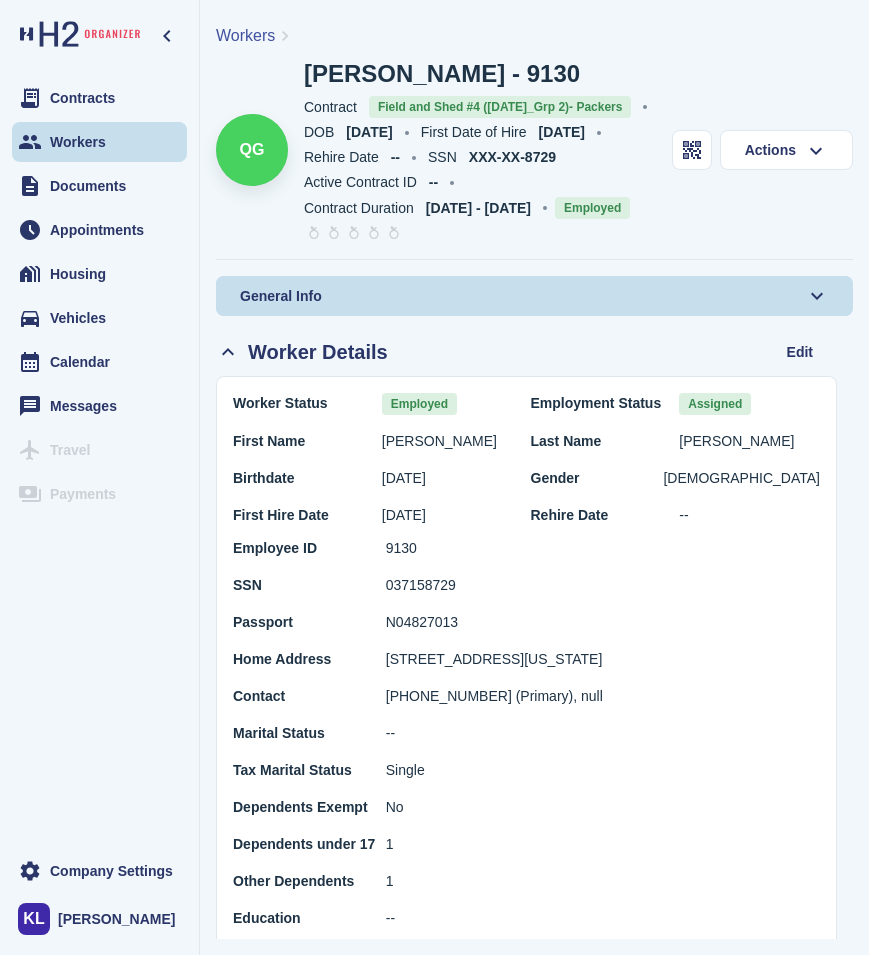 drag, startPoint x: 480, startPoint y: 644, endPoint x: 217, endPoint y: 657, distance: 263.3211 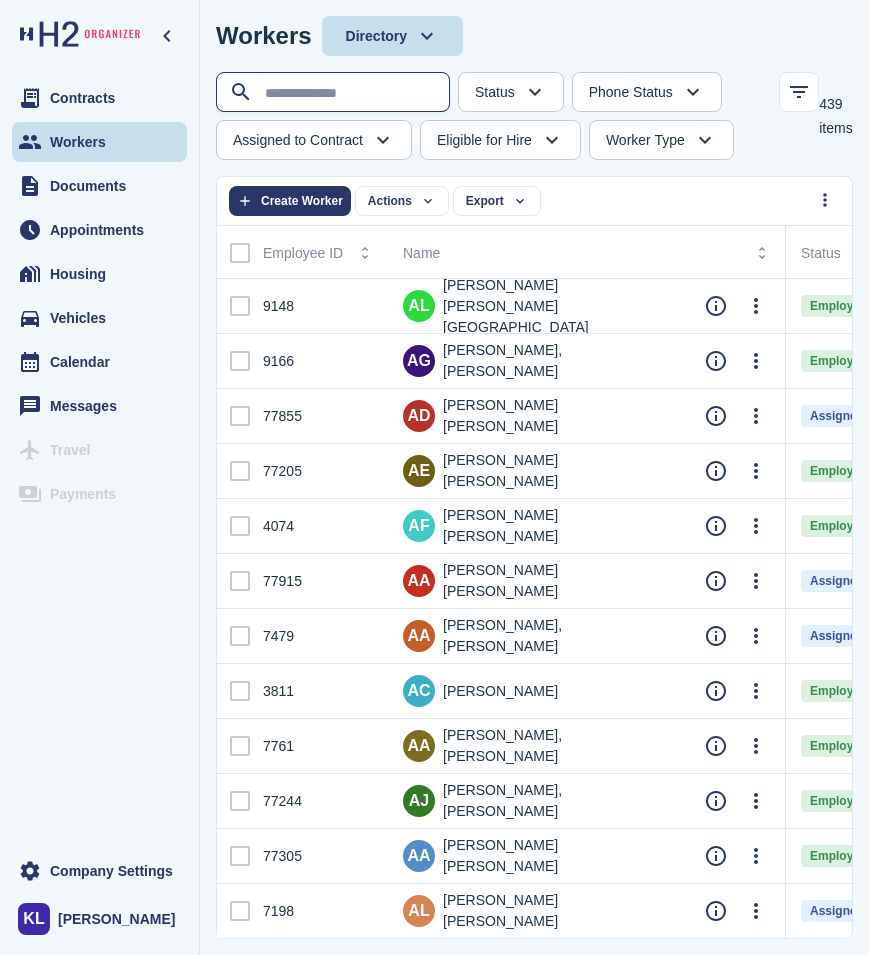 click at bounding box center [335, 93] 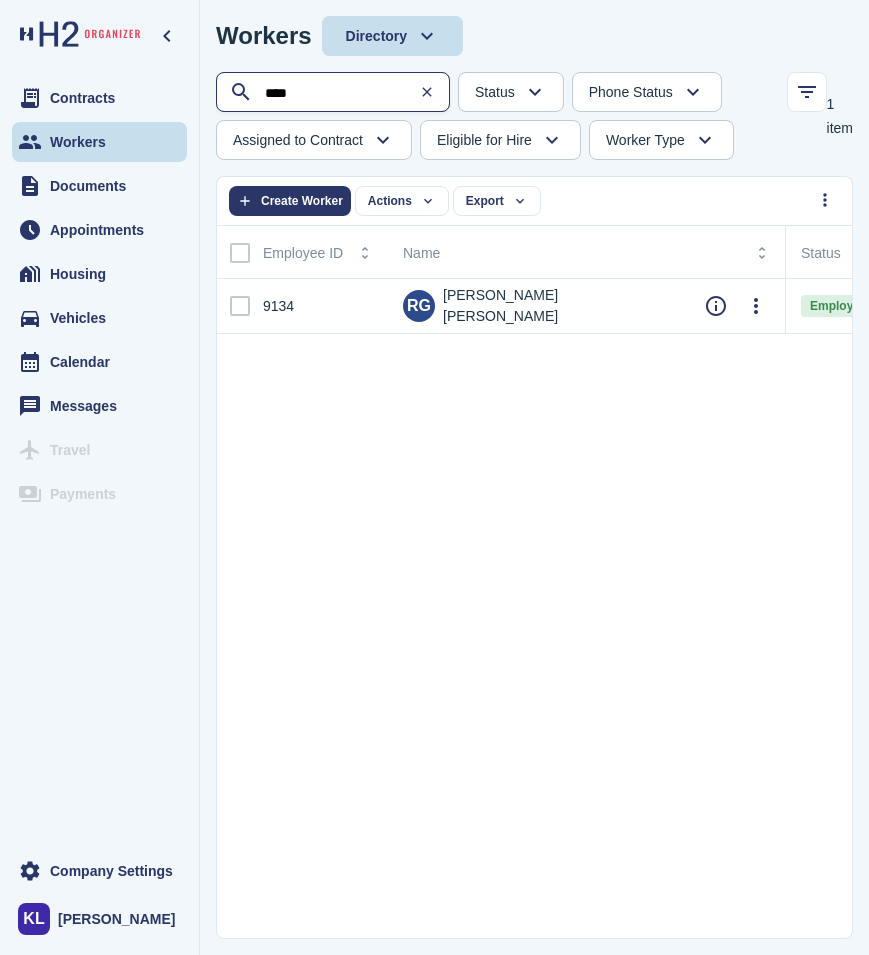 type on "****" 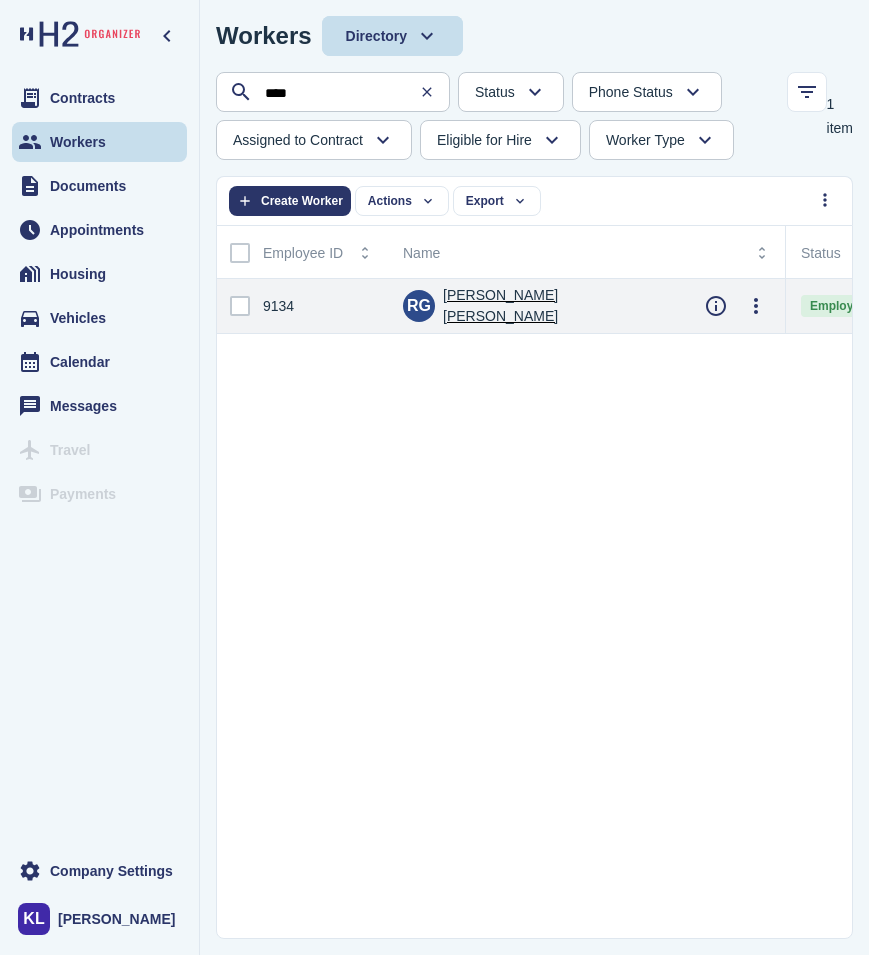 click on "[PERSON_NAME] [PERSON_NAME]" at bounding box center (538, 306) 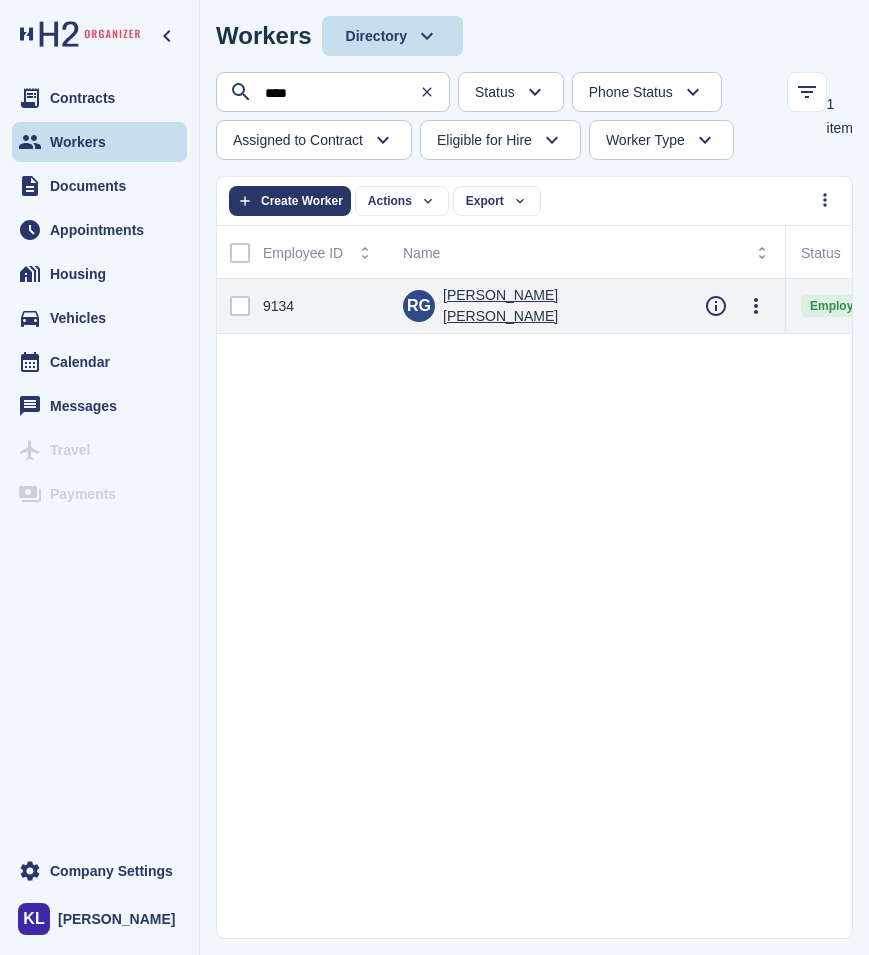 click on "[PERSON_NAME] [PERSON_NAME]" at bounding box center (558, 306) 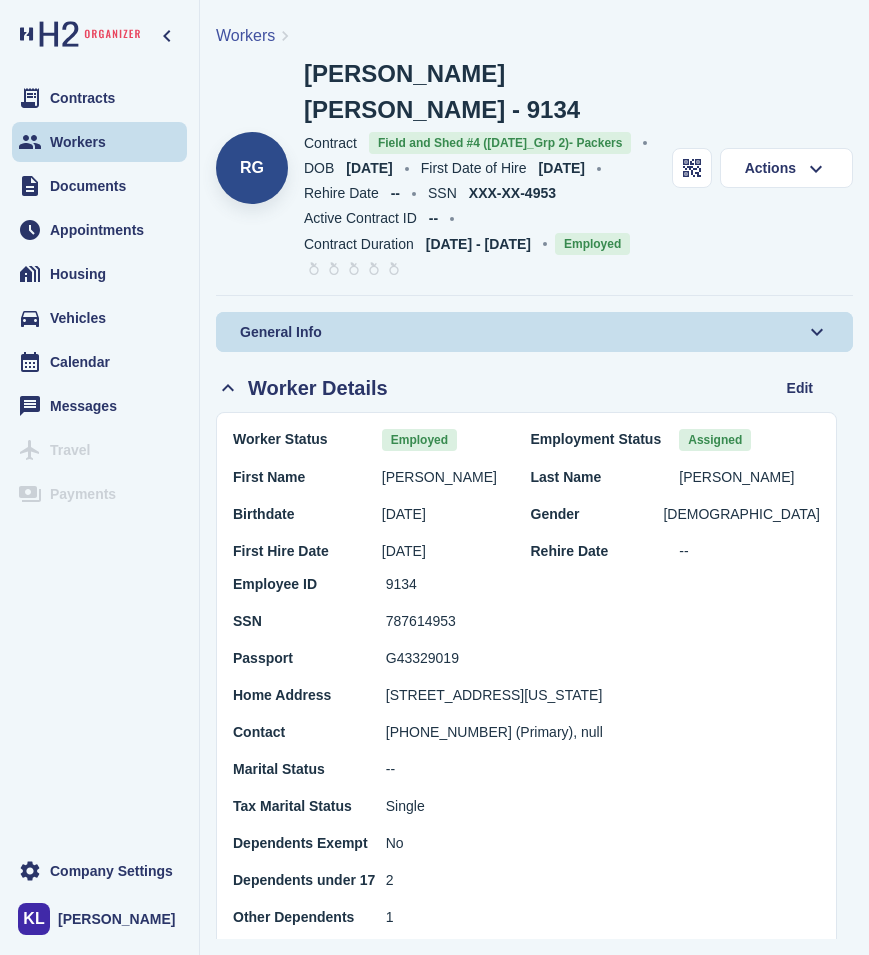 click on "Workers" at bounding box center [245, 35] 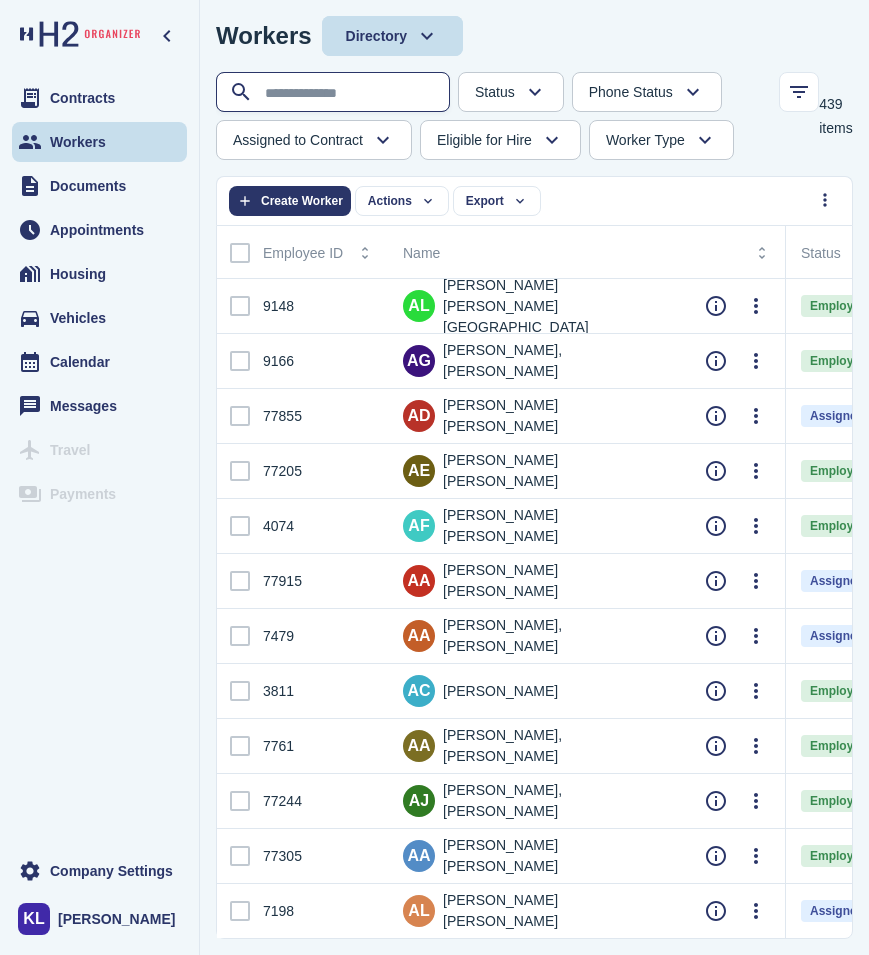 click at bounding box center [335, 93] 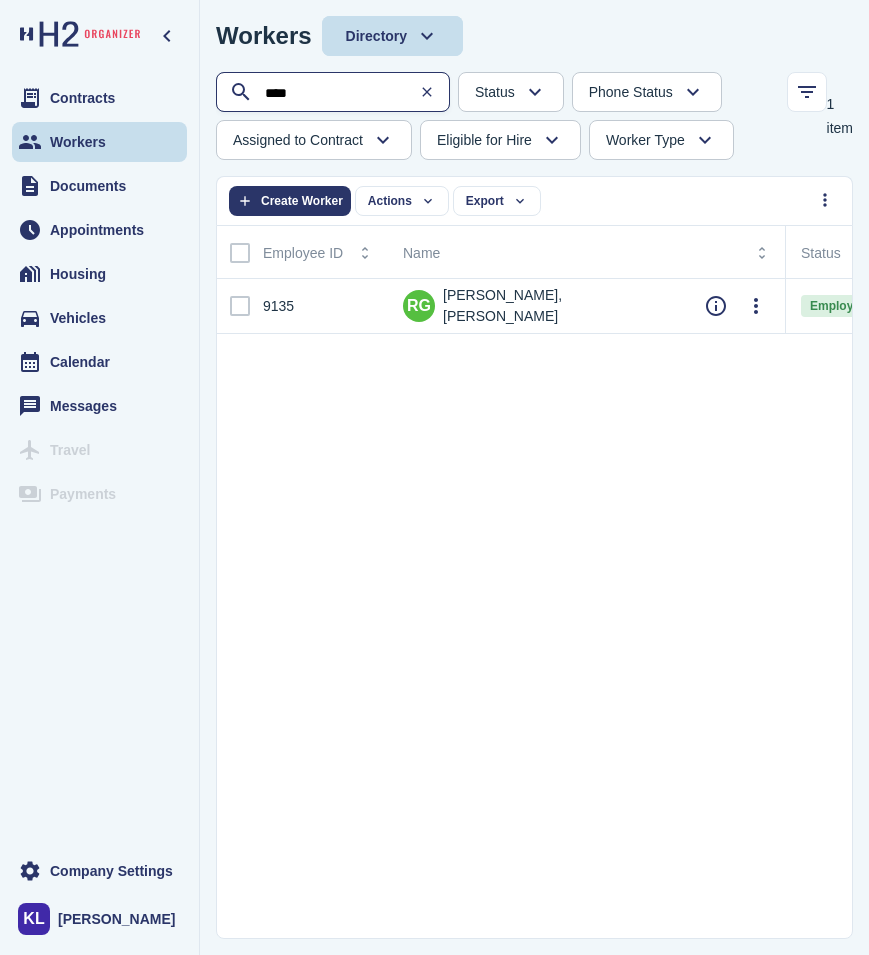 type on "****" 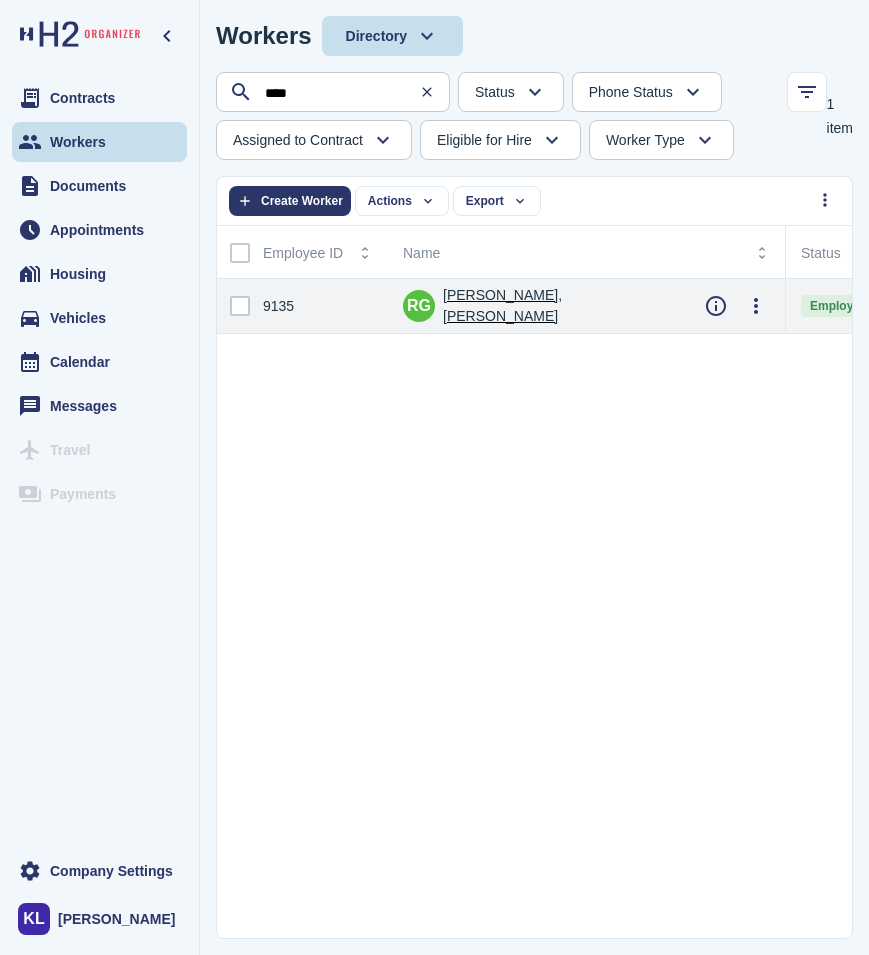 click on "[PERSON_NAME] [PERSON_NAME]" 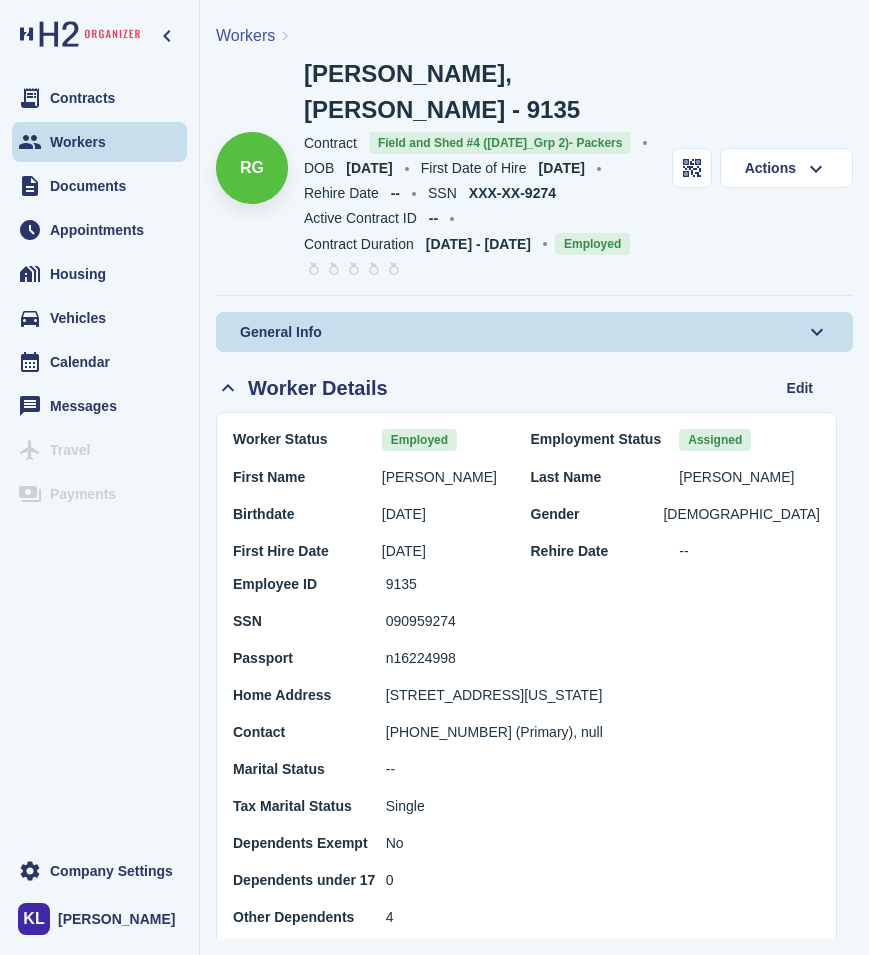 click on "Employee ID   9135   SSN   090959274   Passport   [PASSPORT]   Home Address   [STREET_ADDRESS][US_STATE]   Contact   [PHONE_NUMBER] (Primary), null   Marital Status   --   Tax Marital Status   [DEMOGRAPHIC_DATA]   Dependents Exempt   No   Dependents under 17   0   Other Dependents   4   Education   --" at bounding box center [526, 769] 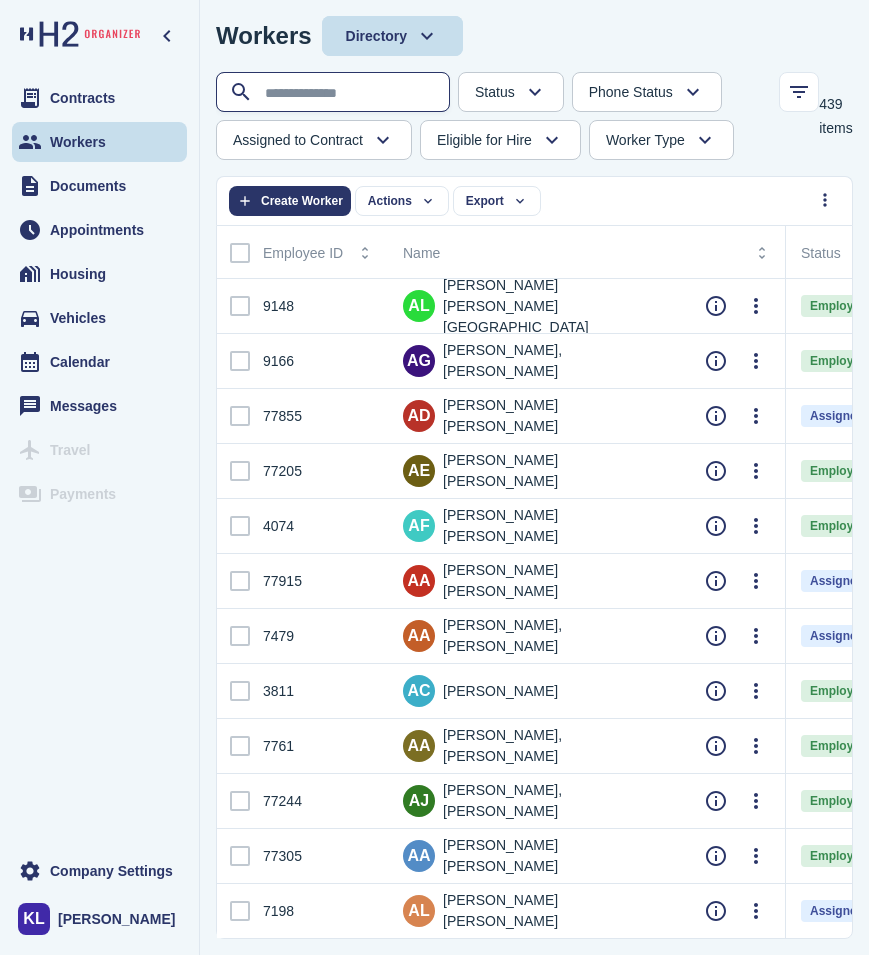 click at bounding box center (335, 93) 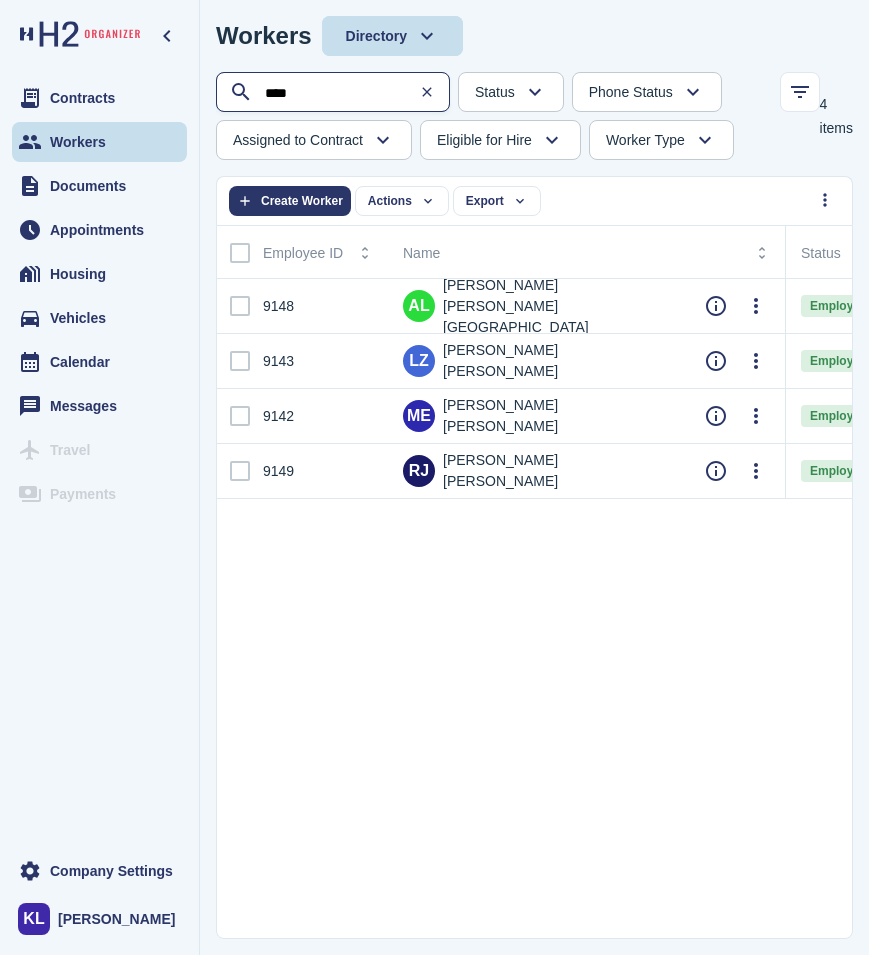 type on "****" 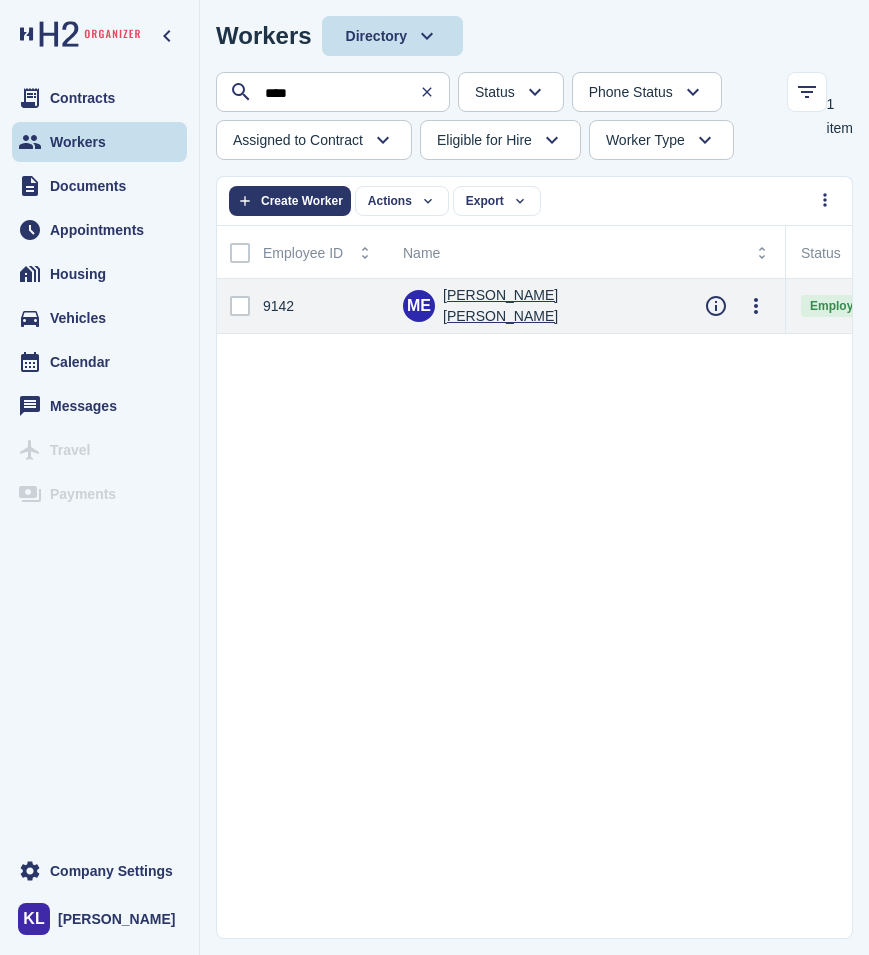 click on "[PERSON_NAME] [PERSON_NAME]" at bounding box center [558, 306] 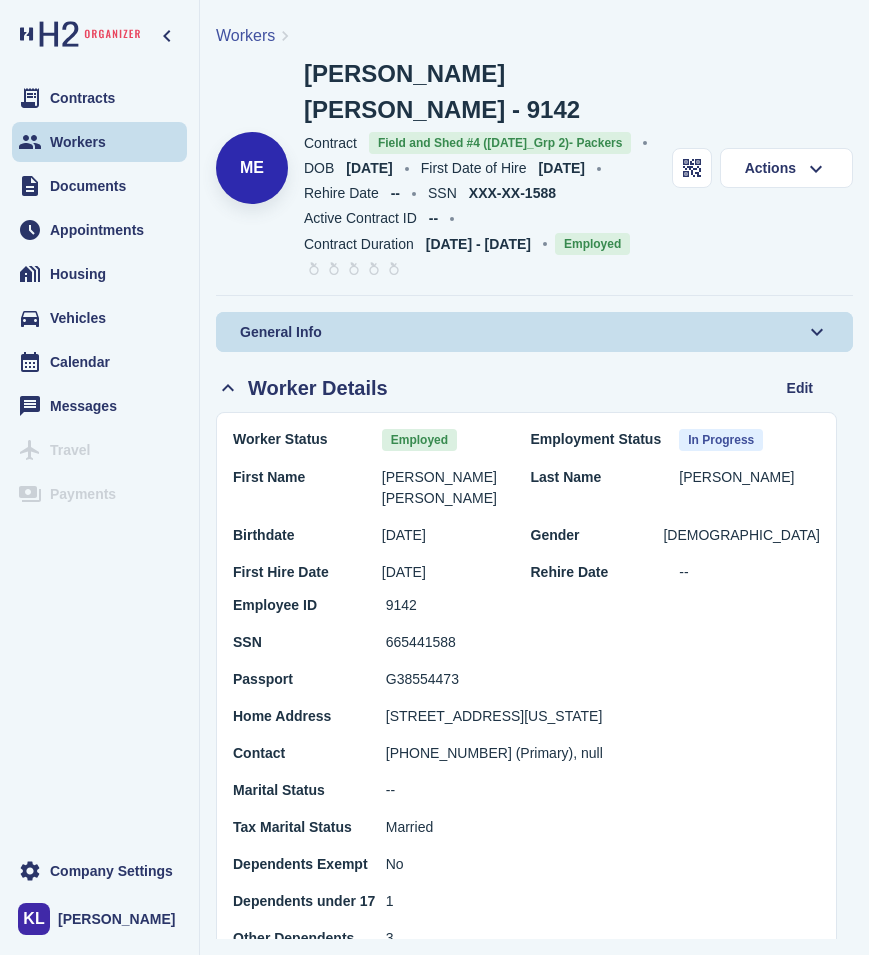 click on "Workers" at bounding box center [245, 35] 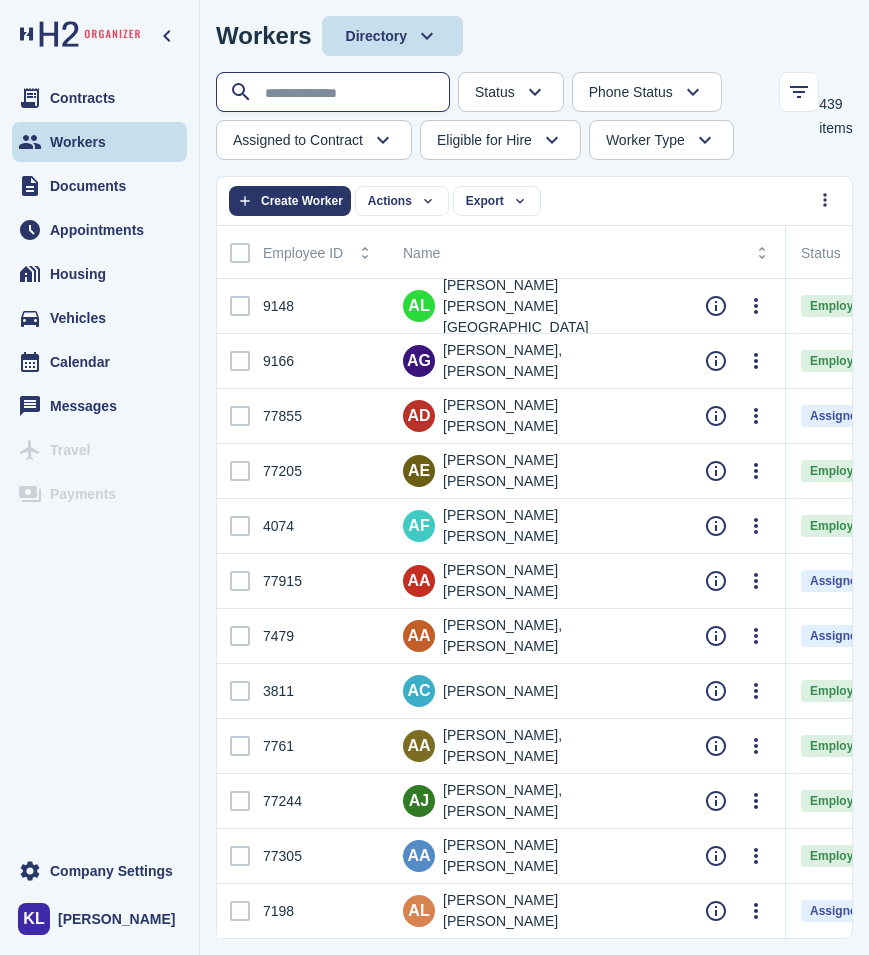 click at bounding box center (335, 93) 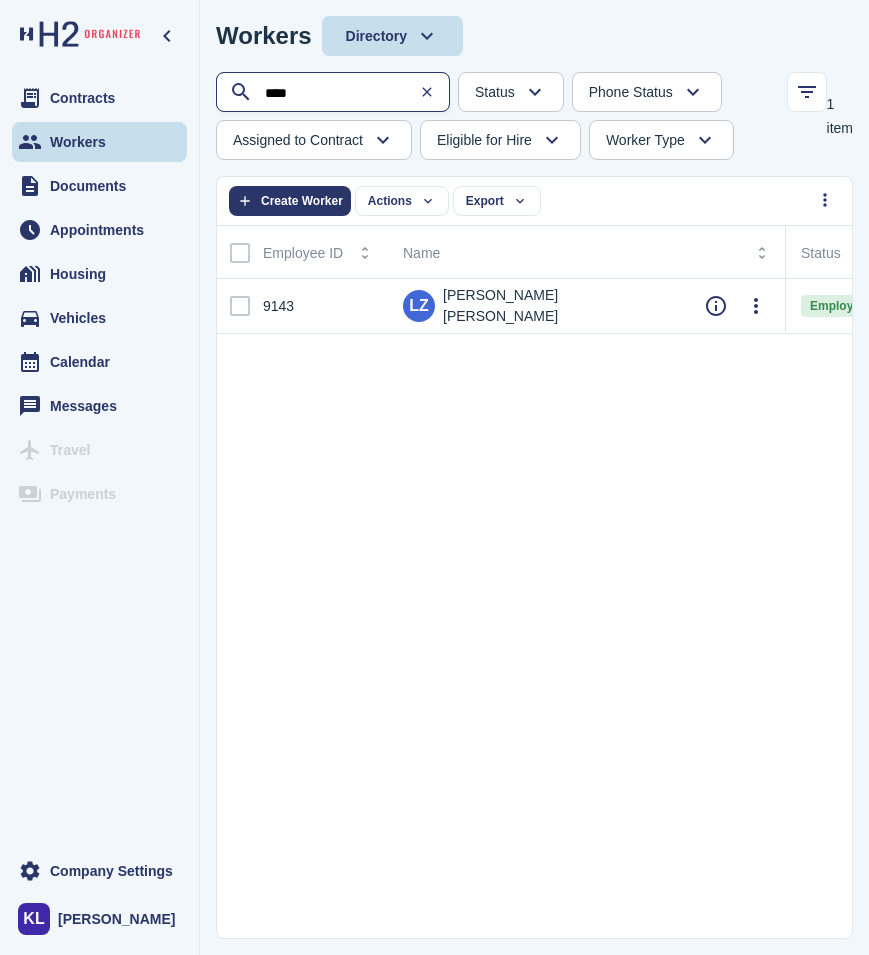 type on "****" 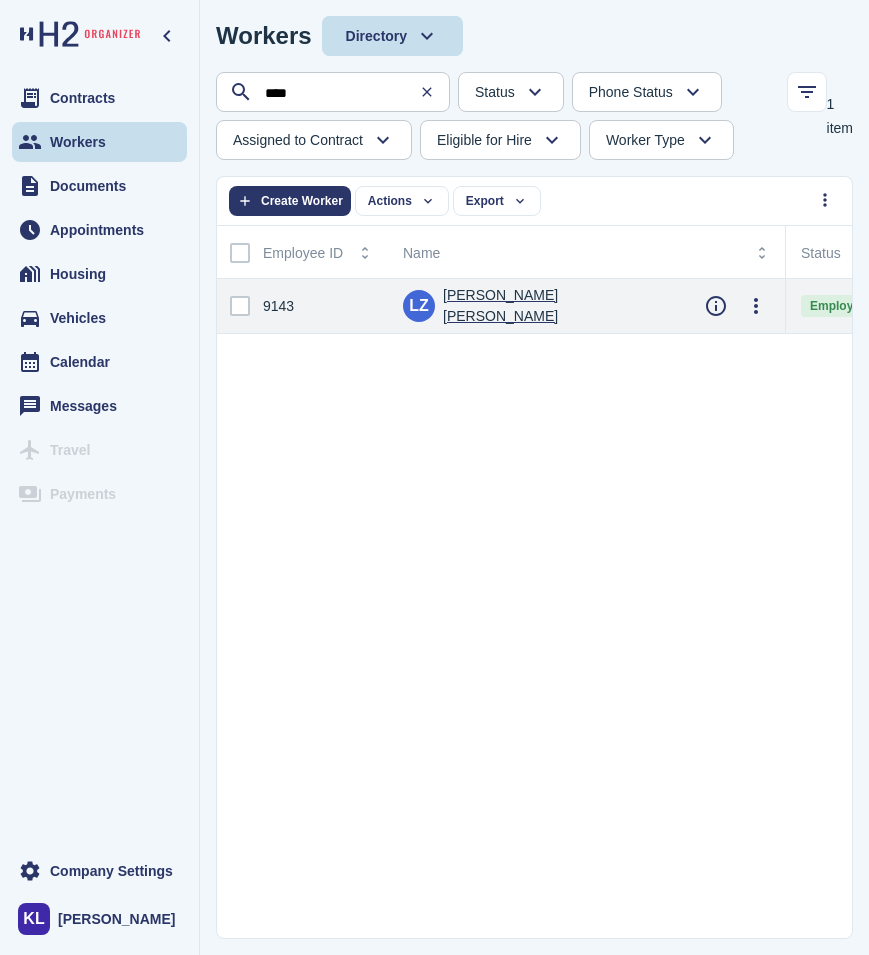 click on "[PERSON_NAME] [PERSON_NAME]" at bounding box center (558, 306) 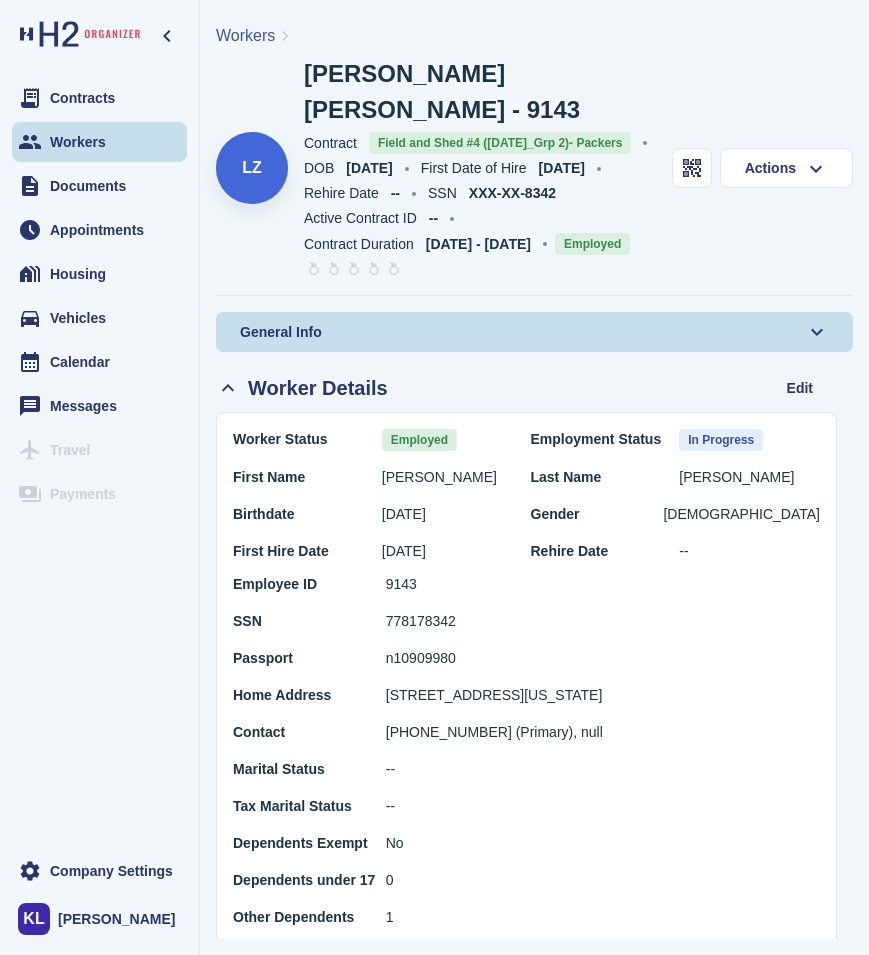 click on "778178342" at bounding box center (603, 621) 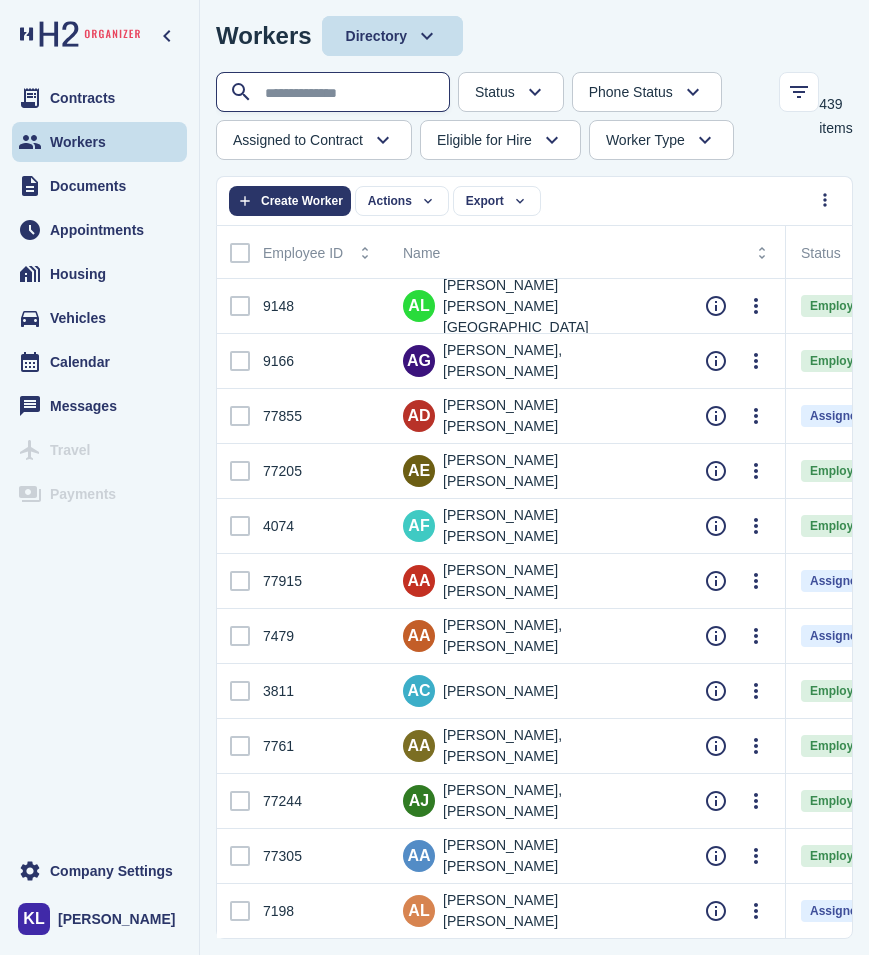 click at bounding box center [335, 93] 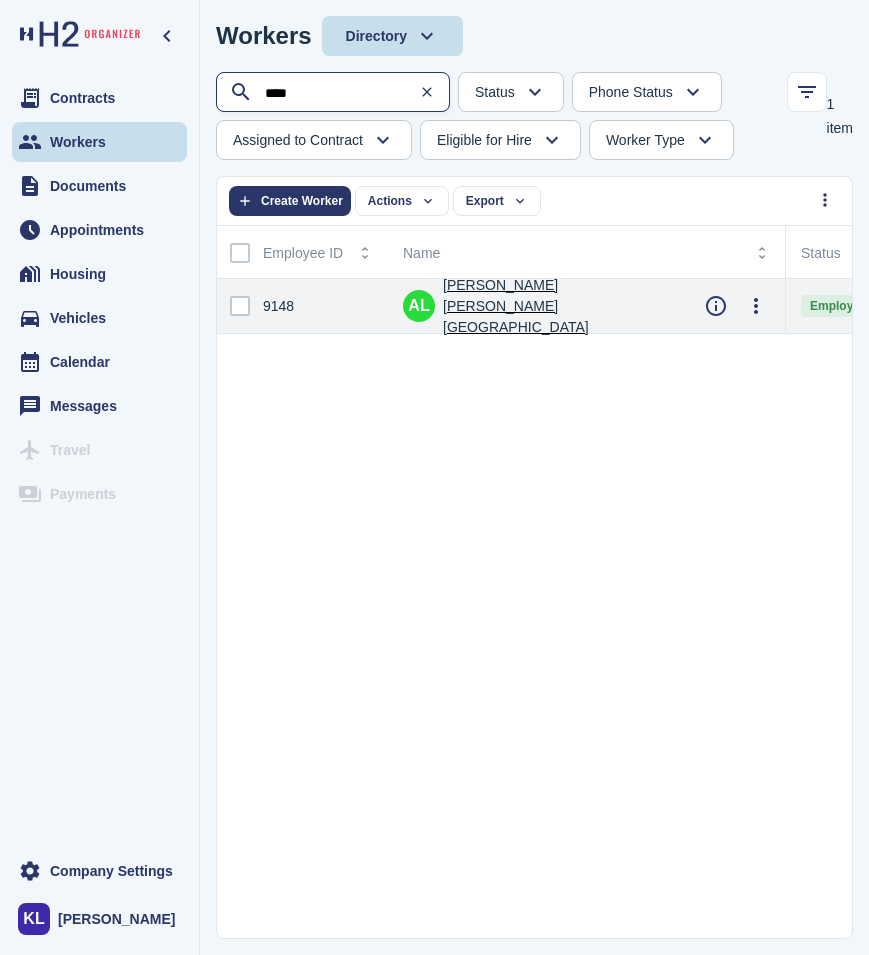 type on "****" 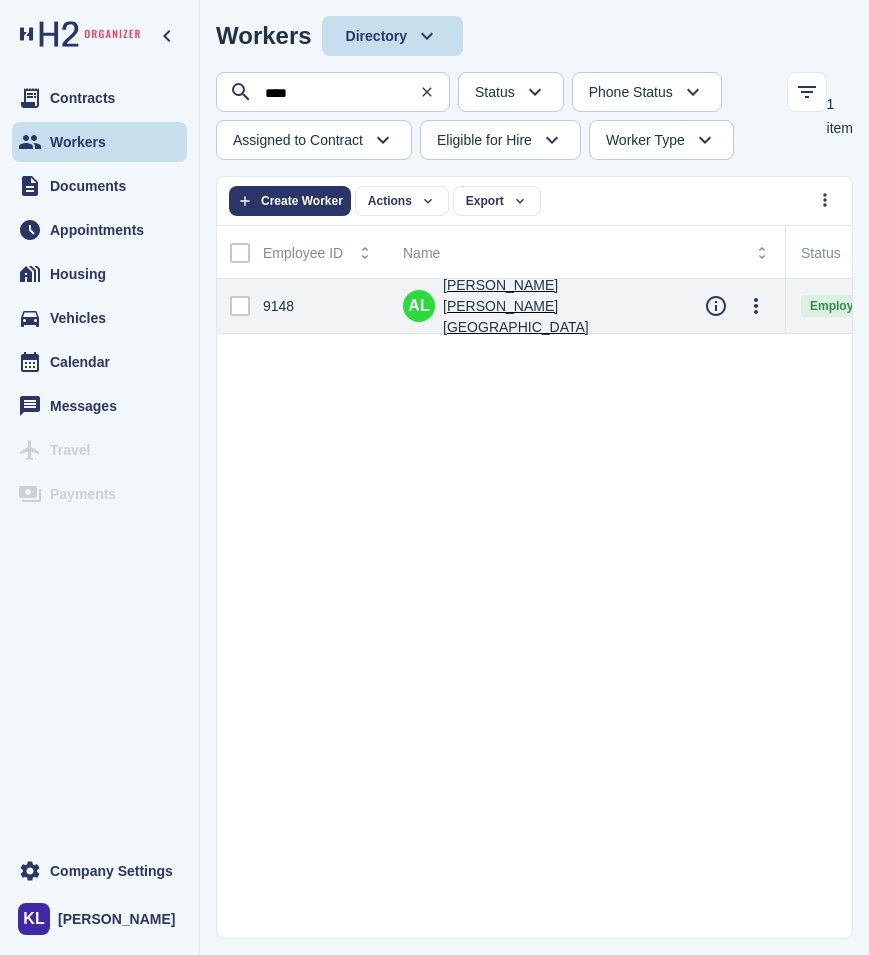 click on "[PERSON_NAME] [PERSON_NAME][GEOGRAPHIC_DATA]" 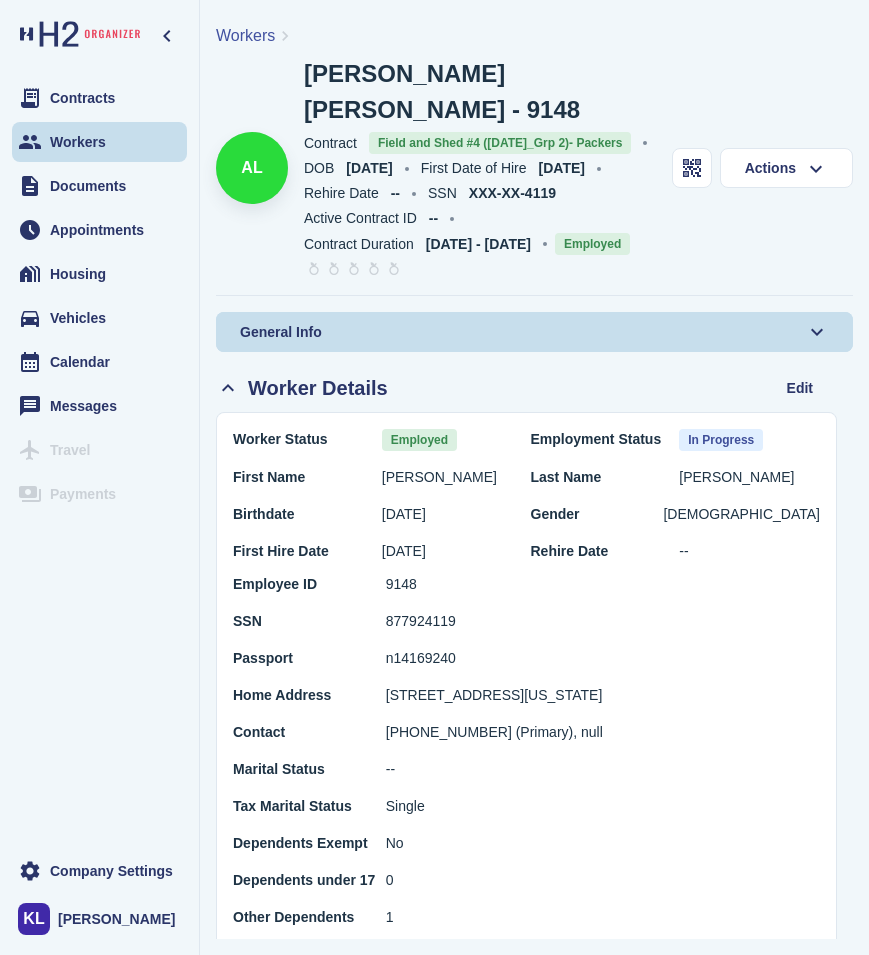 click on "Workers     [PERSON_NAME] [PERSON_NAME][GEOGRAPHIC_DATA] - 9148   Active Contract   Contract   Field and Shed #4 ([DATE]_Grp 2)- Packers     DOB   DOB   [DEMOGRAPHIC_DATA]   First Date of Hire   First Date of Hire   [DATE]   Rehire Date   Rehire Date   --   SSN   SSN   XXX-XX-4119   Active Contract ID   Active Contract ID   --   Contract Duration   Contract Duration   [DATE] - [DATE]   Employed                                         Actions                   General Info               Worker Details       Edit           Worker Status   Employed     Employment Status   In Progress     First Name   [PERSON_NAME]   Last Name   [PERSON_NAME]   Birthdate   [DEMOGRAPHIC_DATA]   Gender   [DEMOGRAPHIC_DATA]   First Hire Date   [DATE]   Rehire Date   --   Employee ID   9148   SSN   877924119   Passport   [PASSPORT]   Home Address   [STREET_ADDRESS][US_STATE]   Contact   [PHONE_NUMBER] (Primary), null   Marital Status   --   Tax Marital Status   [DEMOGRAPHIC_DATA]   Dependents Exempt   No   Dependents under 17   0     1" at bounding box center [534, 477] 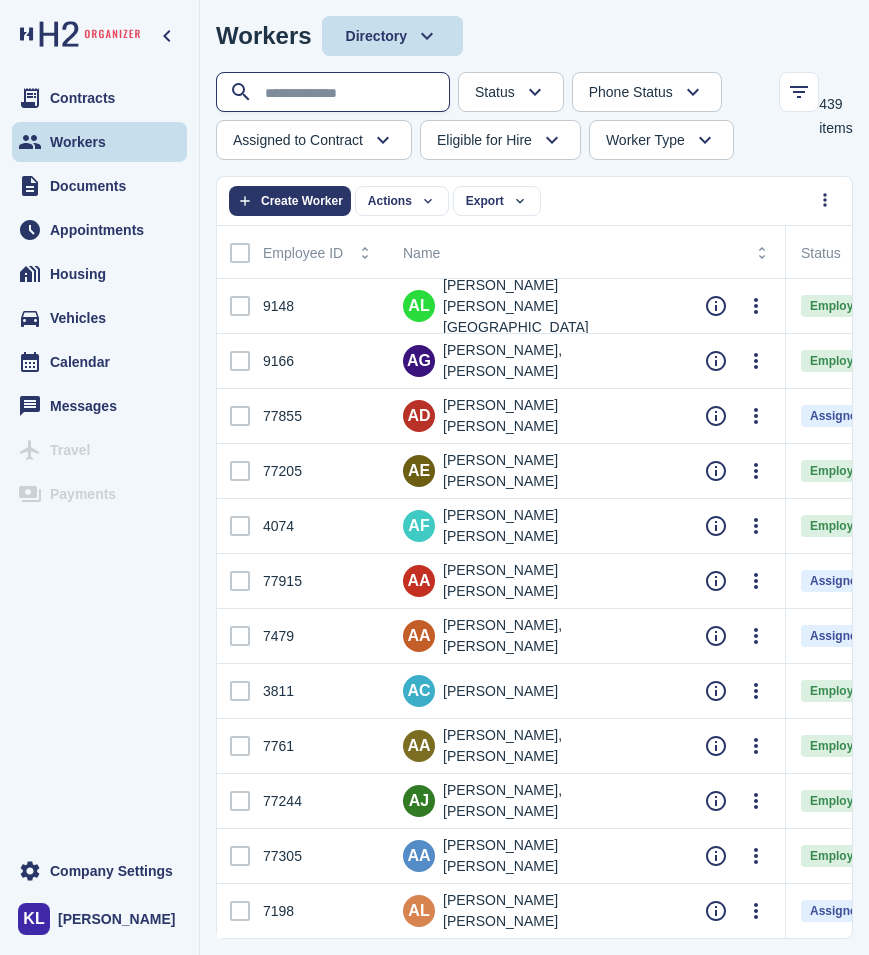 click at bounding box center (335, 93) 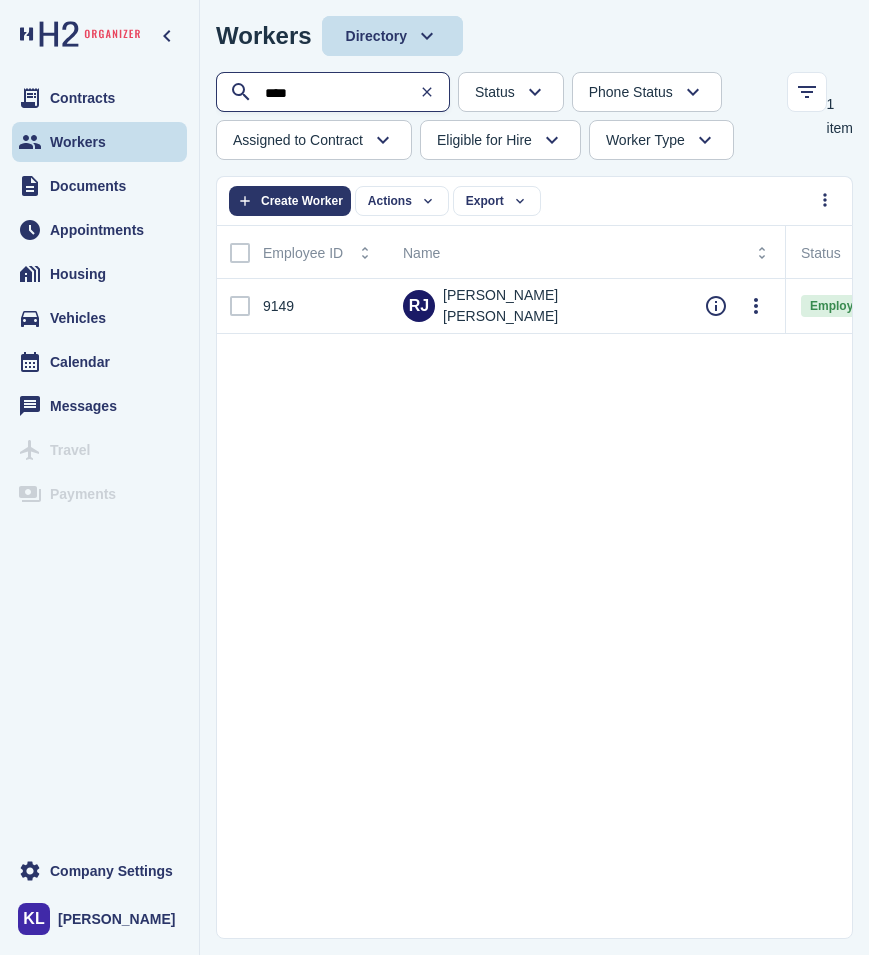 type on "****" 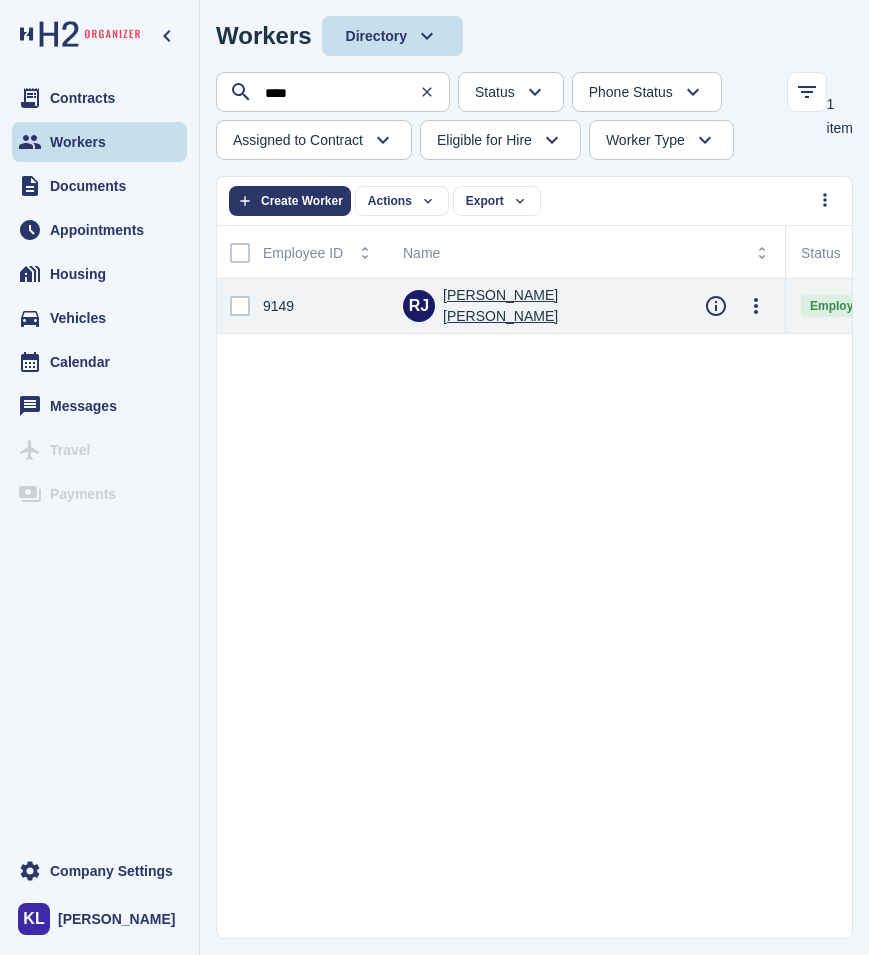 click on "[PERSON_NAME] [PERSON_NAME]" at bounding box center (558, 306) 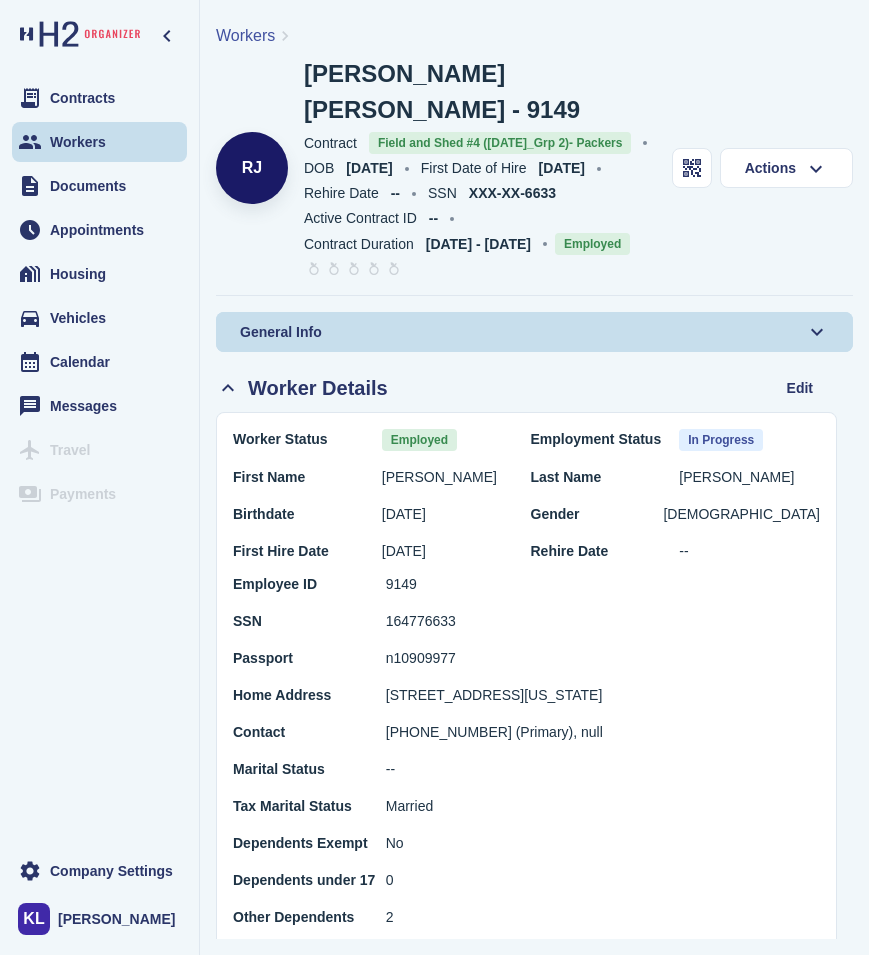 click on "Workers" at bounding box center [245, 35] 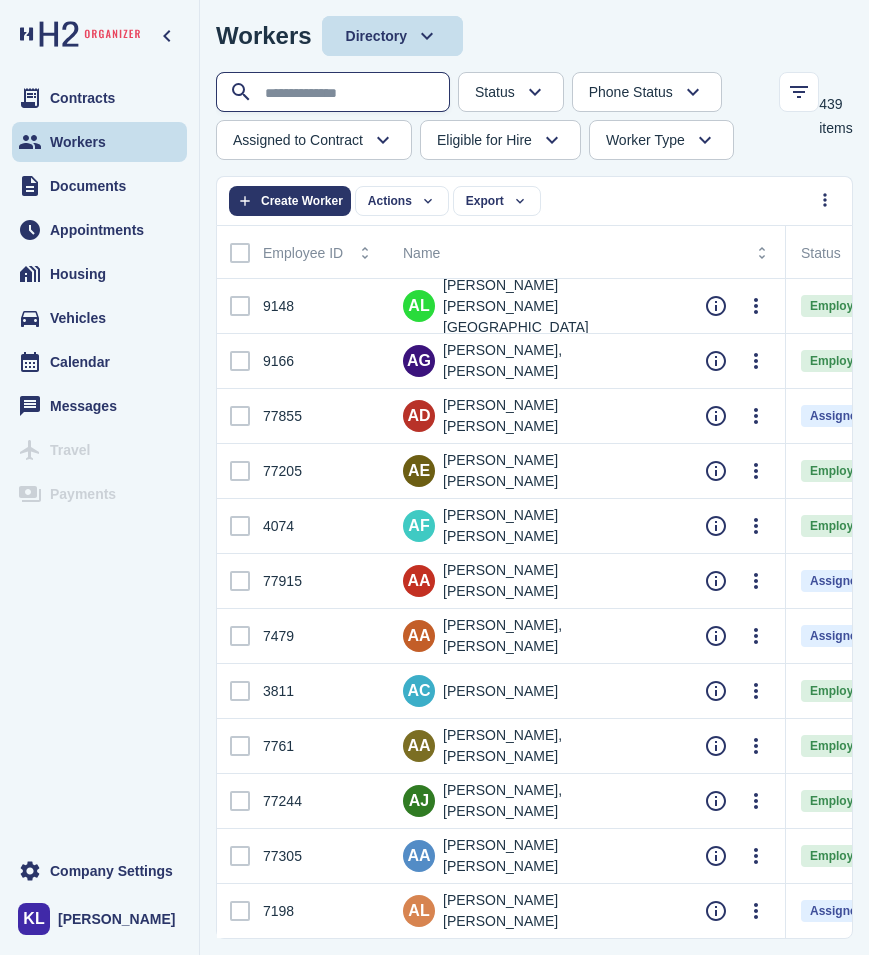 click at bounding box center (335, 93) 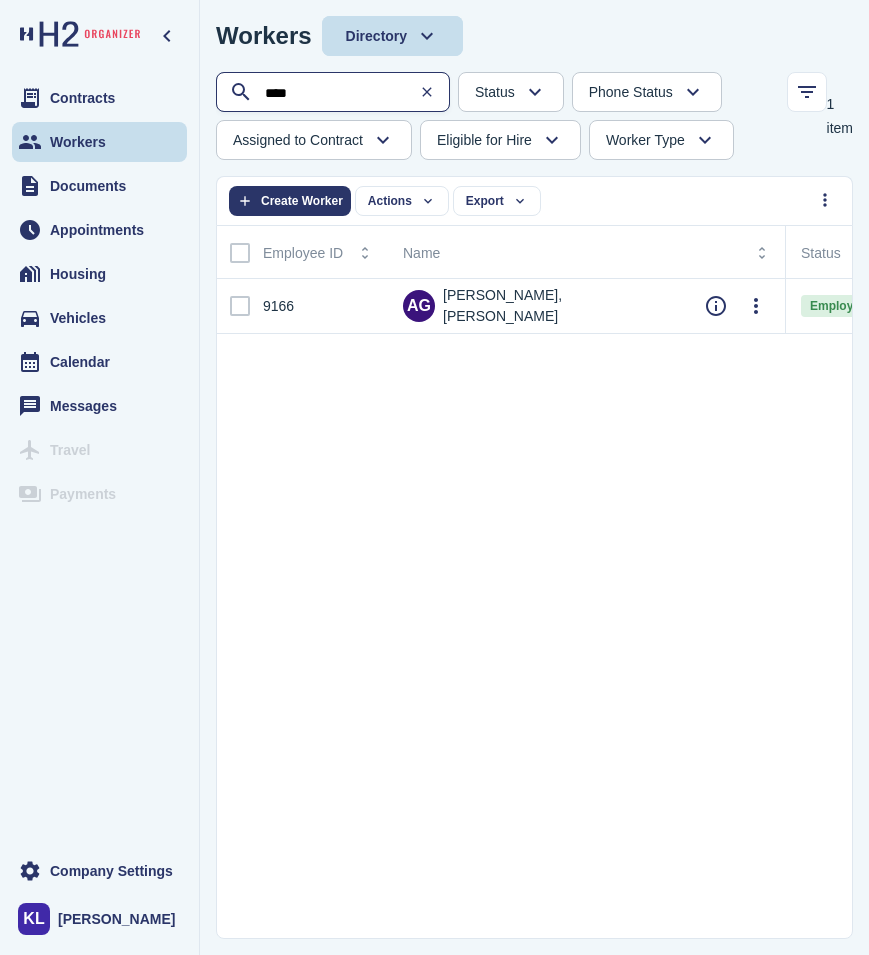type on "****" 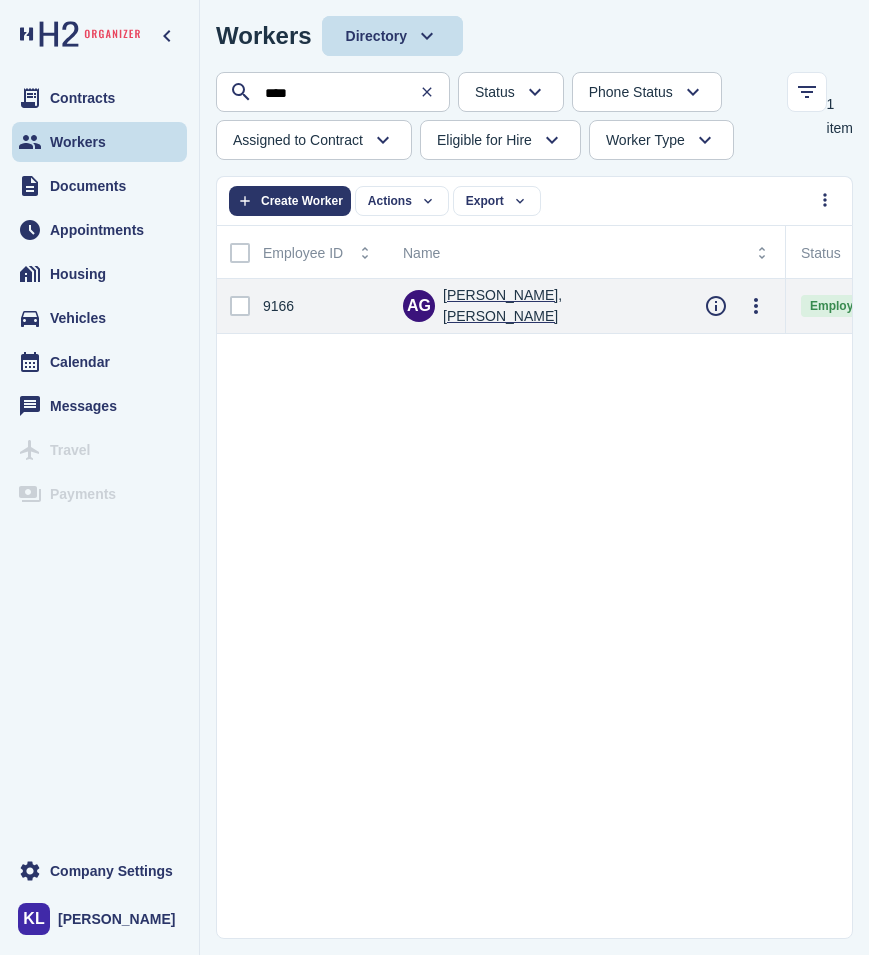 click on "[PERSON_NAME], [PERSON_NAME]" at bounding box center [558, 306] 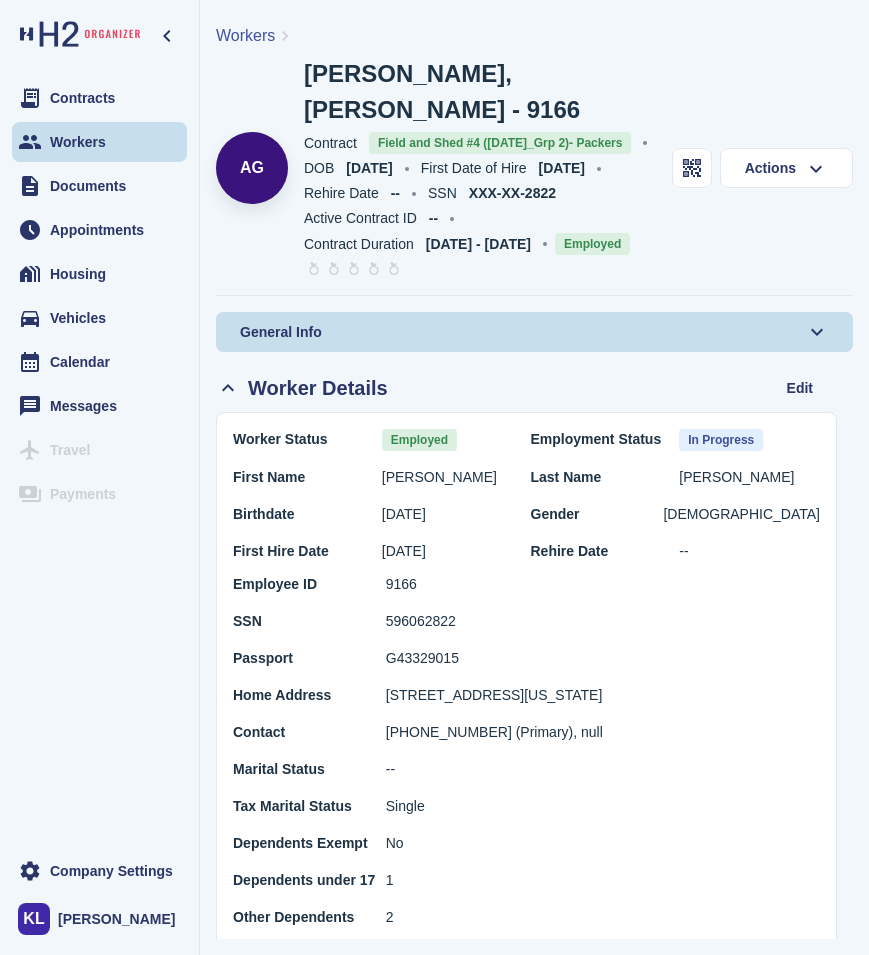 click on "Workers" at bounding box center [245, 35] 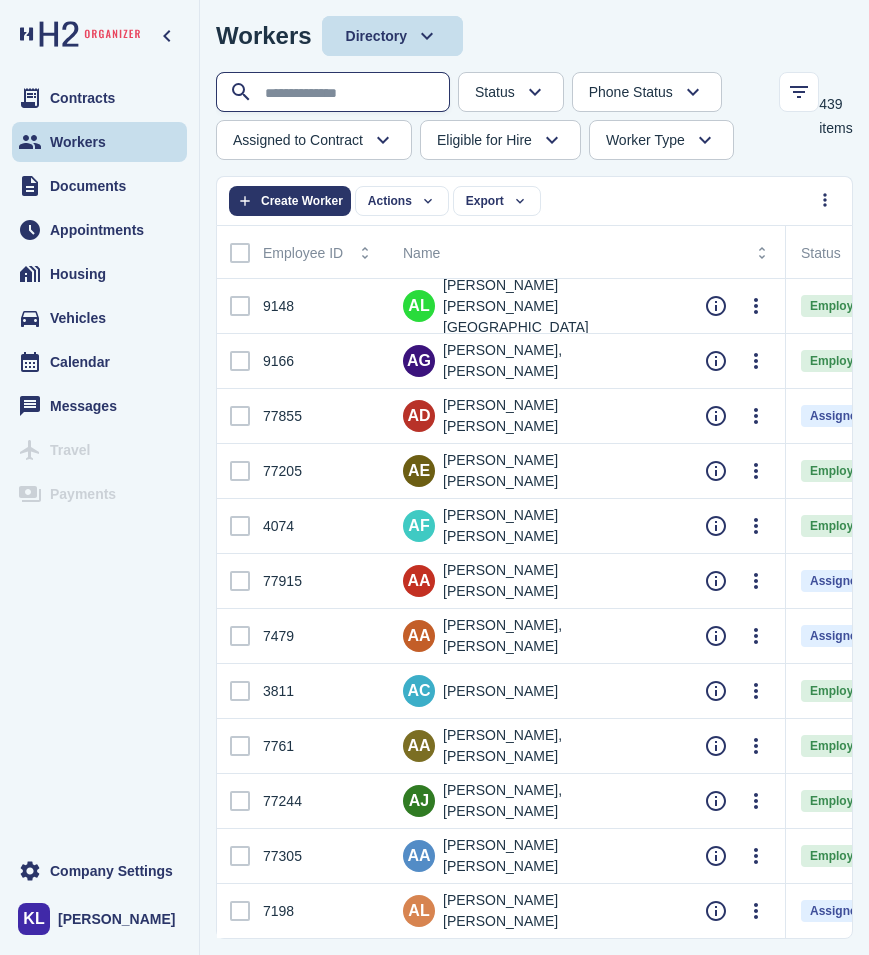 click at bounding box center (335, 93) 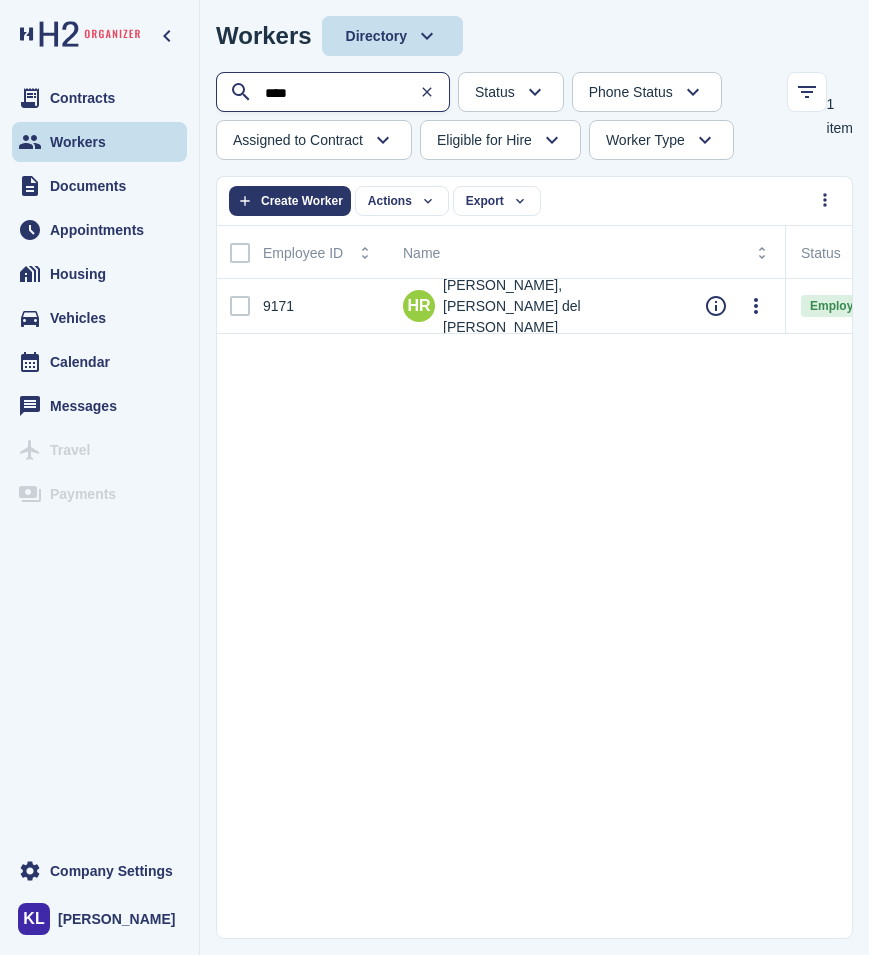 type on "****" 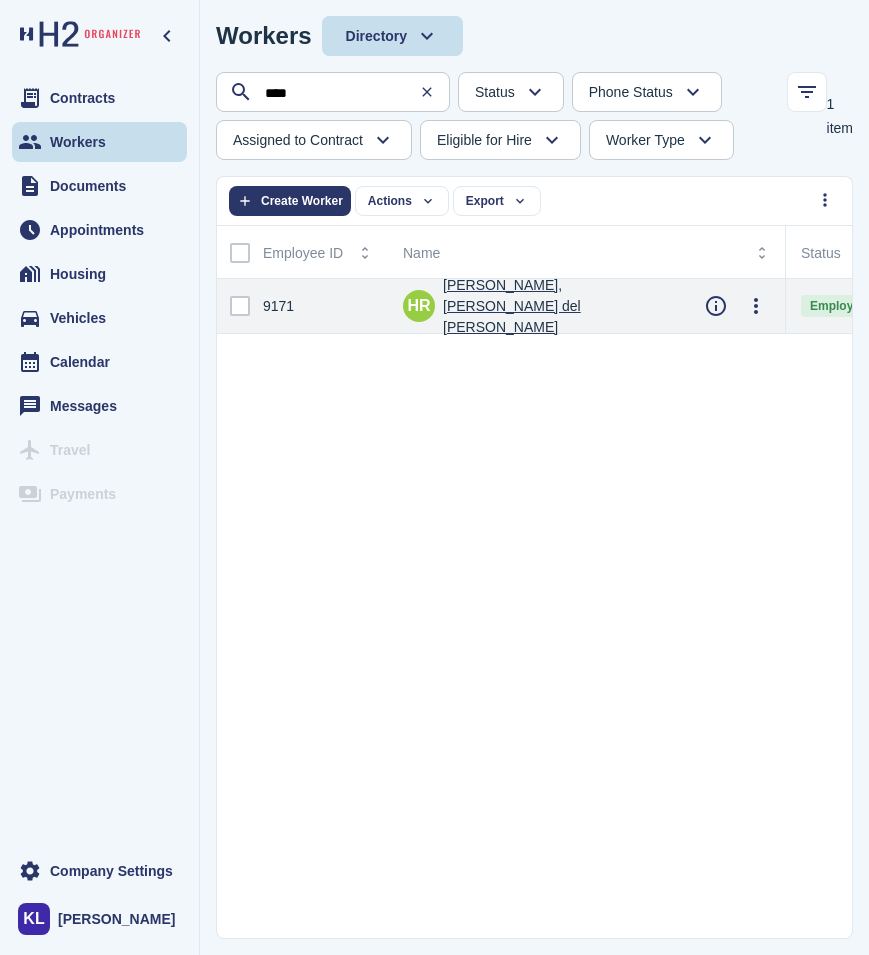 click on "[PERSON_NAME], [PERSON_NAME] del [PERSON_NAME]" at bounding box center (558, 306) 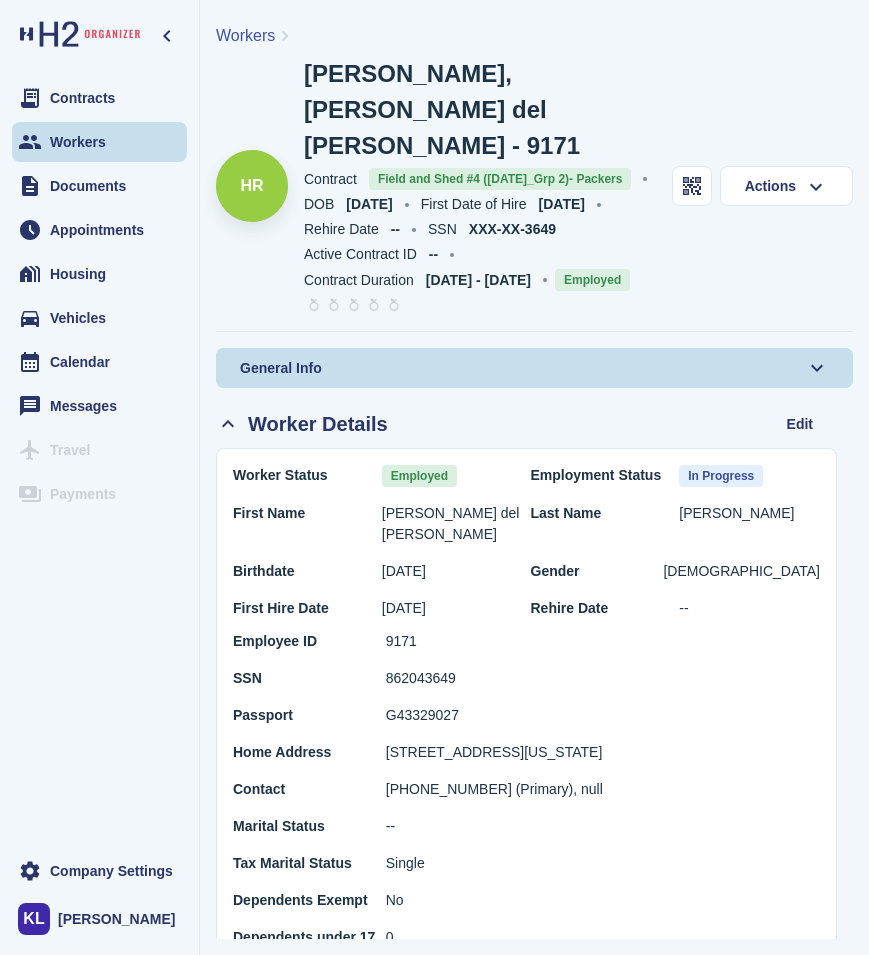 click on "Workers" at bounding box center (245, 35) 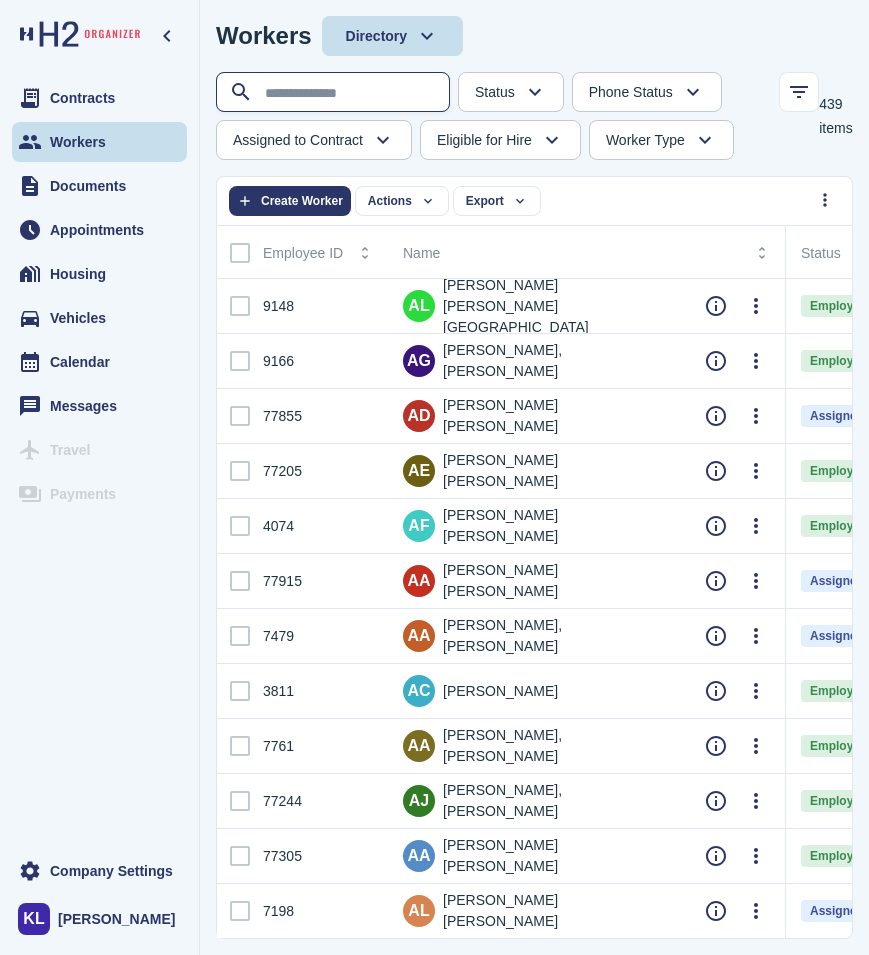 click at bounding box center (335, 93) 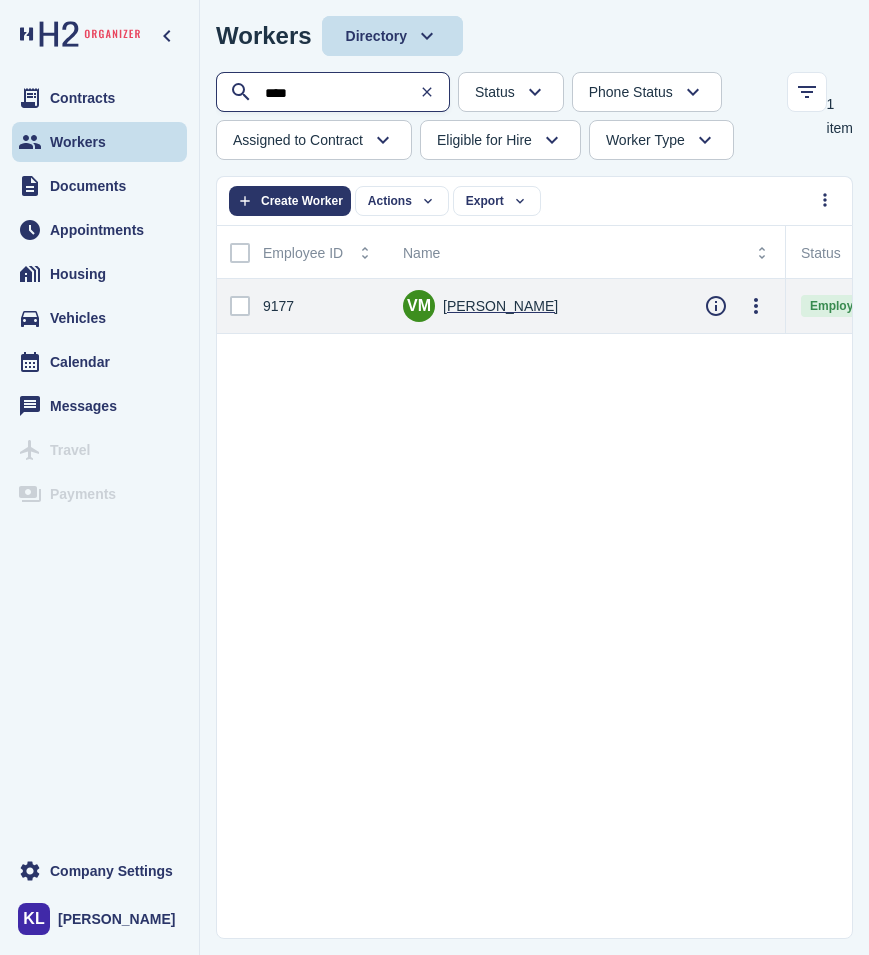 type on "****" 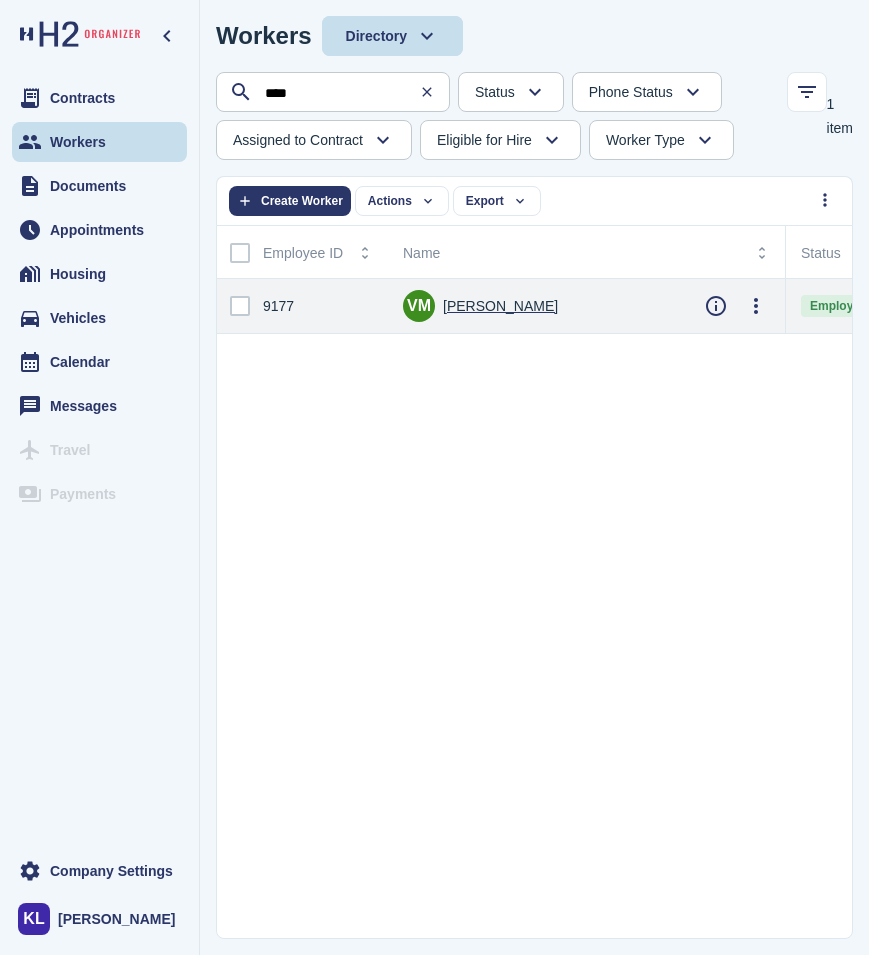 click on "[PERSON_NAME]" at bounding box center [500, 306] 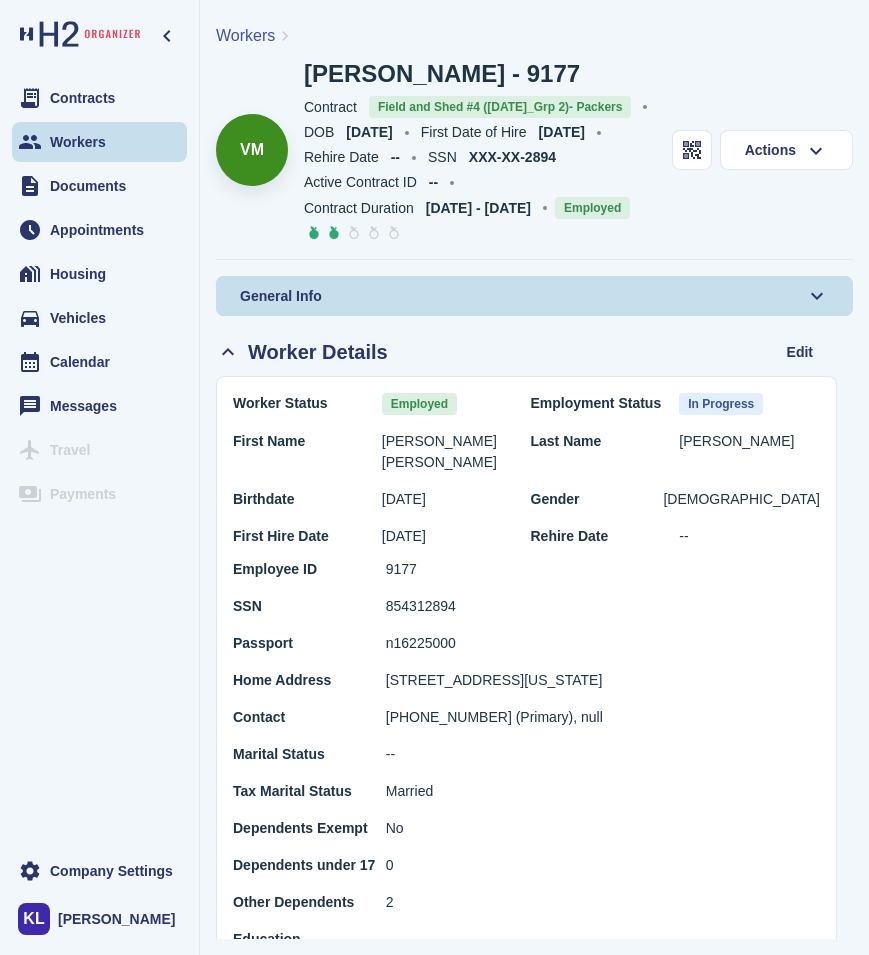 click on "Workers" at bounding box center (245, 35) 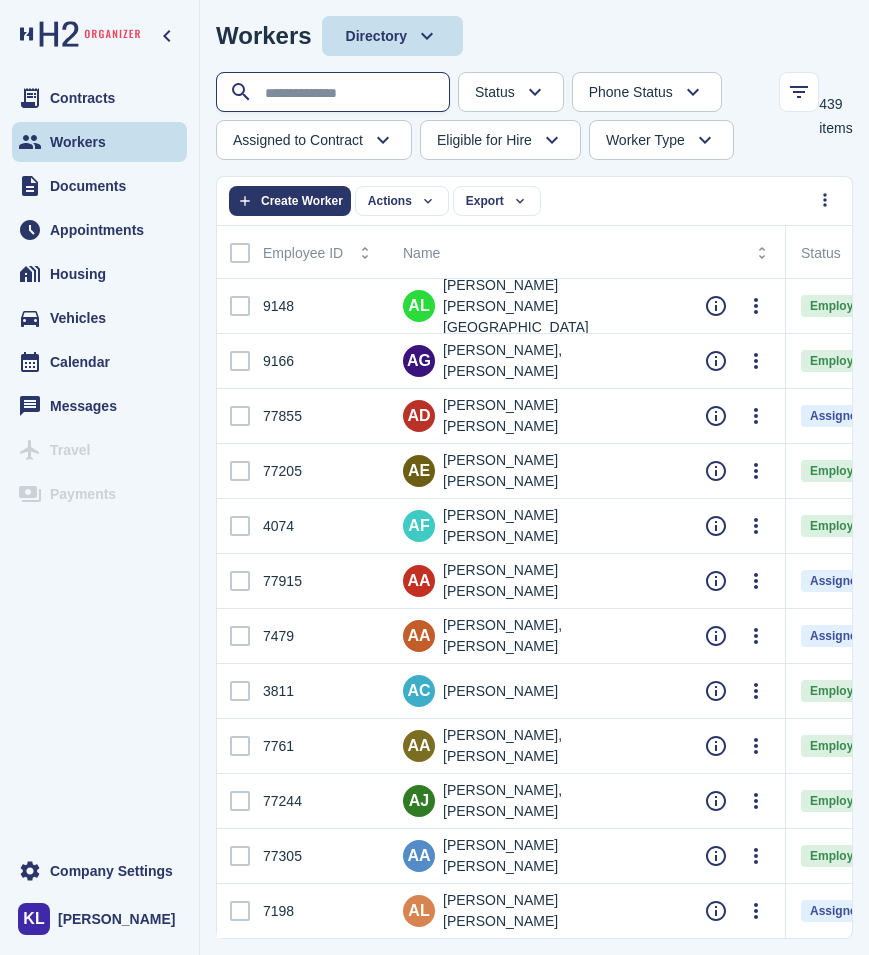 click at bounding box center (335, 93) 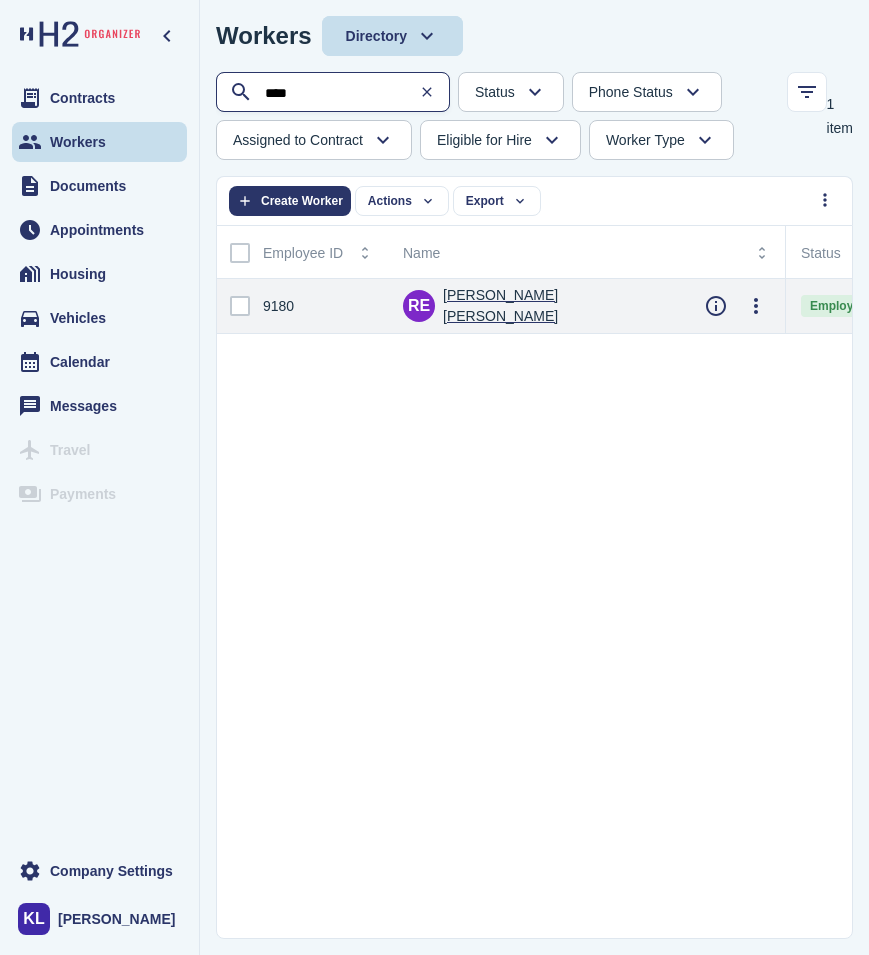 type on "****" 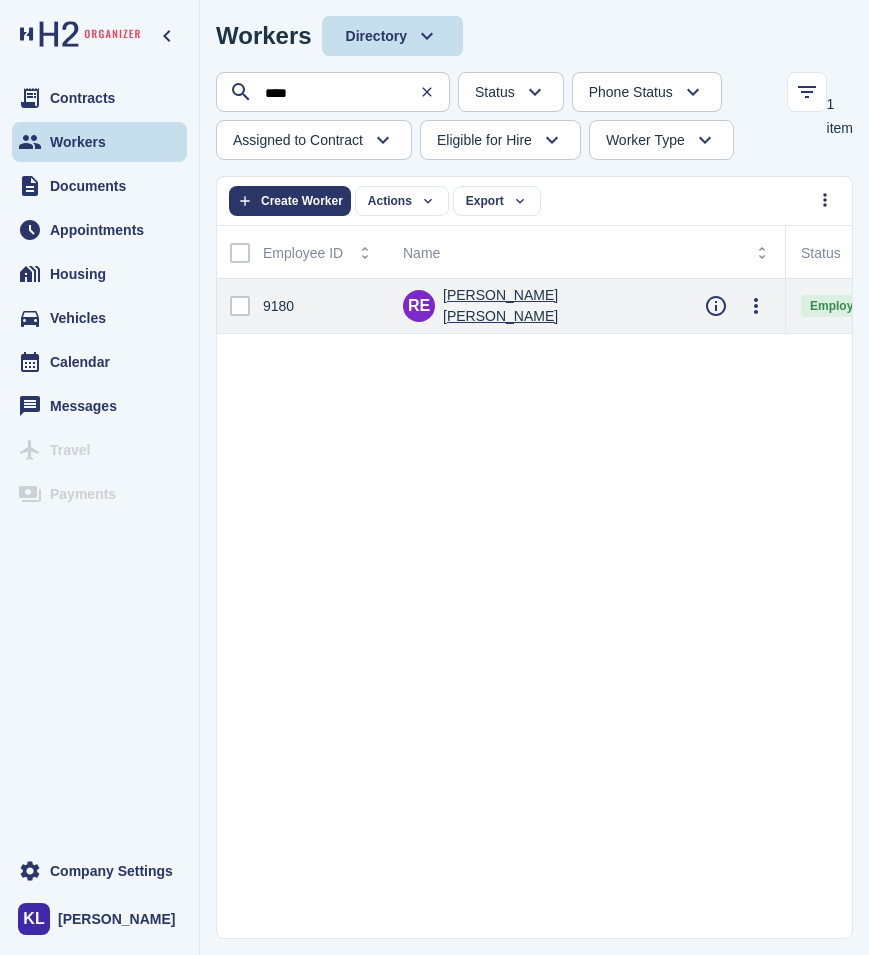click on "[PERSON_NAME] [PERSON_NAME]" at bounding box center [558, 306] 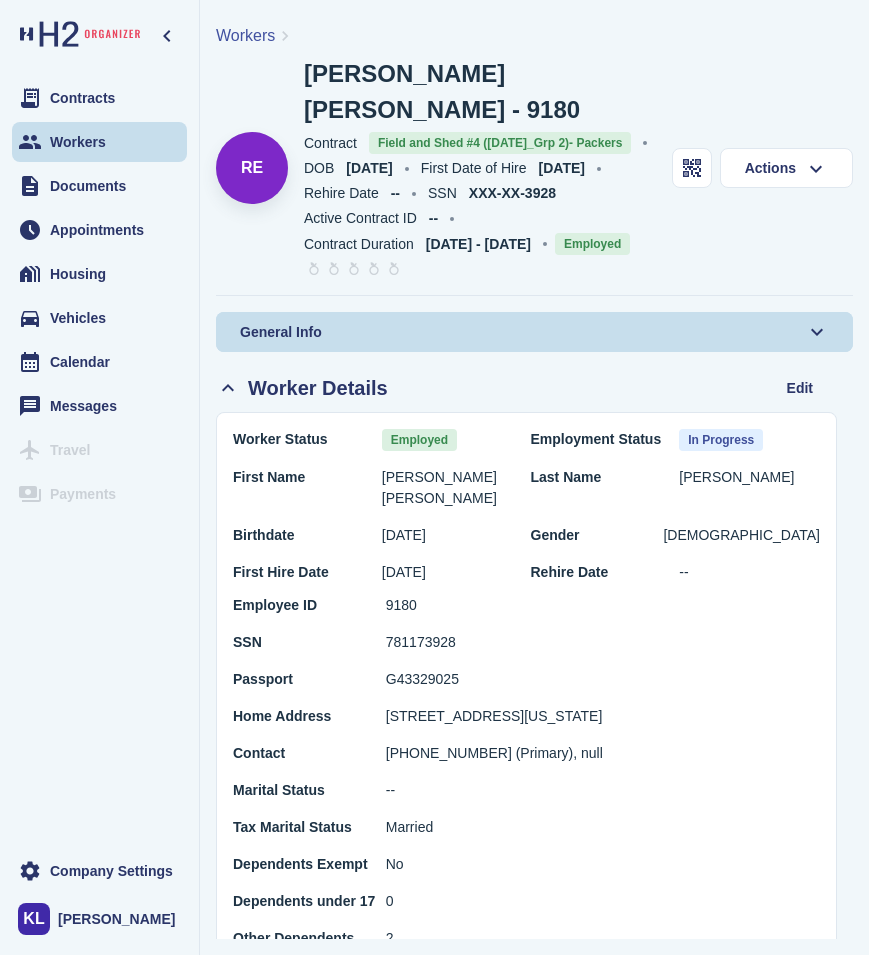 click at bounding box center [285, 36] 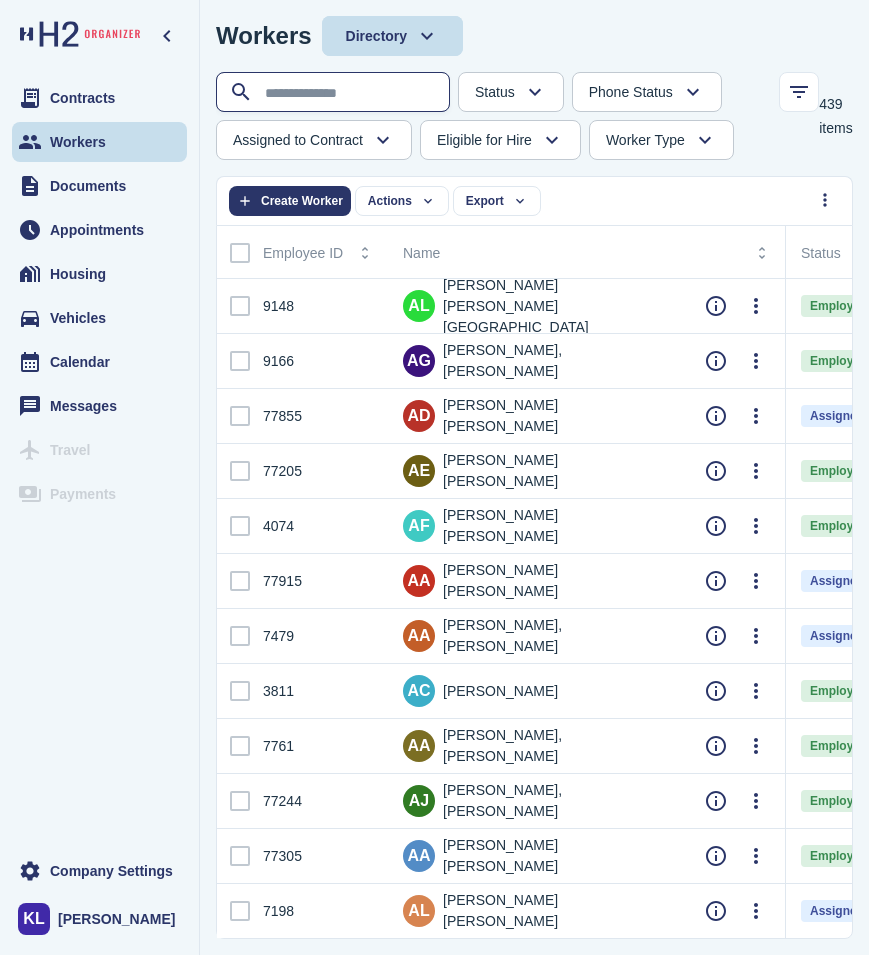 click at bounding box center [335, 93] 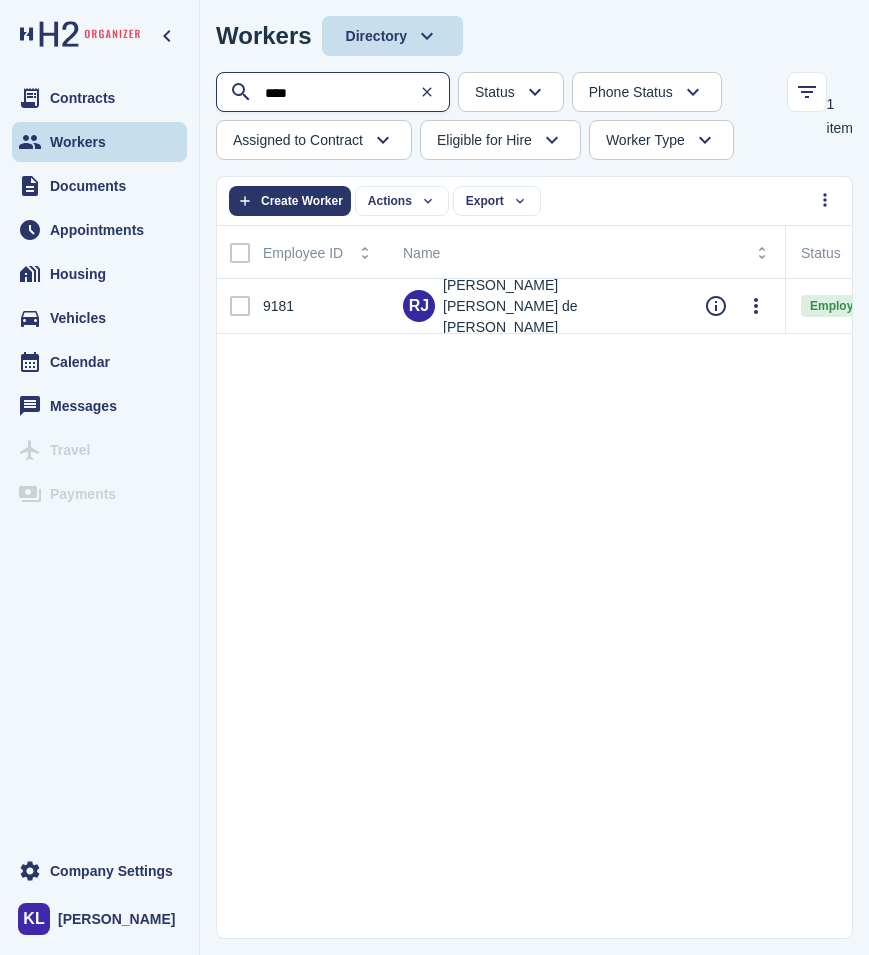 type on "****" 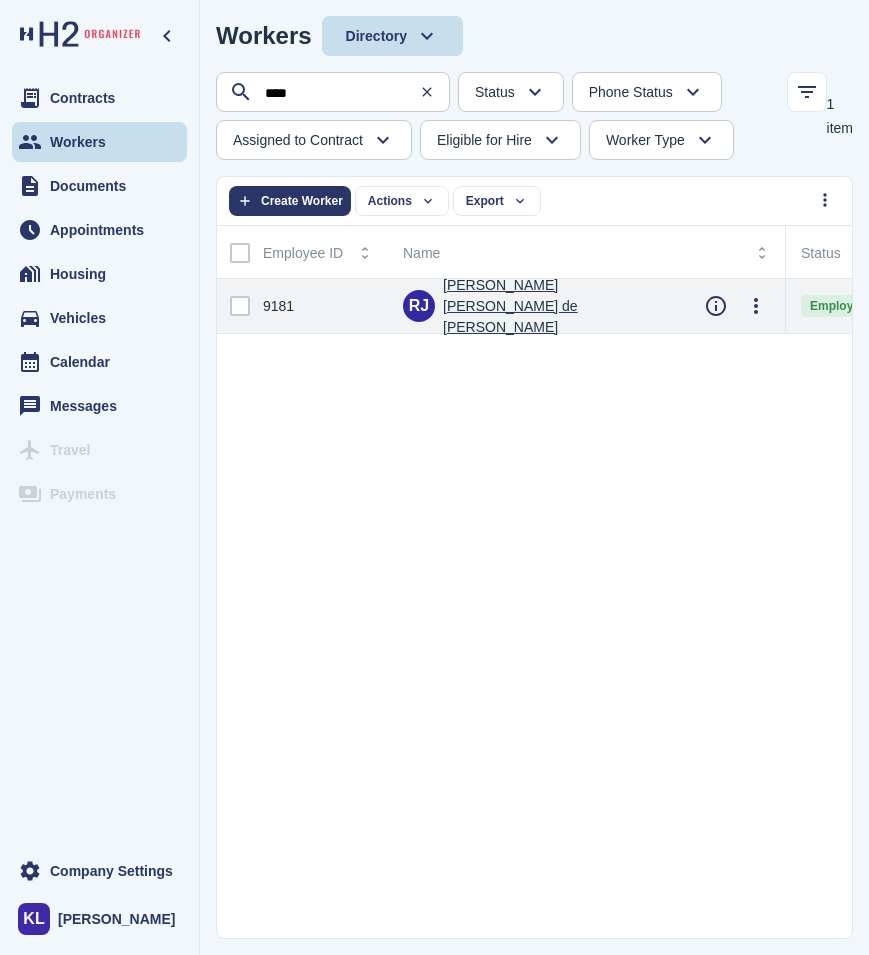 click on "[PERSON_NAME] [PERSON_NAME] de [PERSON_NAME]" at bounding box center (558, 306) 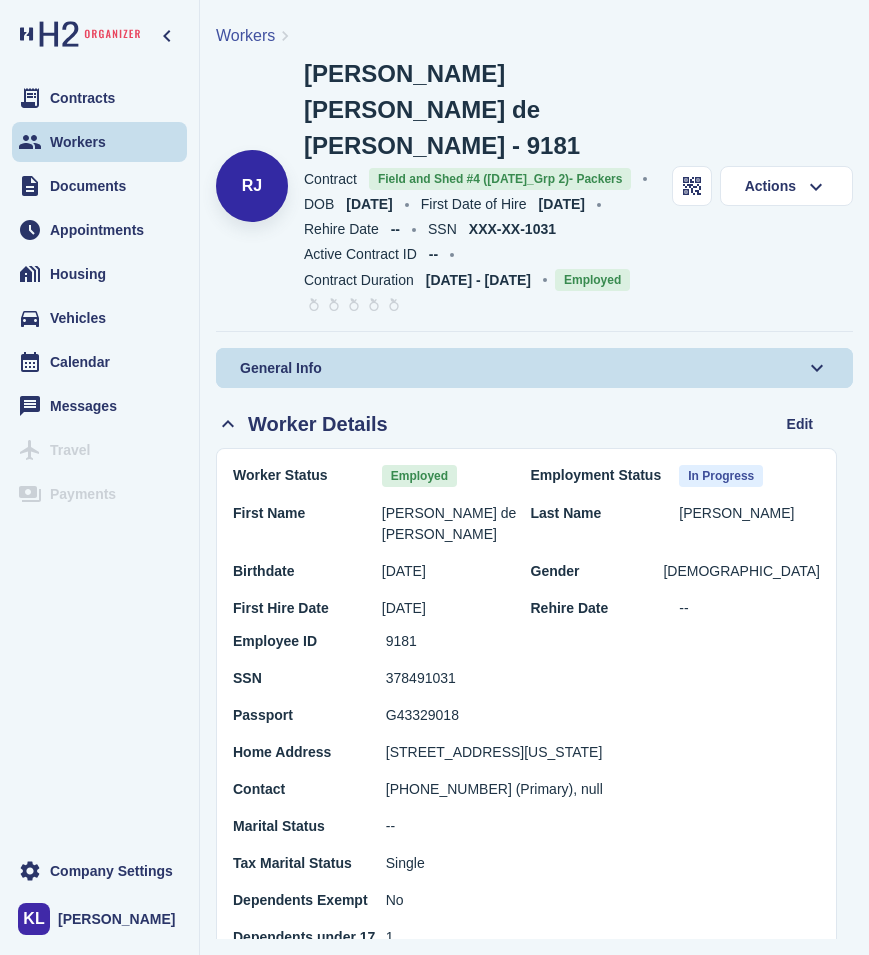 click on "Workers" at bounding box center (245, 35) 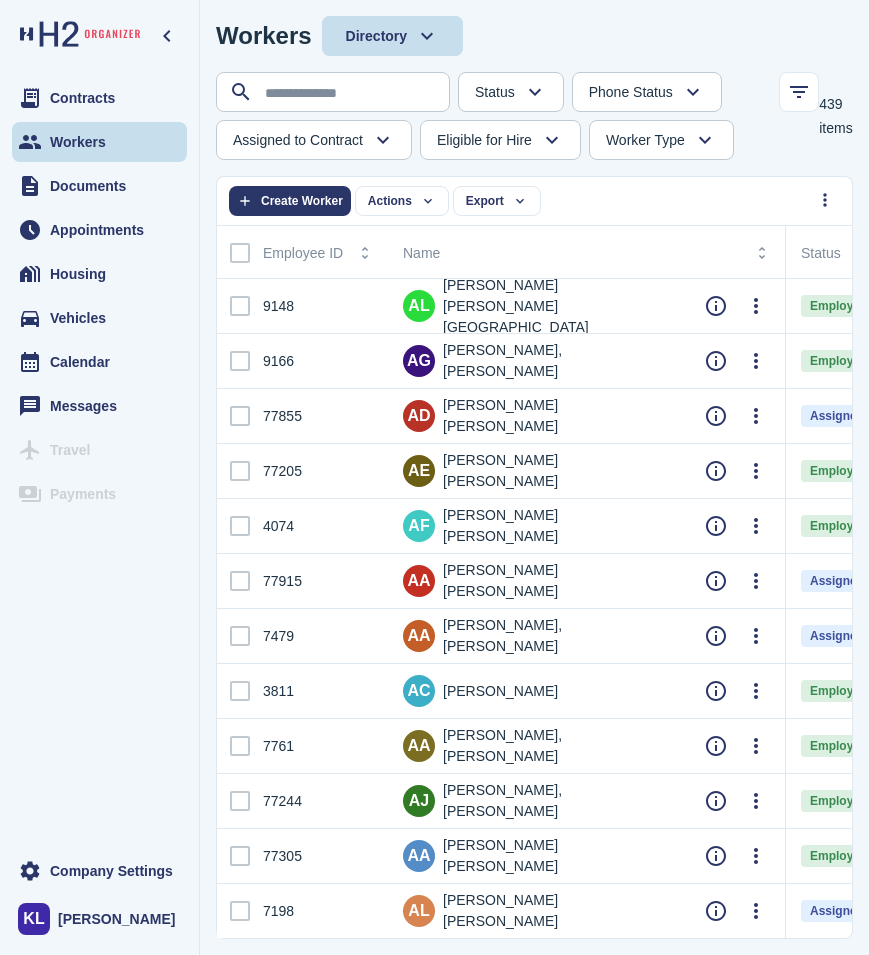 click on "Workers     Directory" at bounding box center (339, 36) 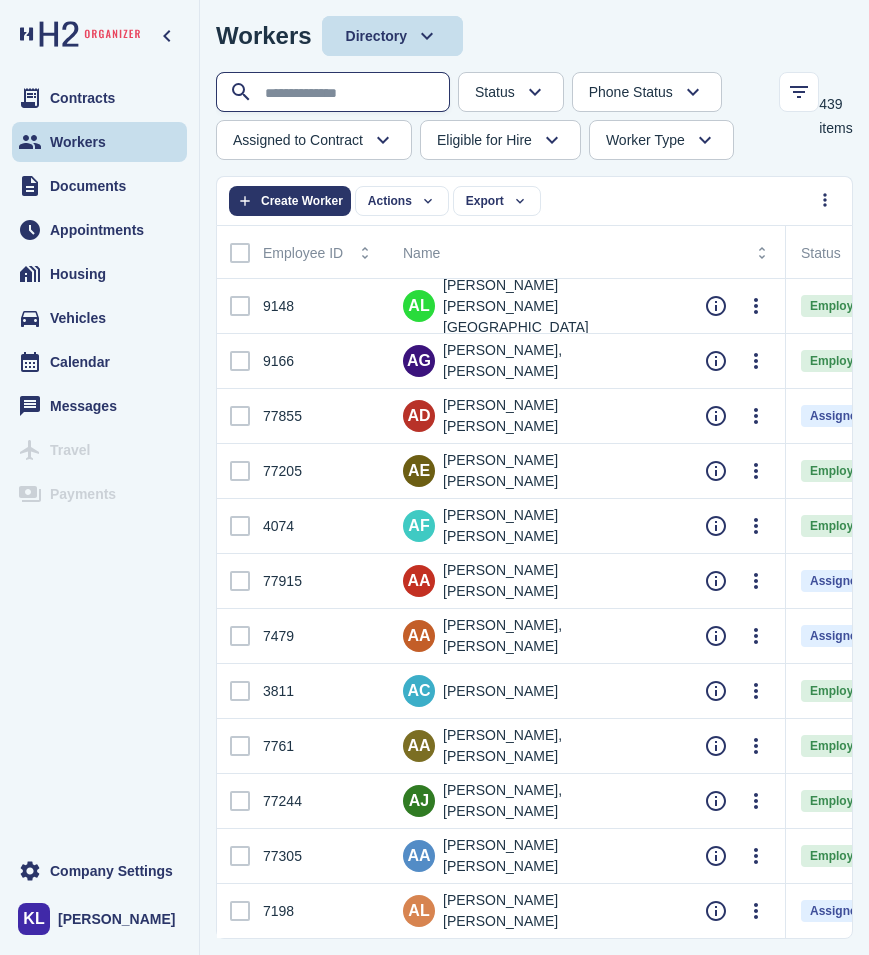 click at bounding box center (335, 93) 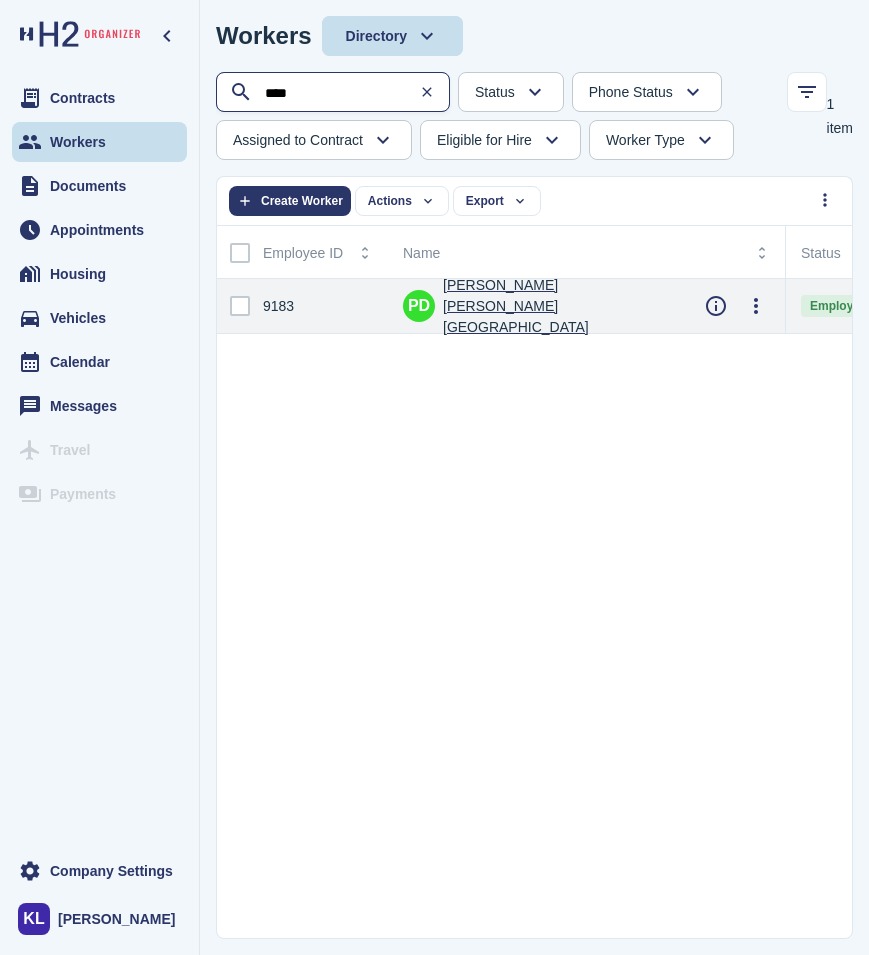 type on "****" 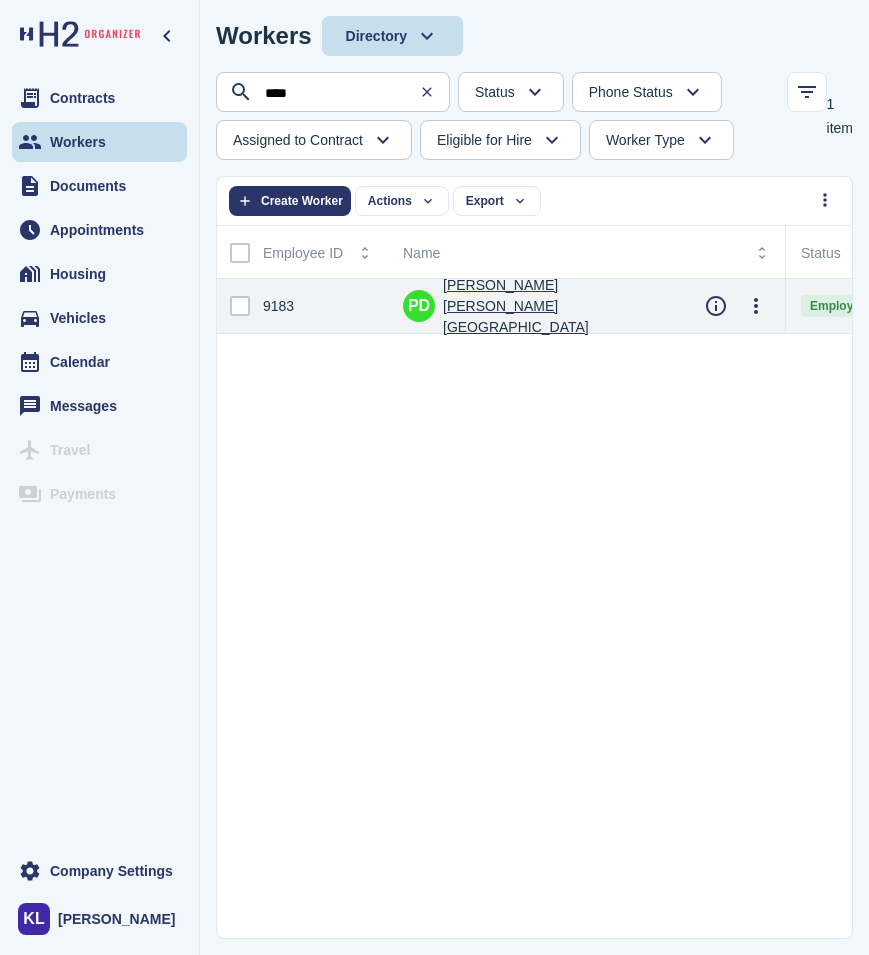 click on "[PERSON_NAME] [PERSON_NAME][GEOGRAPHIC_DATA]" at bounding box center (558, 306) 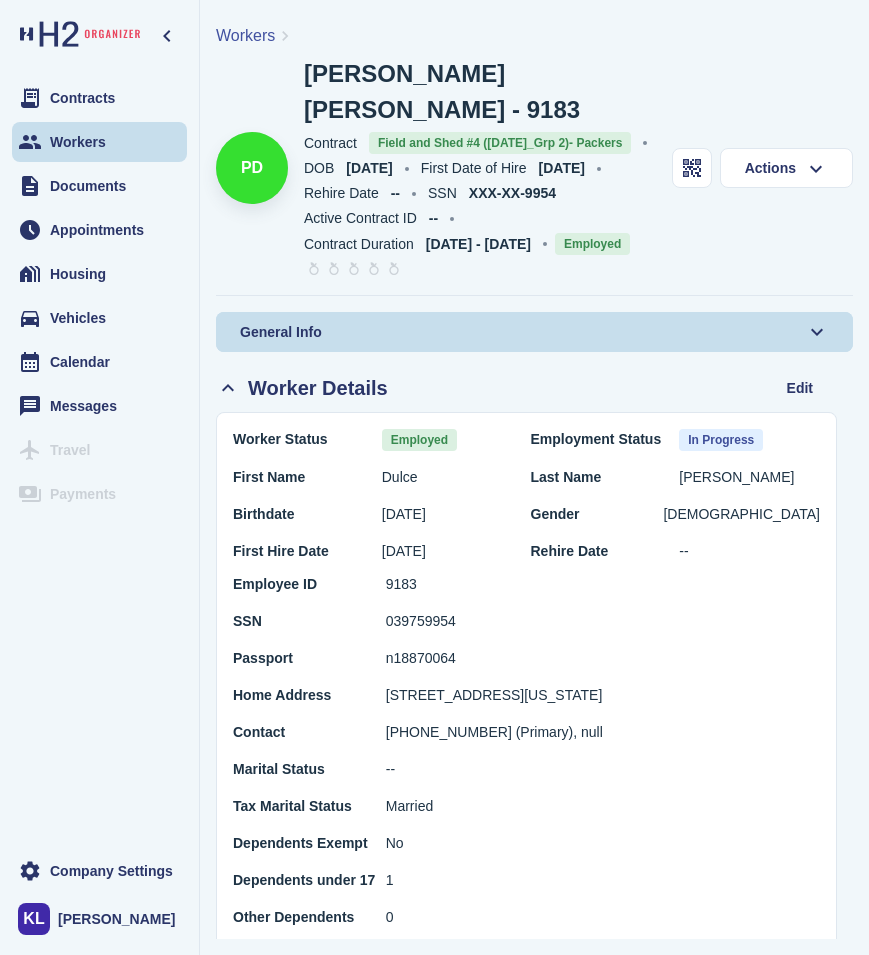 click on "Workers" at bounding box center [245, 36] 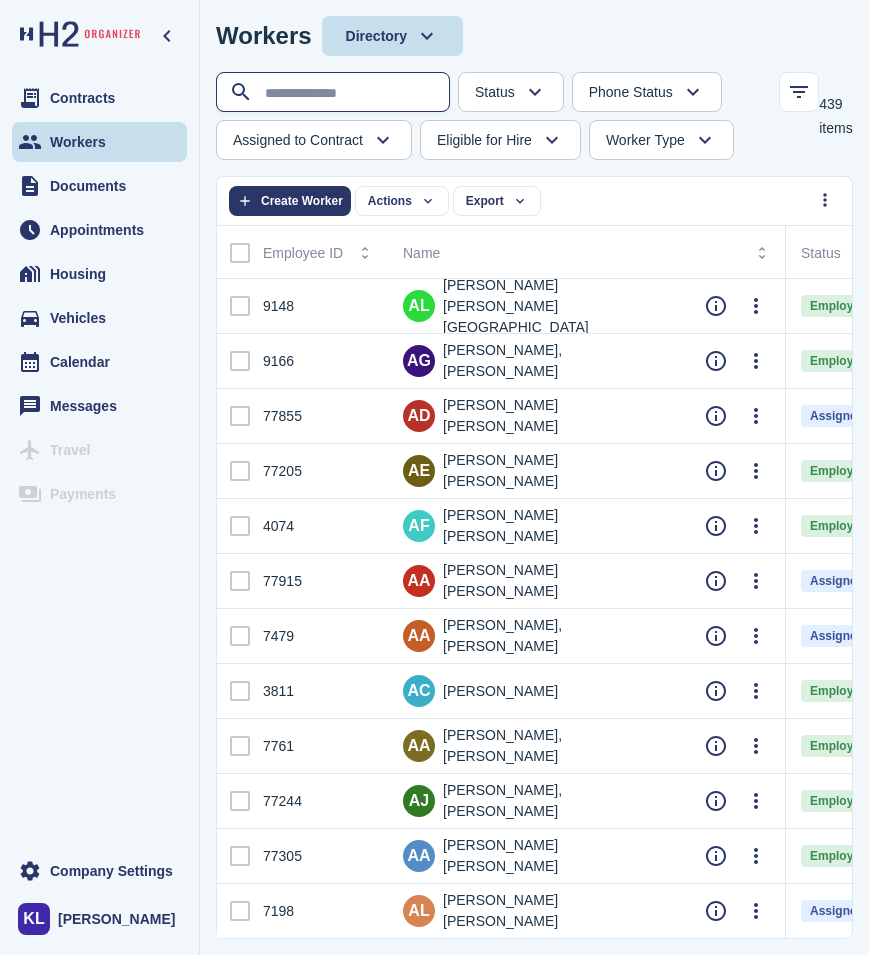 click at bounding box center (335, 93) 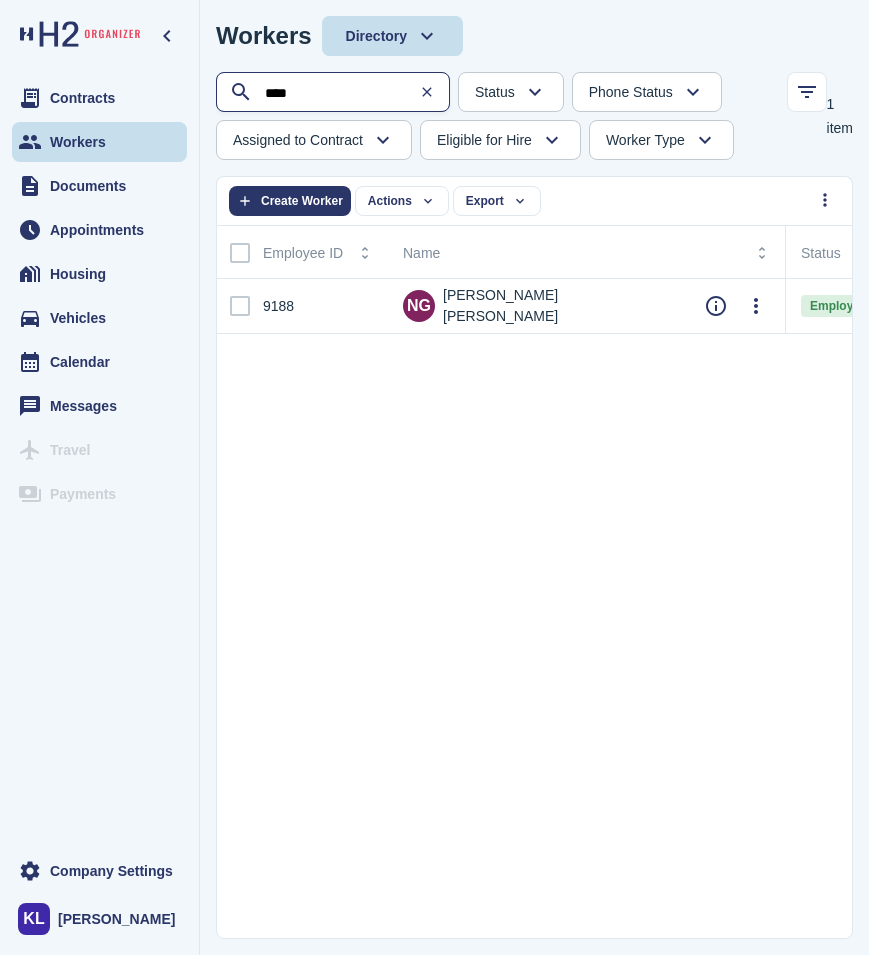 type on "****" 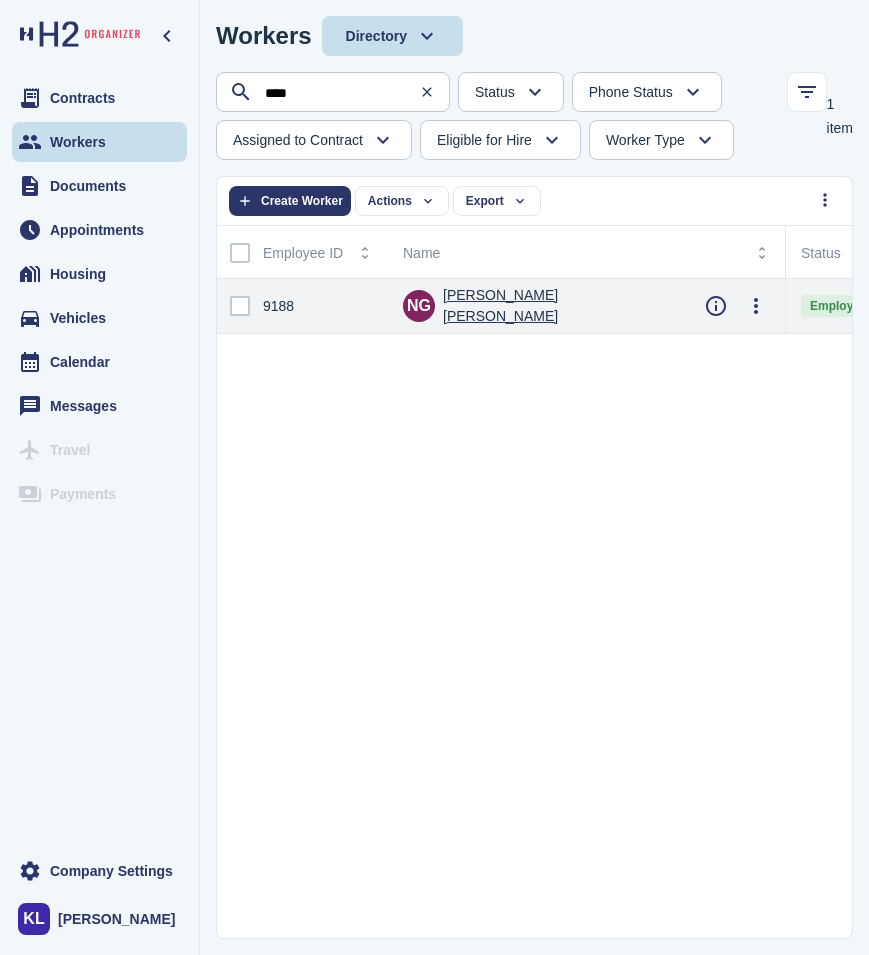 click on "[PERSON_NAME] [PERSON_NAME]" at bounding box center (558, 306) 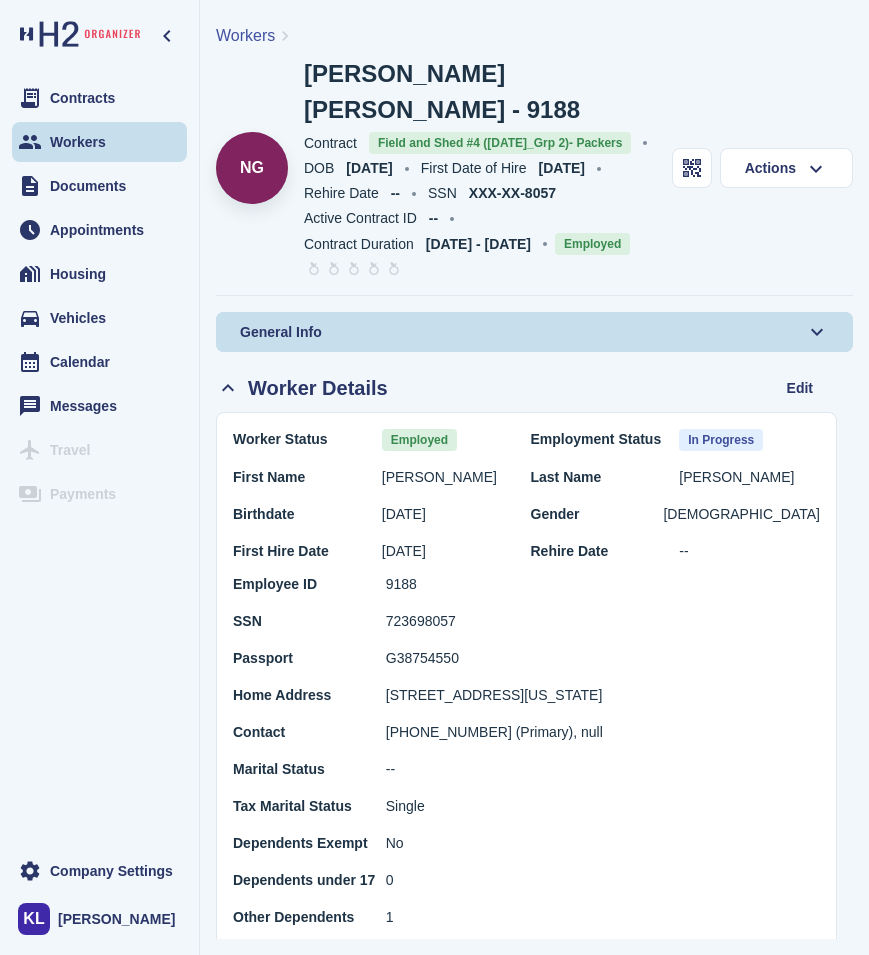 click on "Workers" at bounding box center [245, 35] 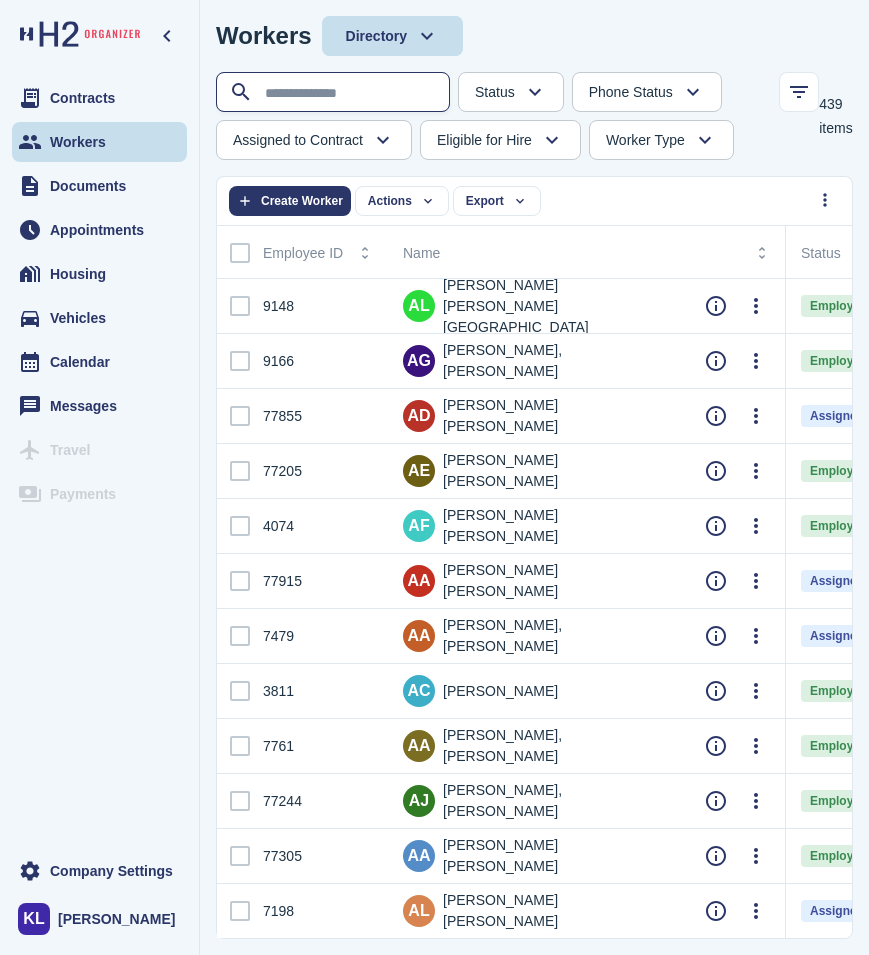 click at bounding box center (335, 93) 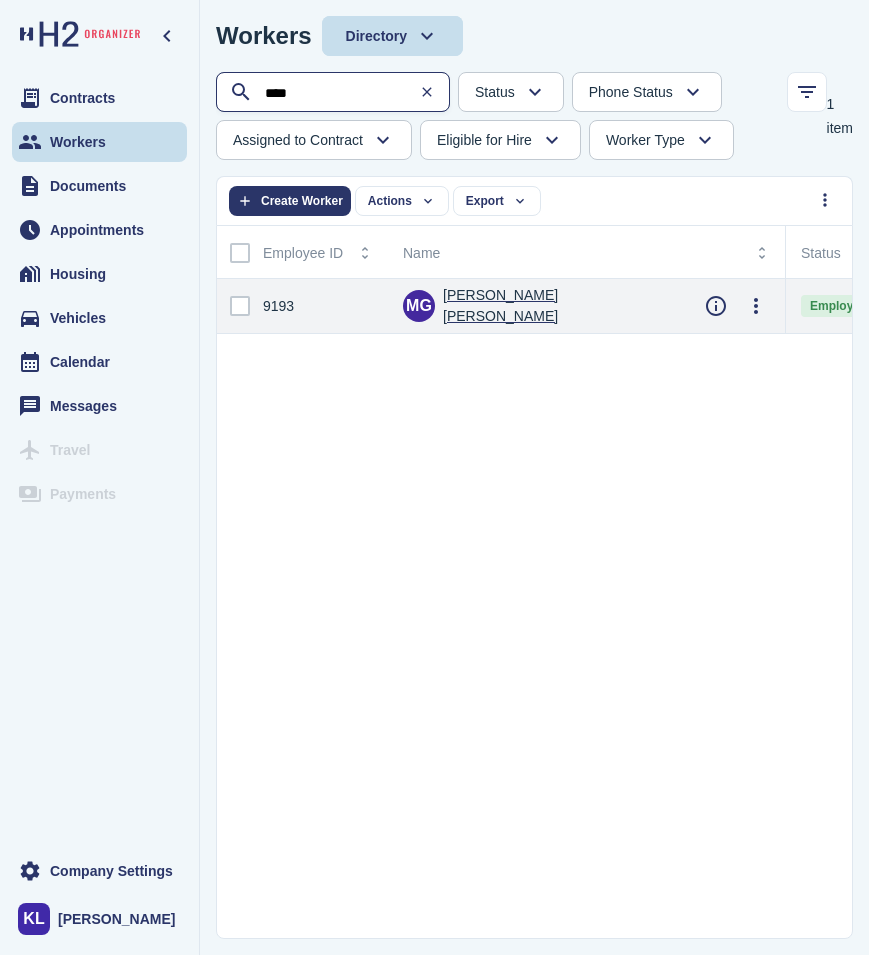 type on "****" 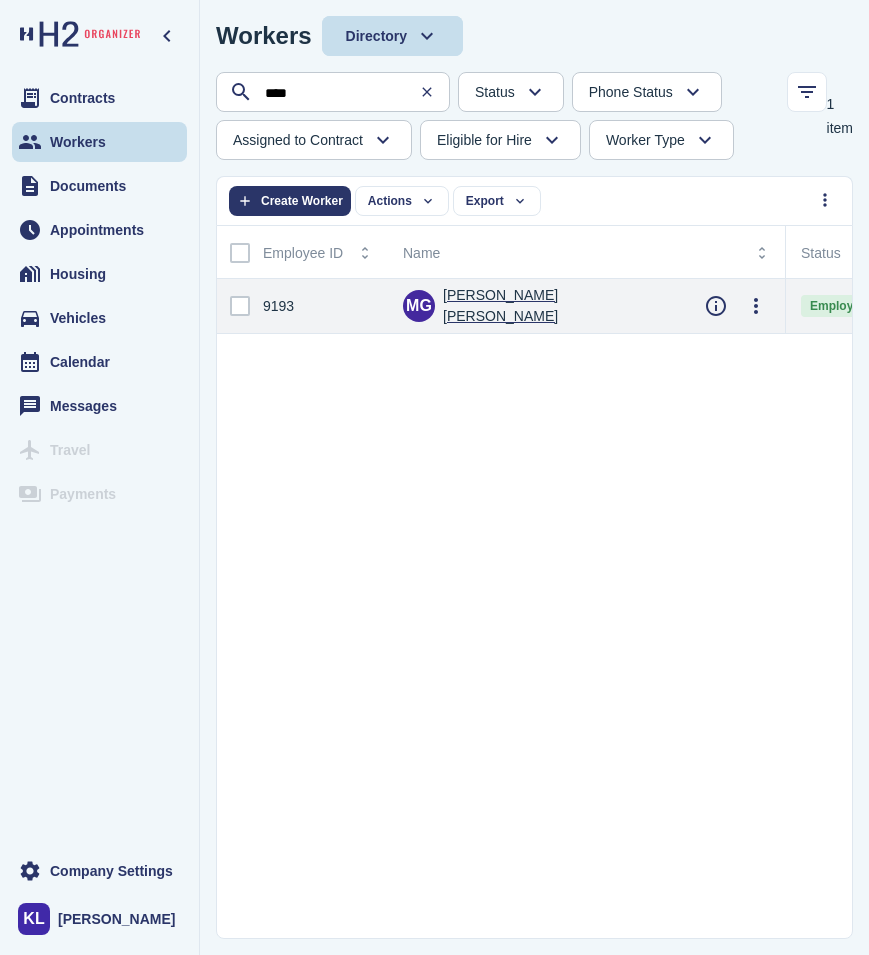 click on "[PERSON_NAME] [PERSON_NAME]" at bounding box center (558, 306) 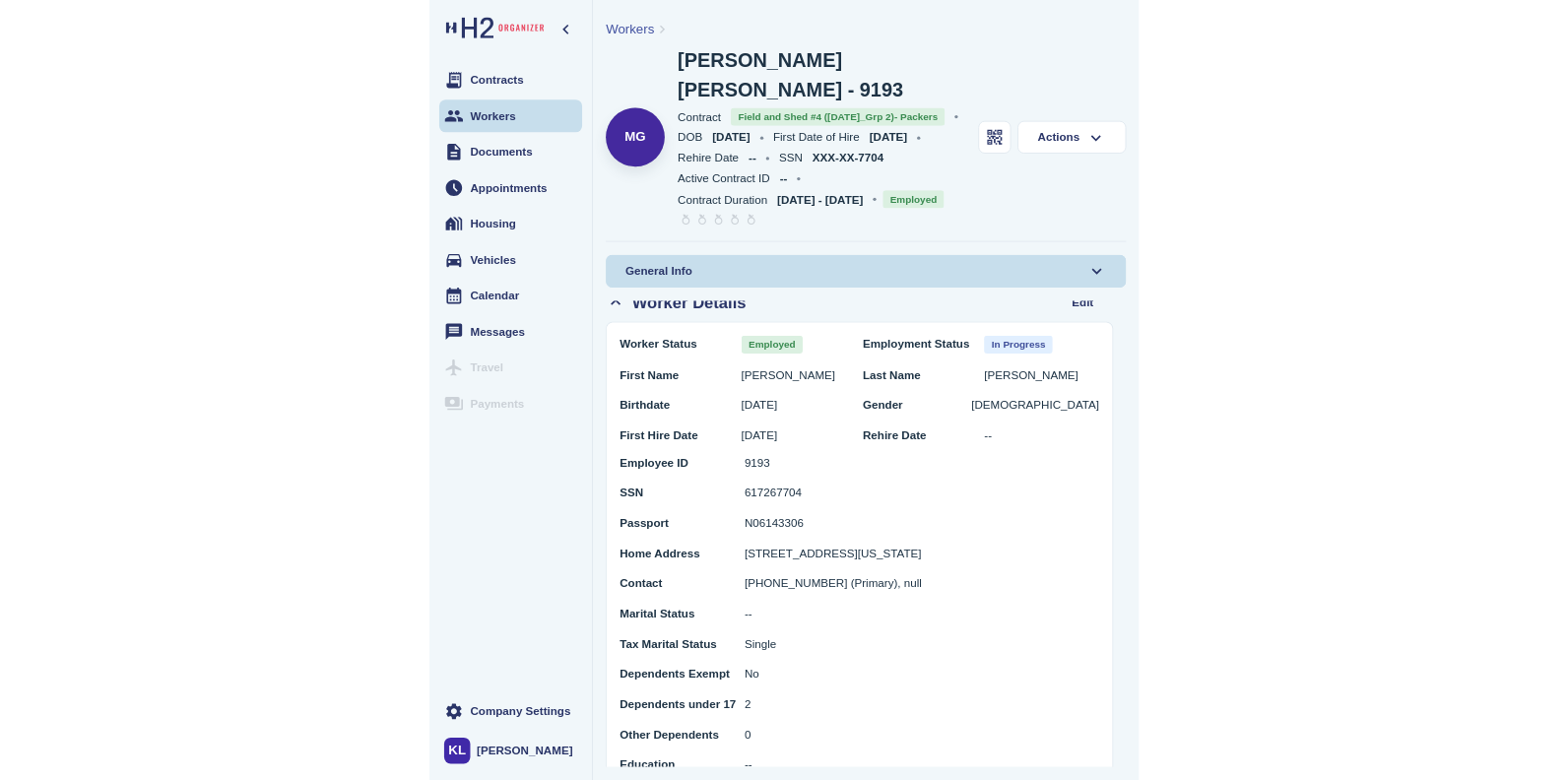 scroll, scrollTop: 0, scrollLeft: 0, axis: both 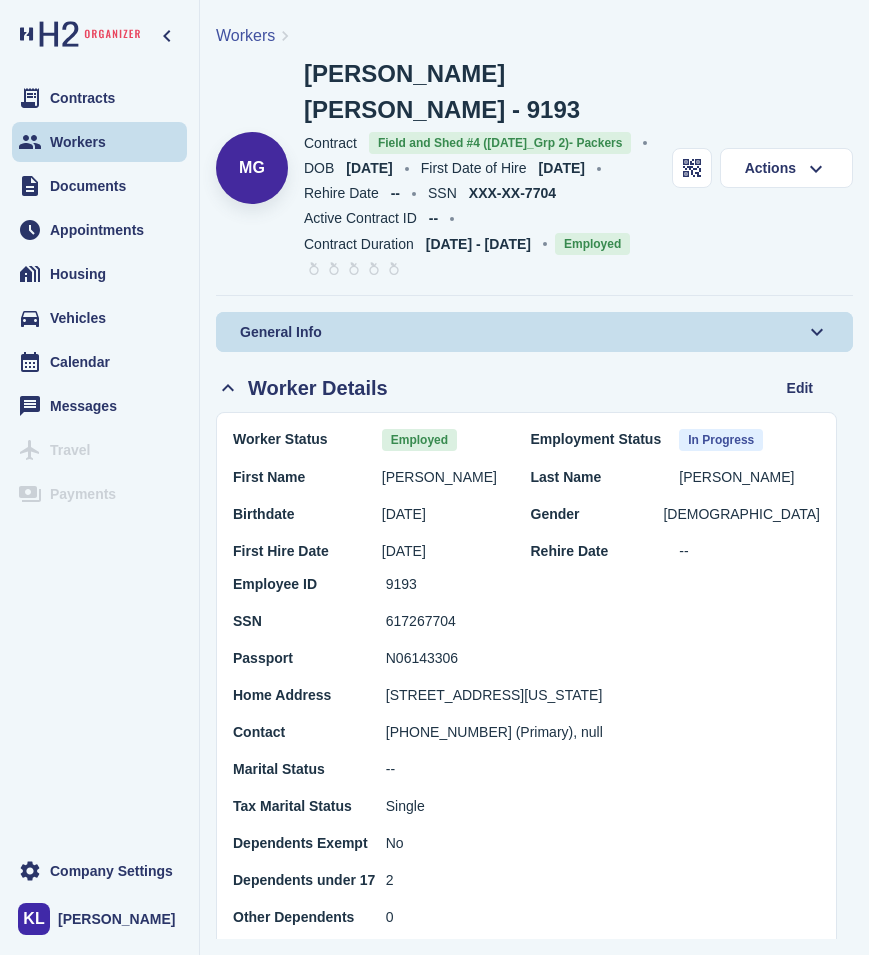 click on "Workers" at bounding box center (245, 35) 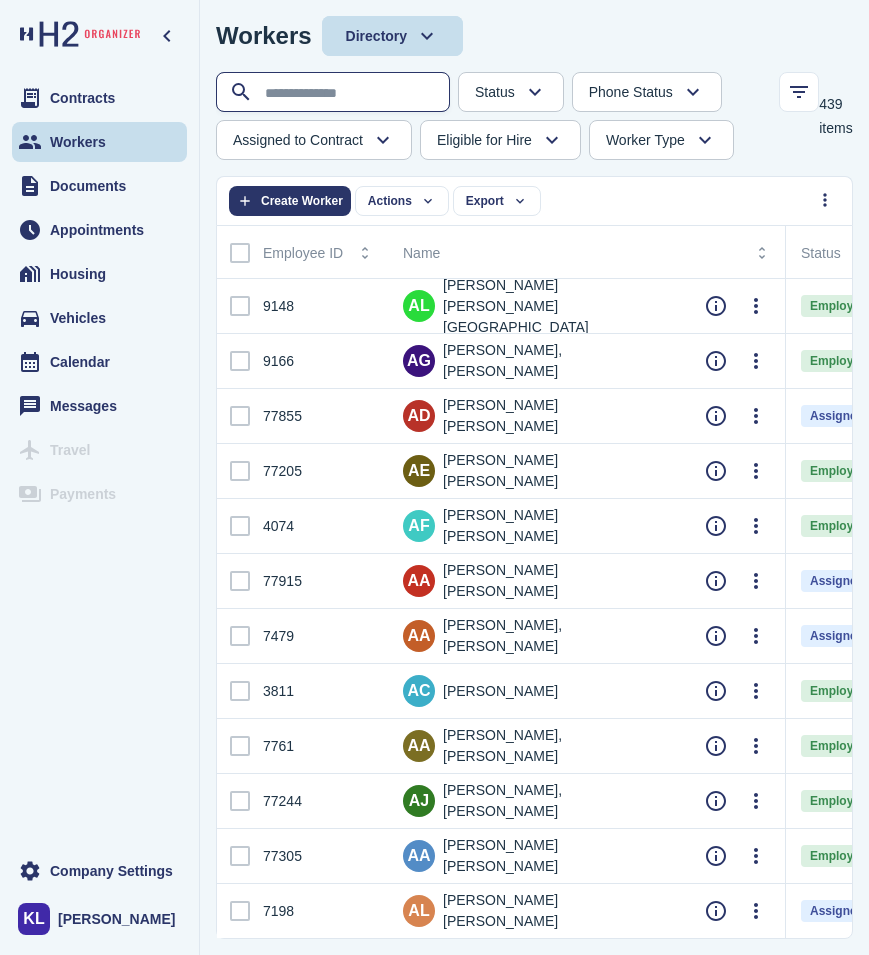 click at bounding box center (335, 93) 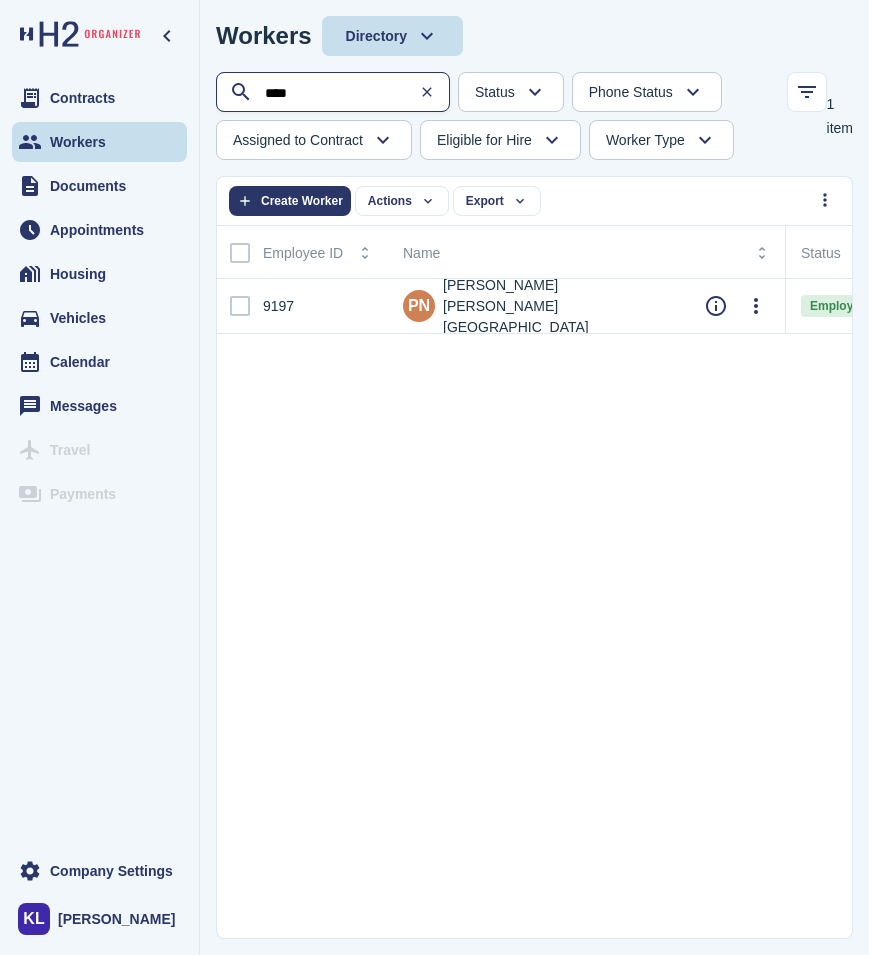 type on "****" 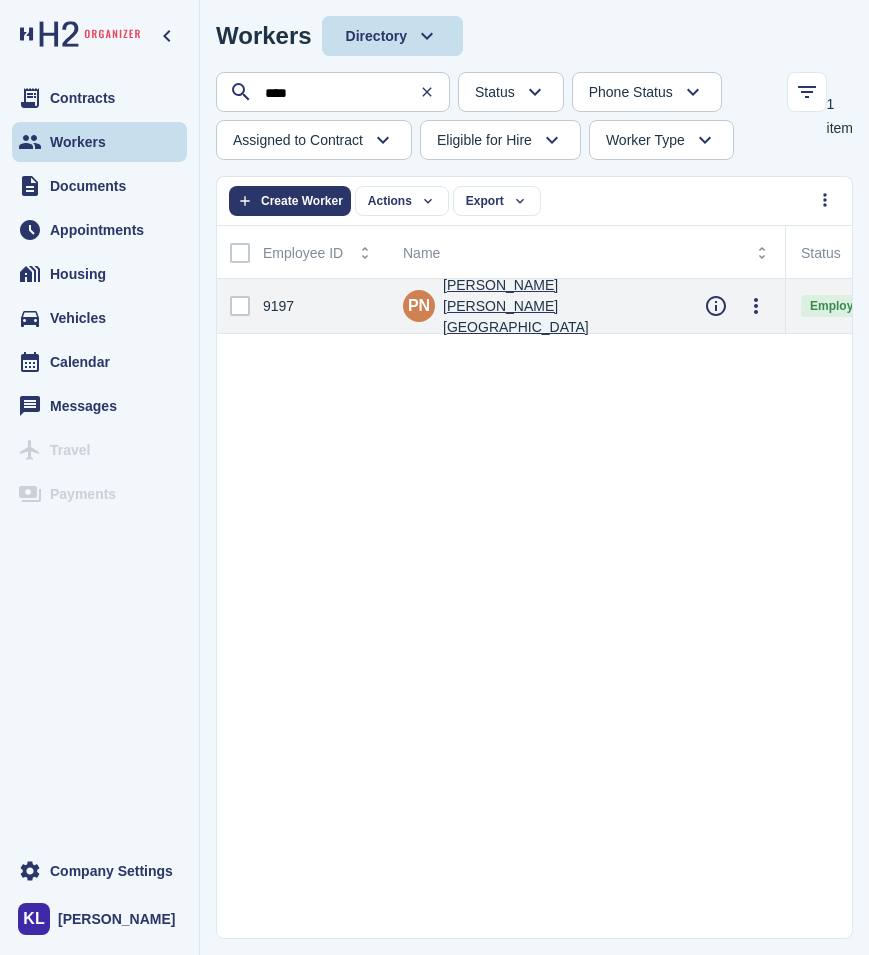 click on "[PERSON_NAME] [PERSON_NAME][GEOGRAPHIC_DATA]" at bounding box center [558, 306] 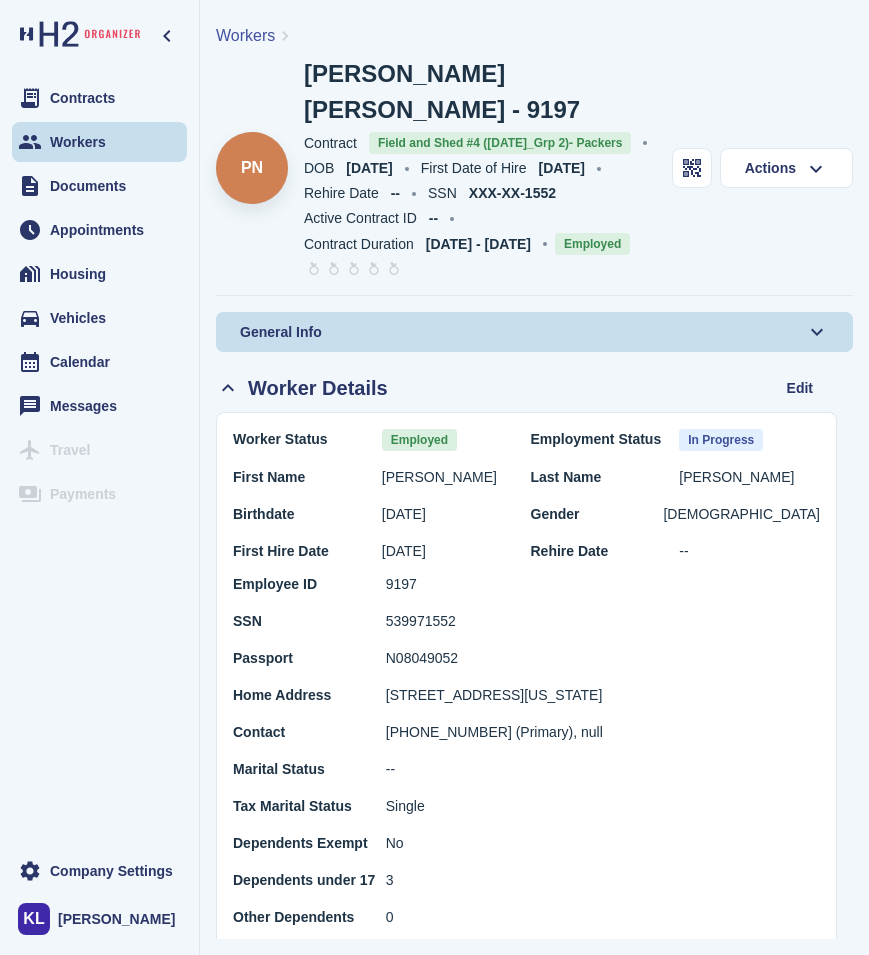 click on "Workers" at bounding box center (245, 35) 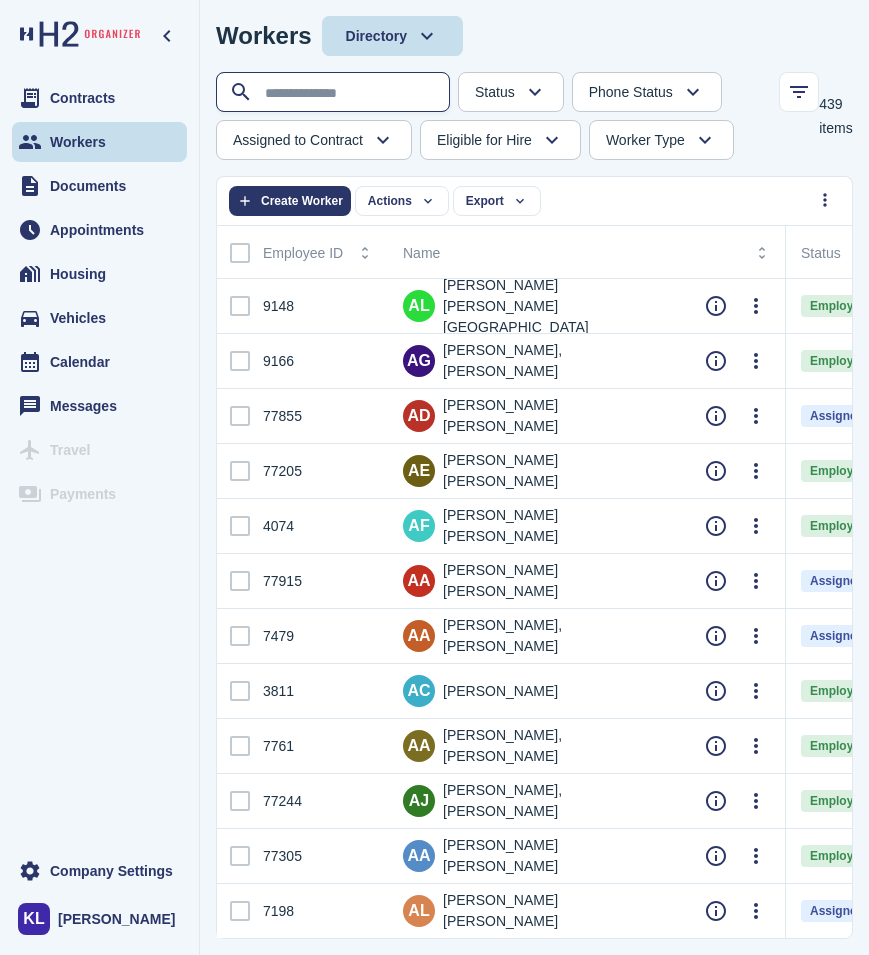 click at bounding box center [335, 93] 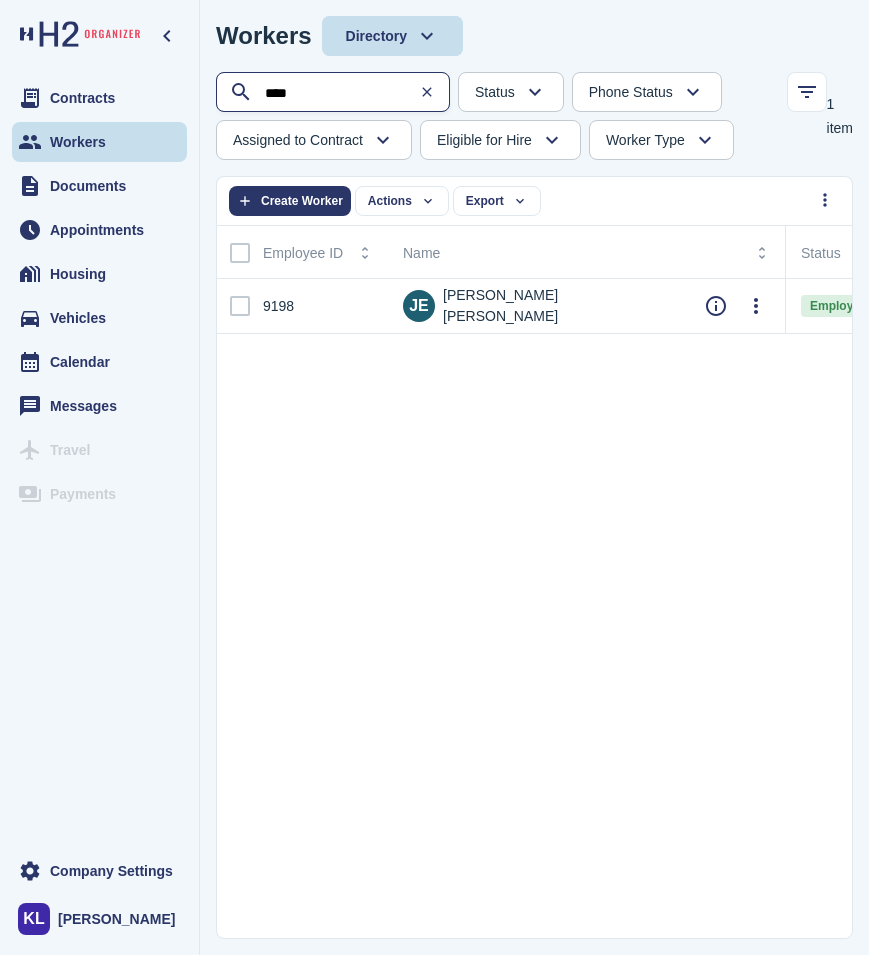 type on "****" 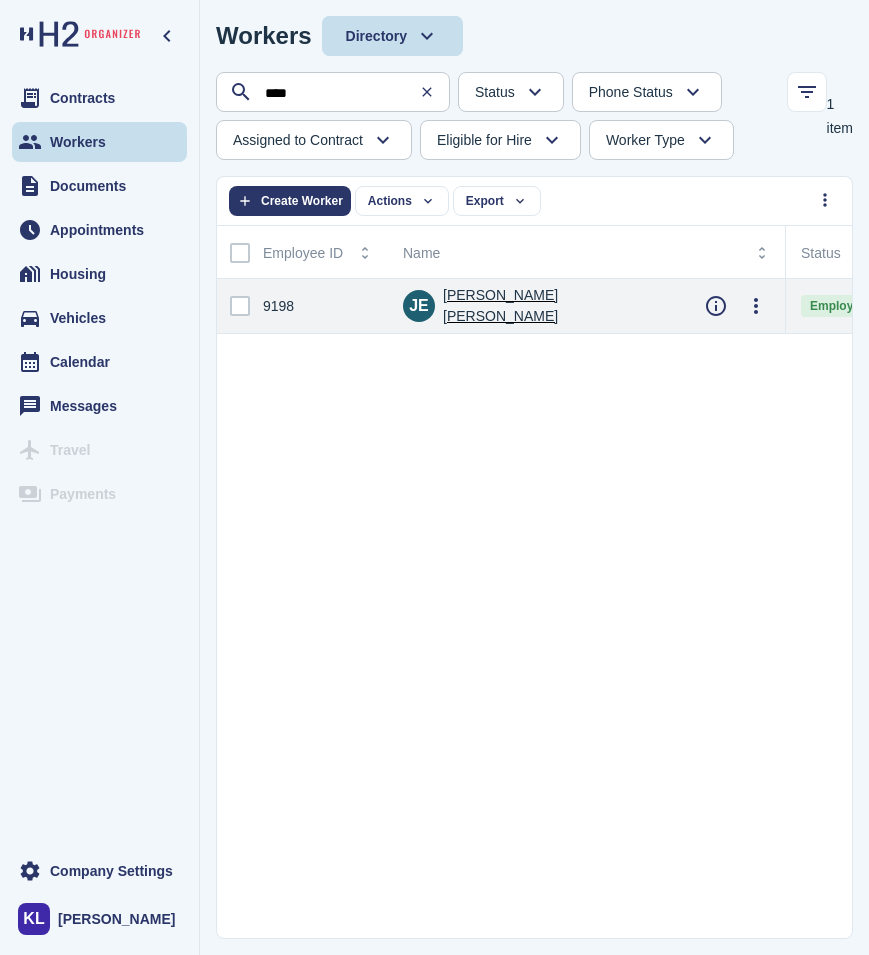 click on "[PERSON_NAME] [PERSON_NAME]" 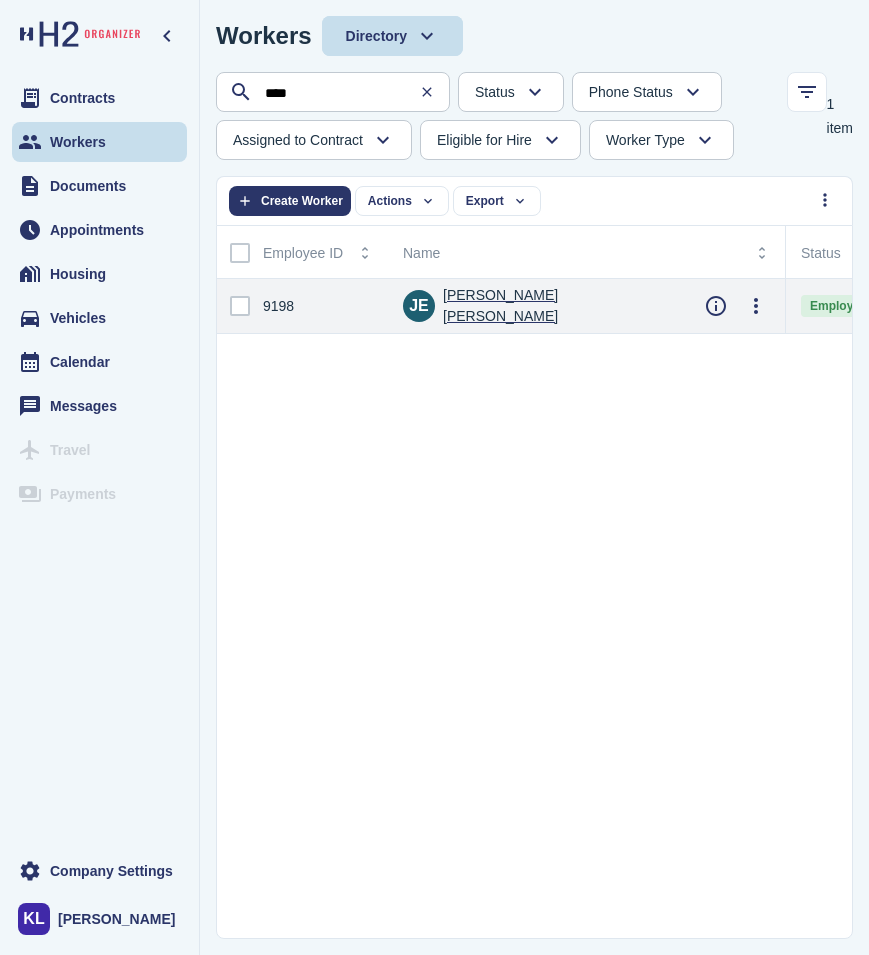 drag, startPoint x: 453, startPoint y: 284, endPoint x: 460, endPoint y: 303, distance: 20.248457 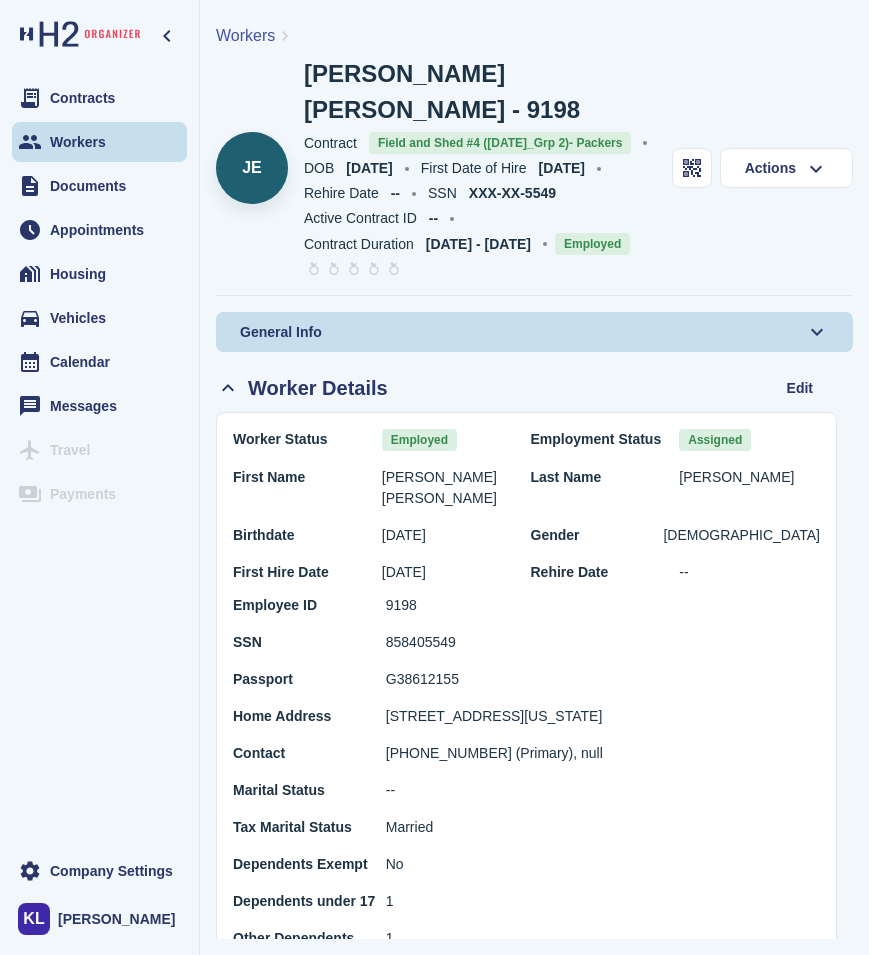 click on "Workers" at bounding box center [245, 35] 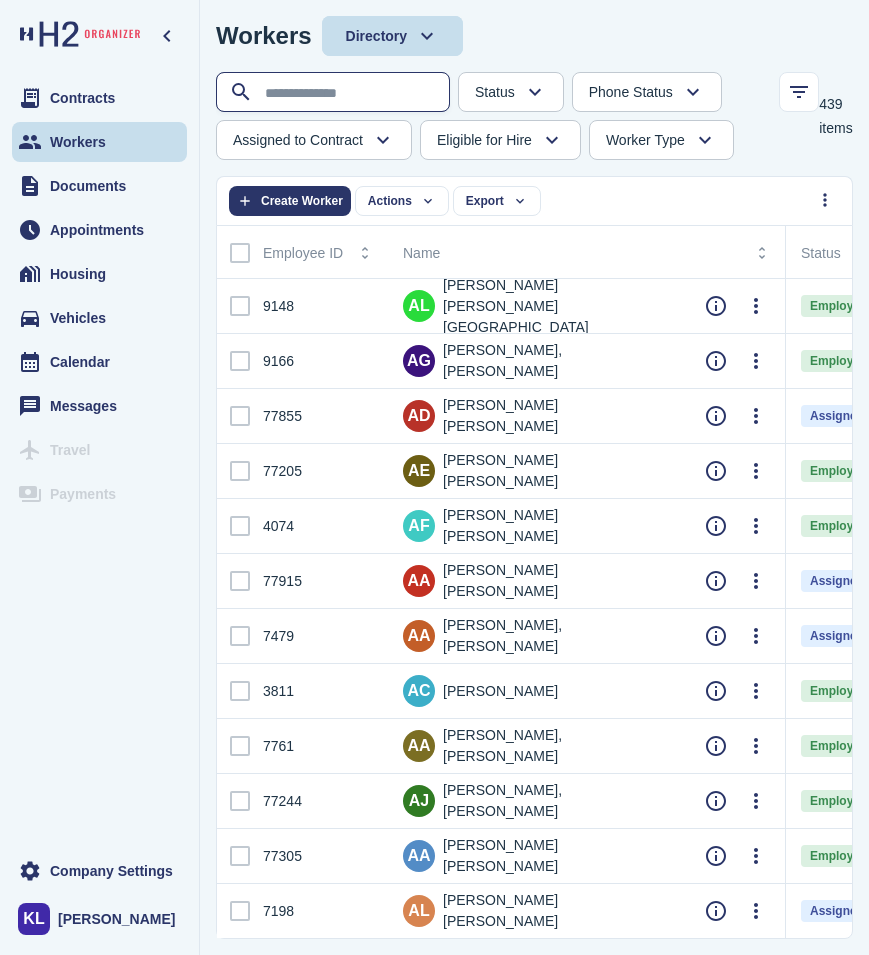 click at bounding box center [335, 93] 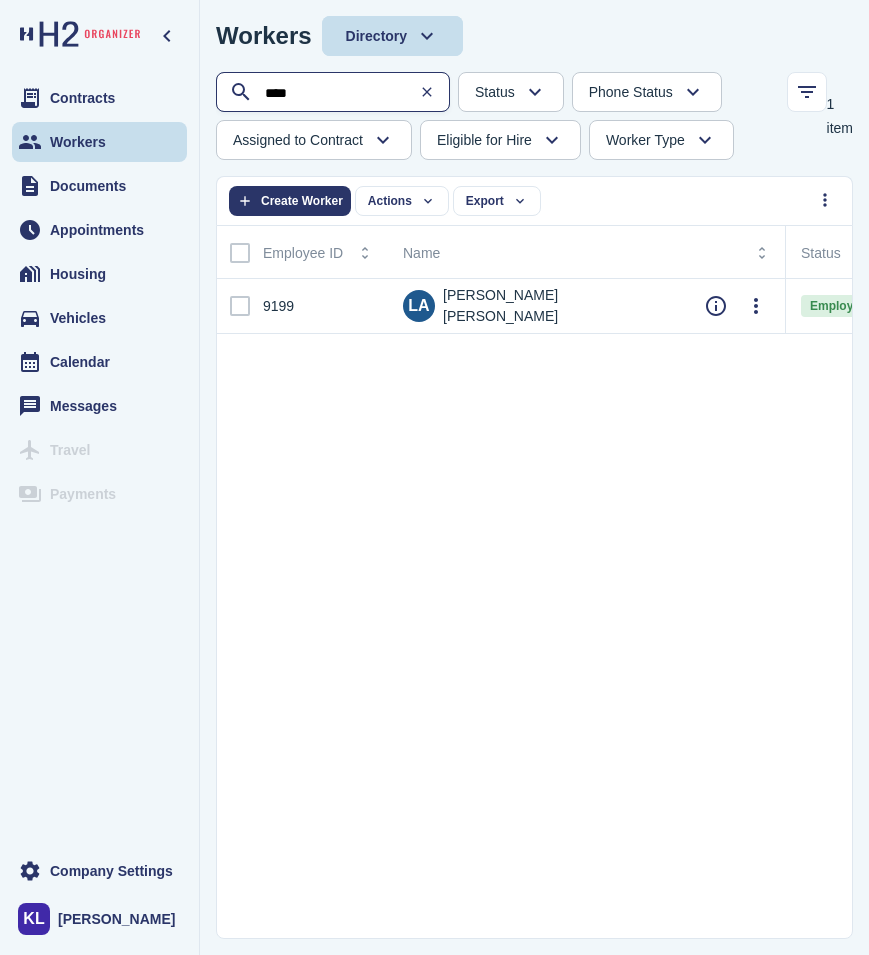 type on "****" 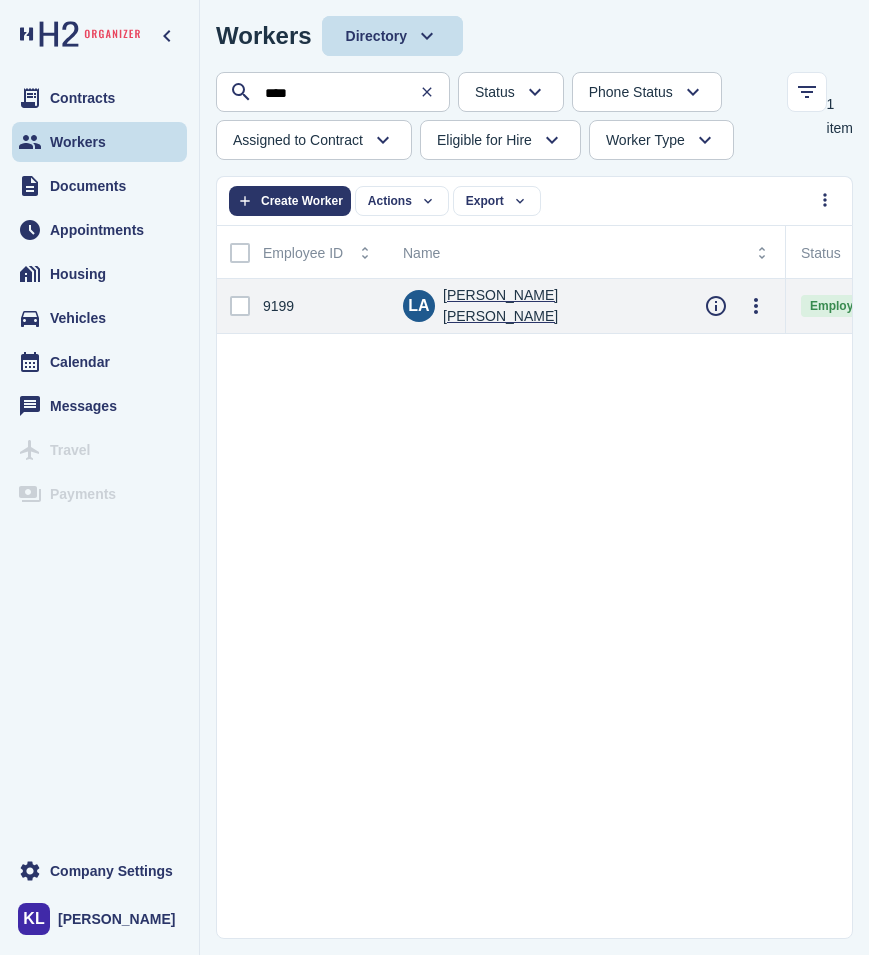click on "[PERSON_NAME] [PERSON_NAME]" at bounding box center (558, 306) 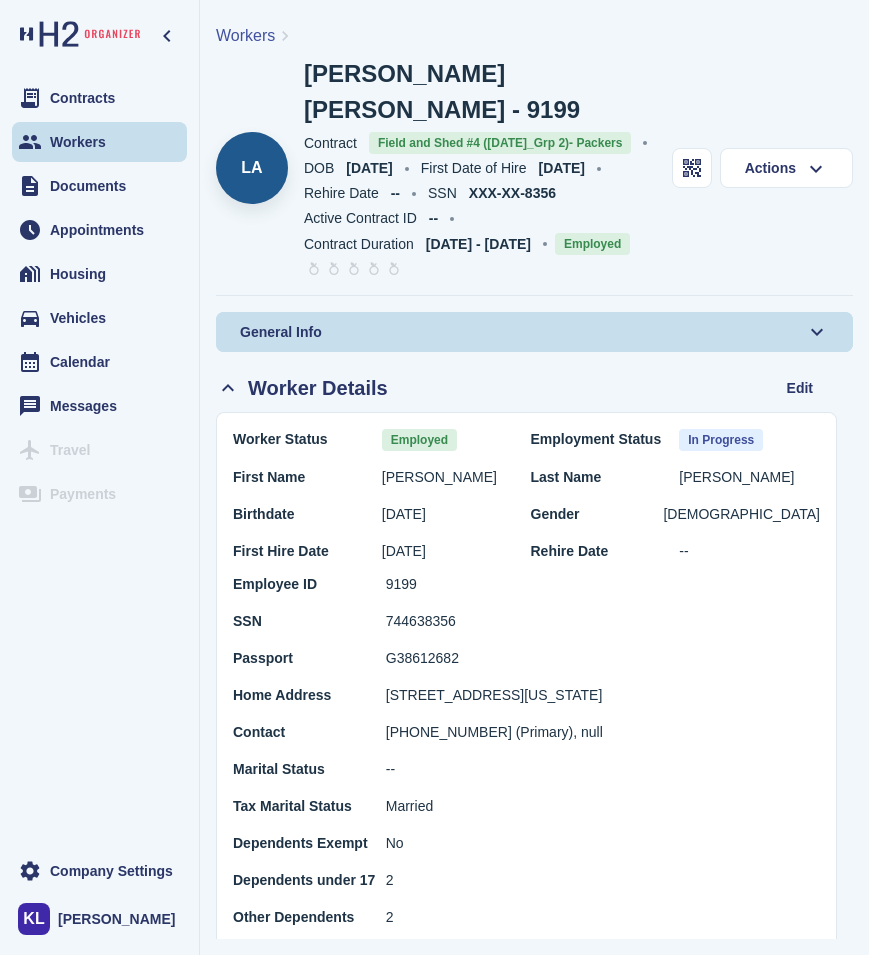 click on "Workers" at bounding box center [245, 35] 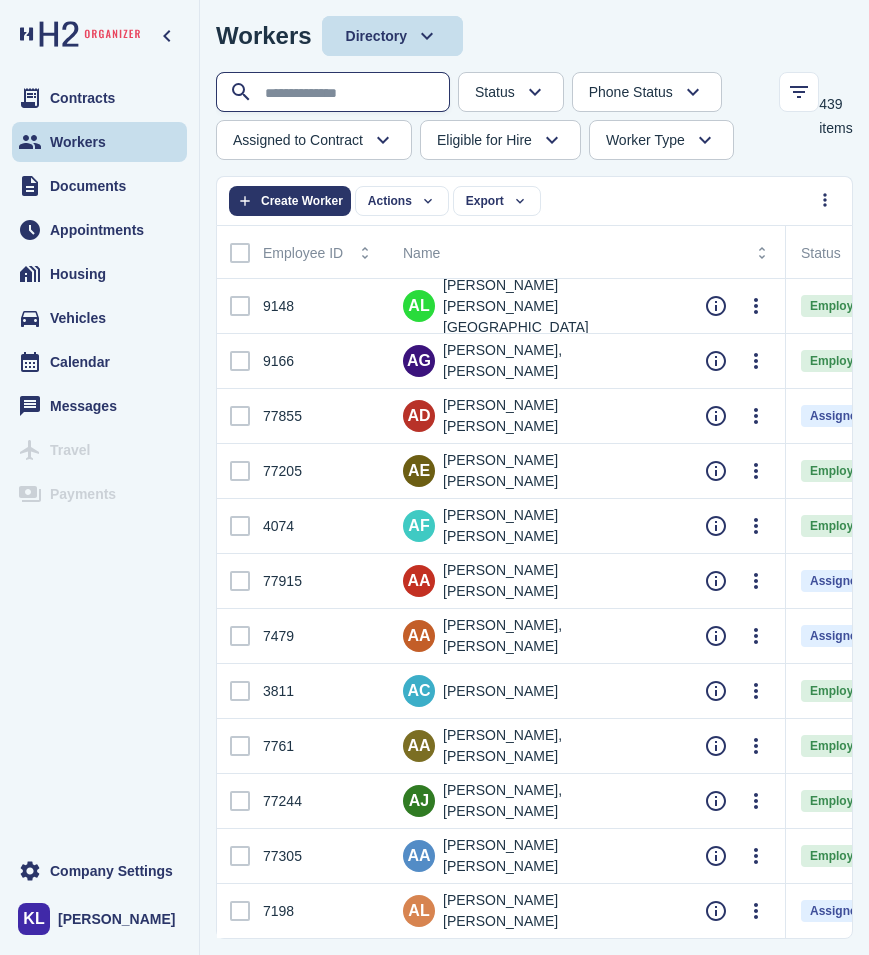 click at bounding box center [335, 93] 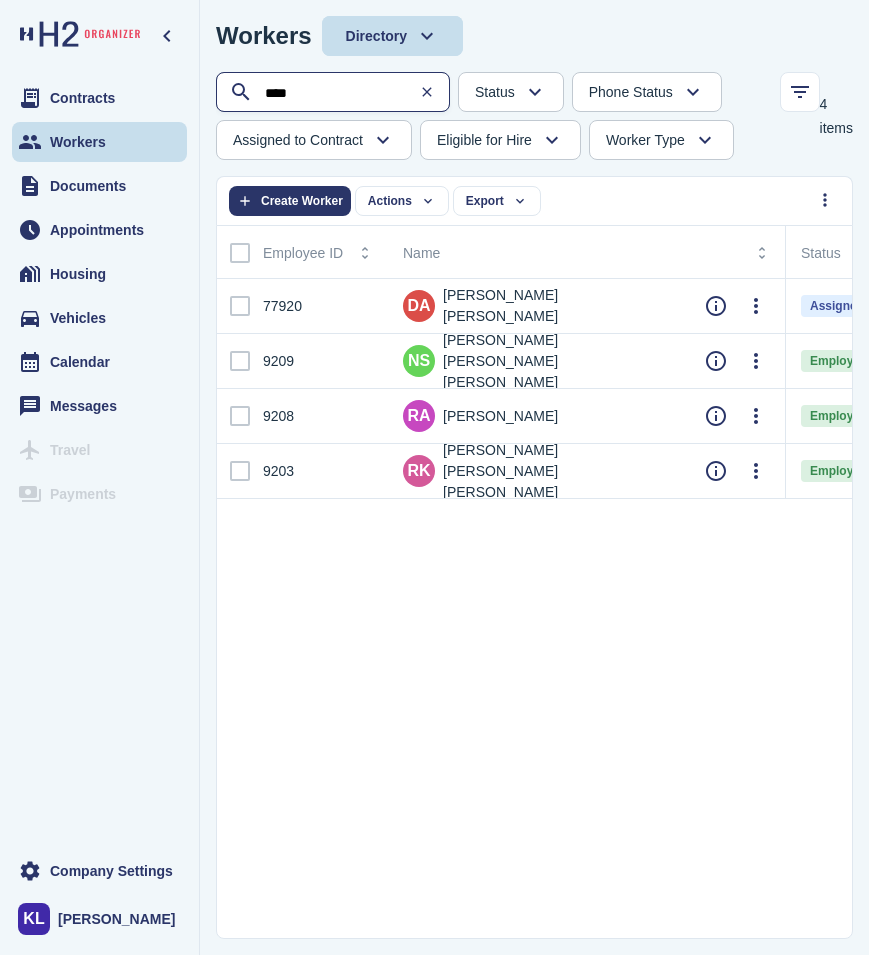type on "****" 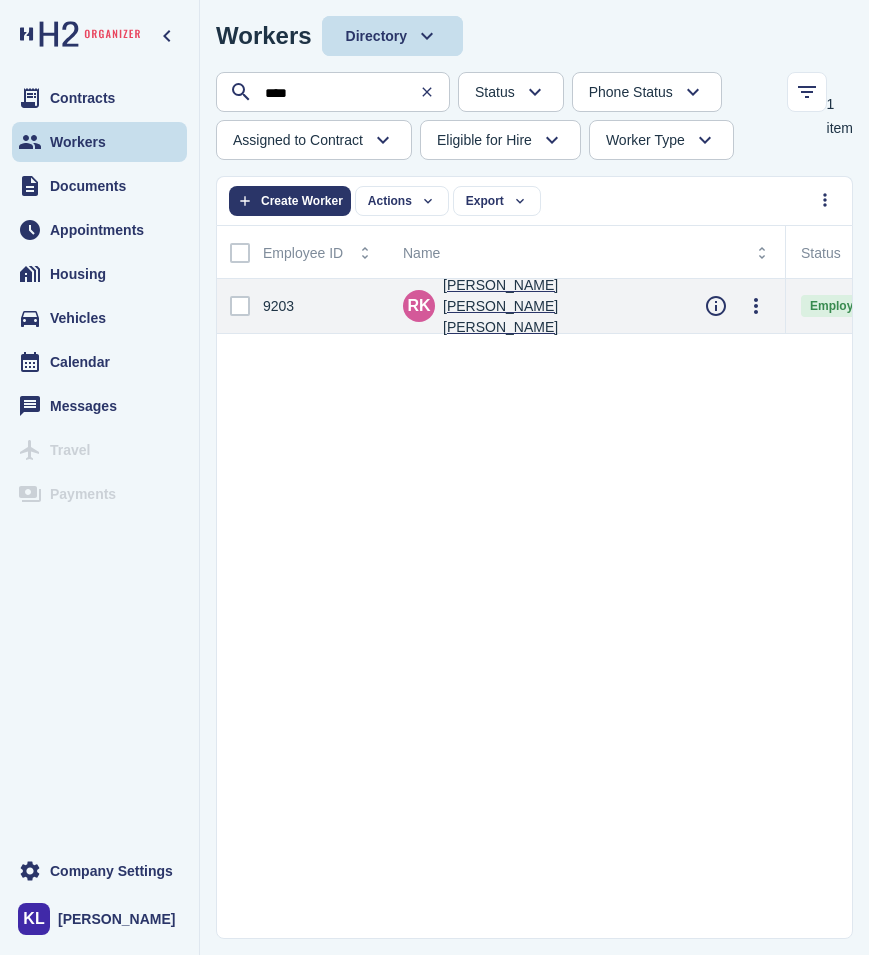 click on "[PERSON_NAME] [PERSON_NAME] [PERSON_NAME]" at bounding box center [558, 306] 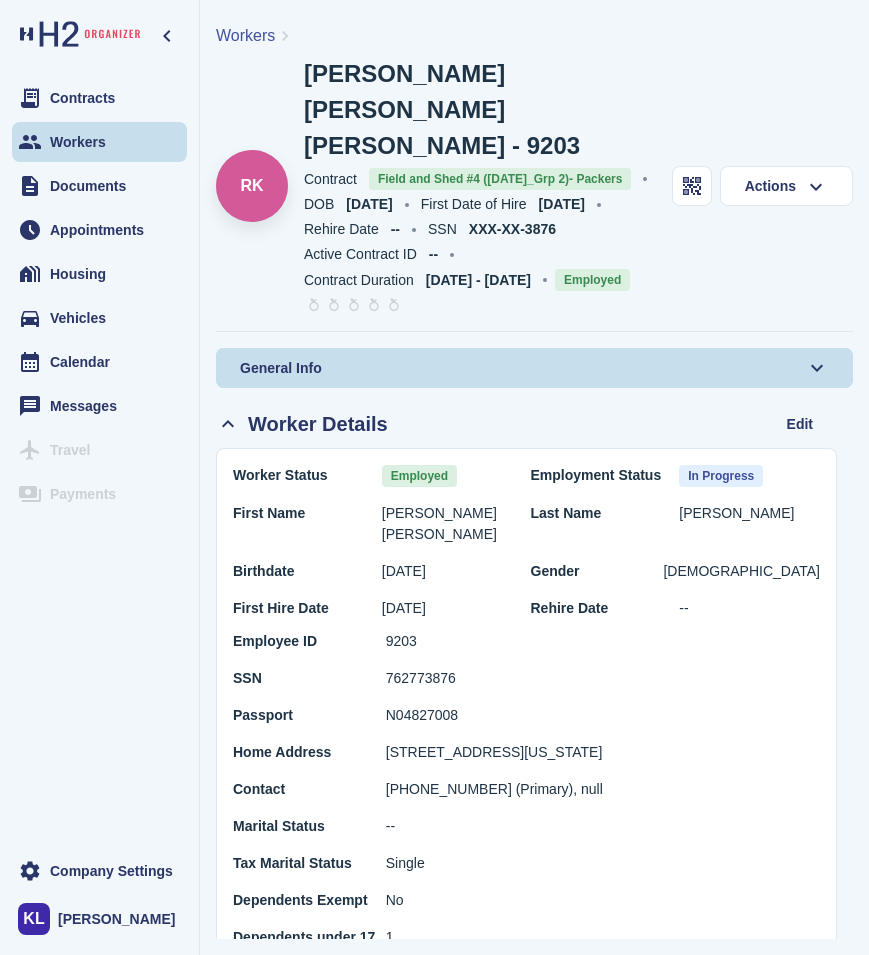 click on "Workers" at bounding box center (245, 35) 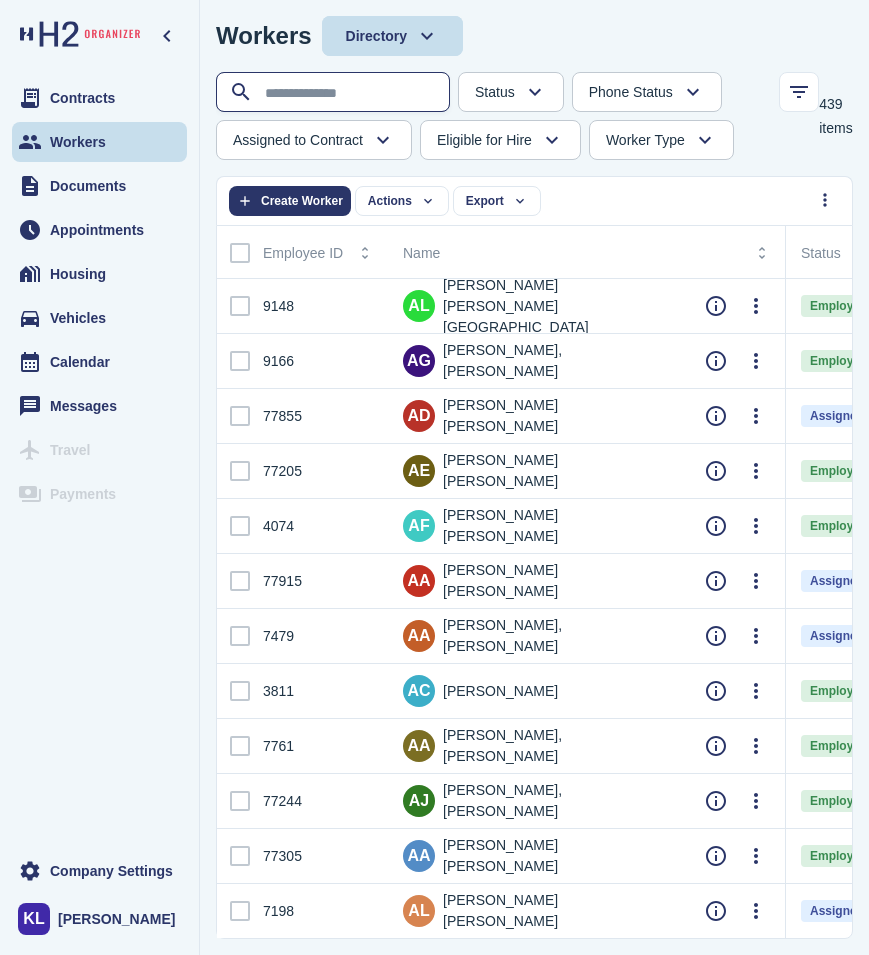 click at bounding box center [335, 93] 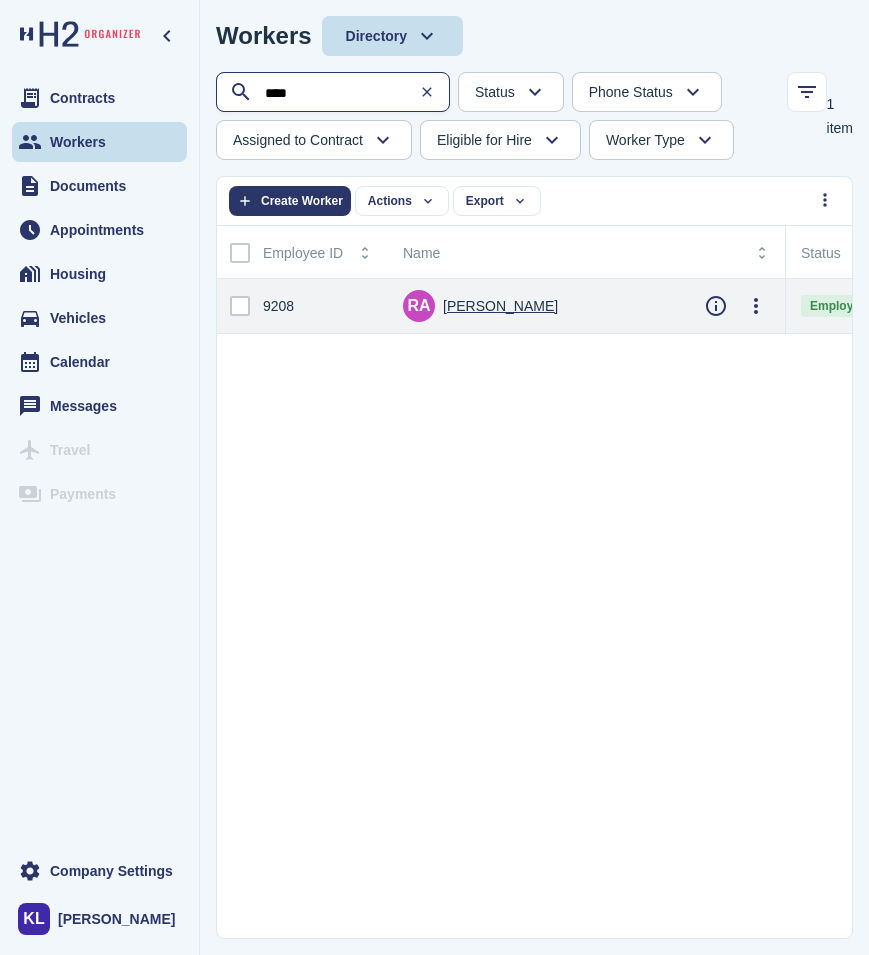 type on "****" 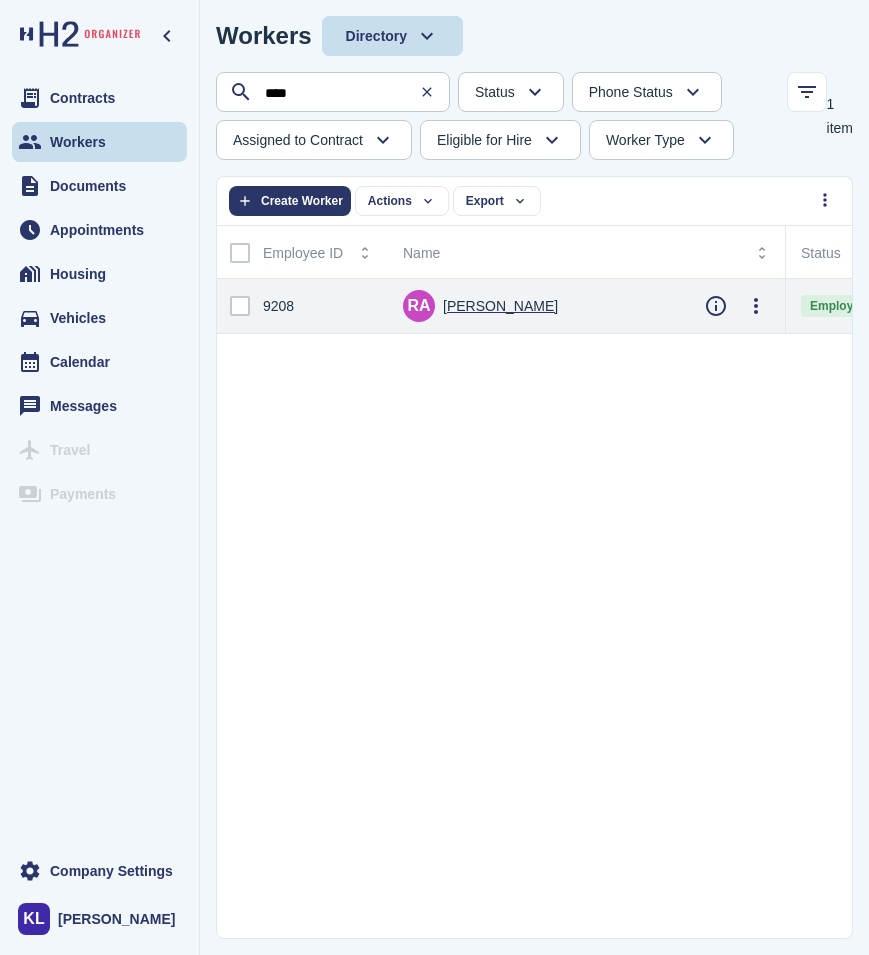 click on "[PERSON_NAME]" at bounding box center (500, 306) 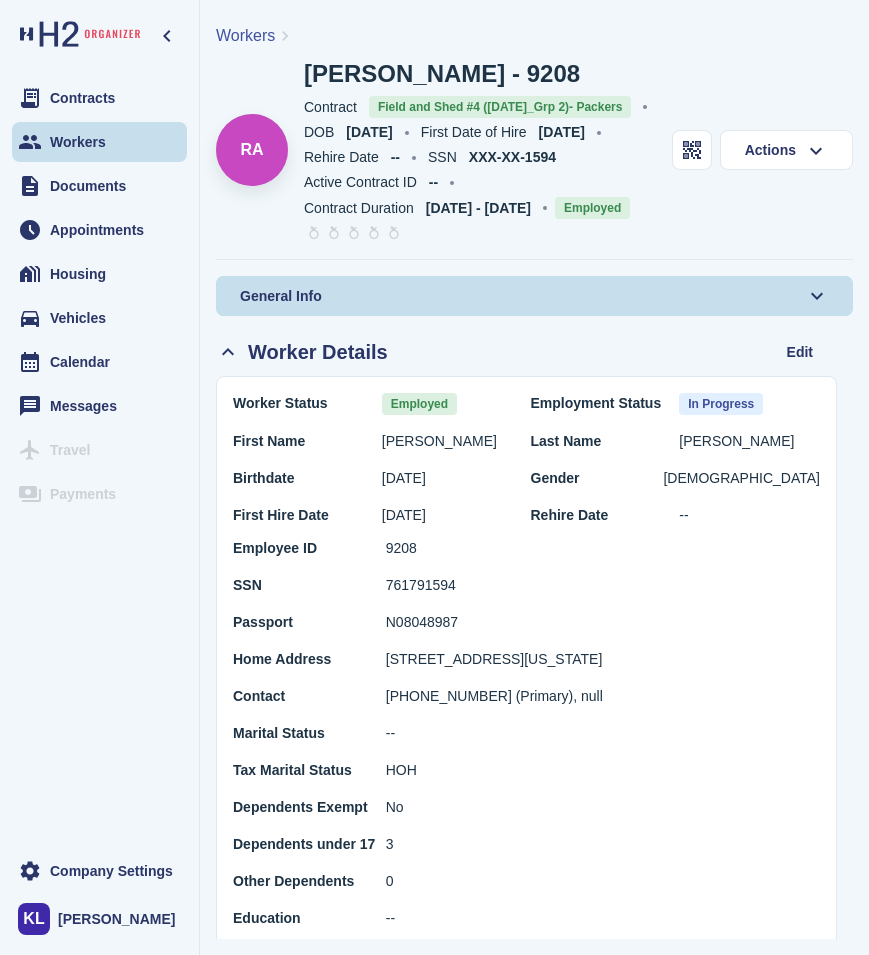 click at bounding box center (285, 36) 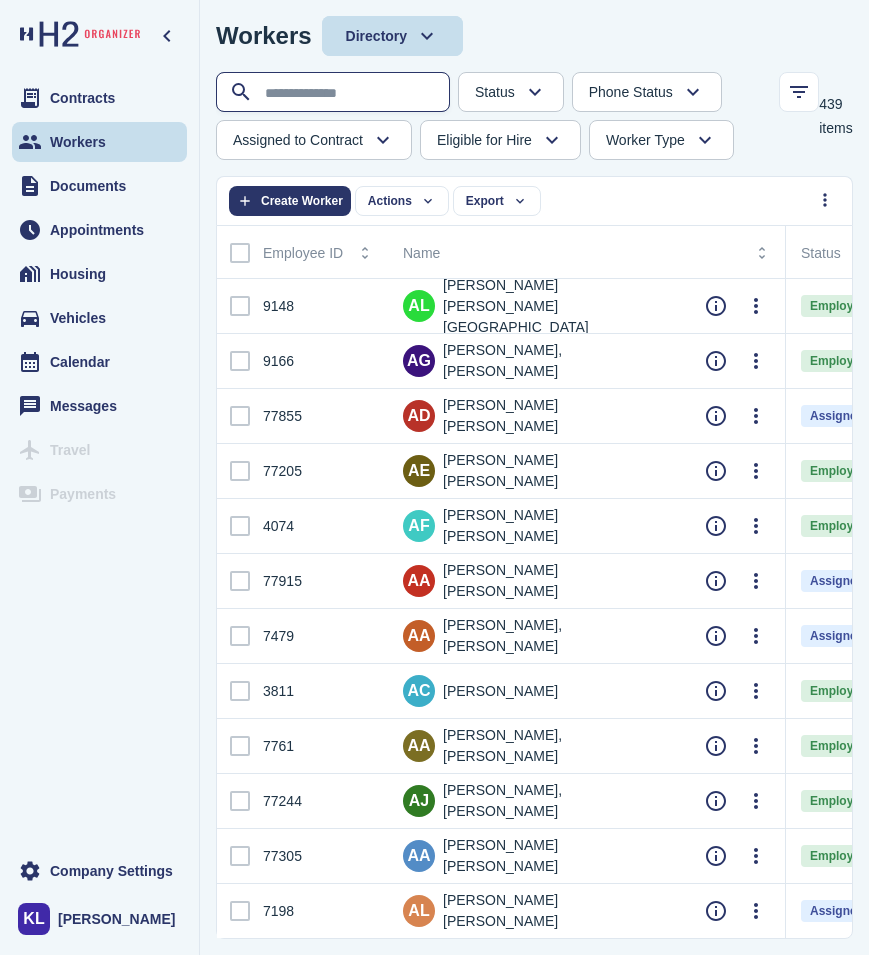 click at bounding box center [335, 93] 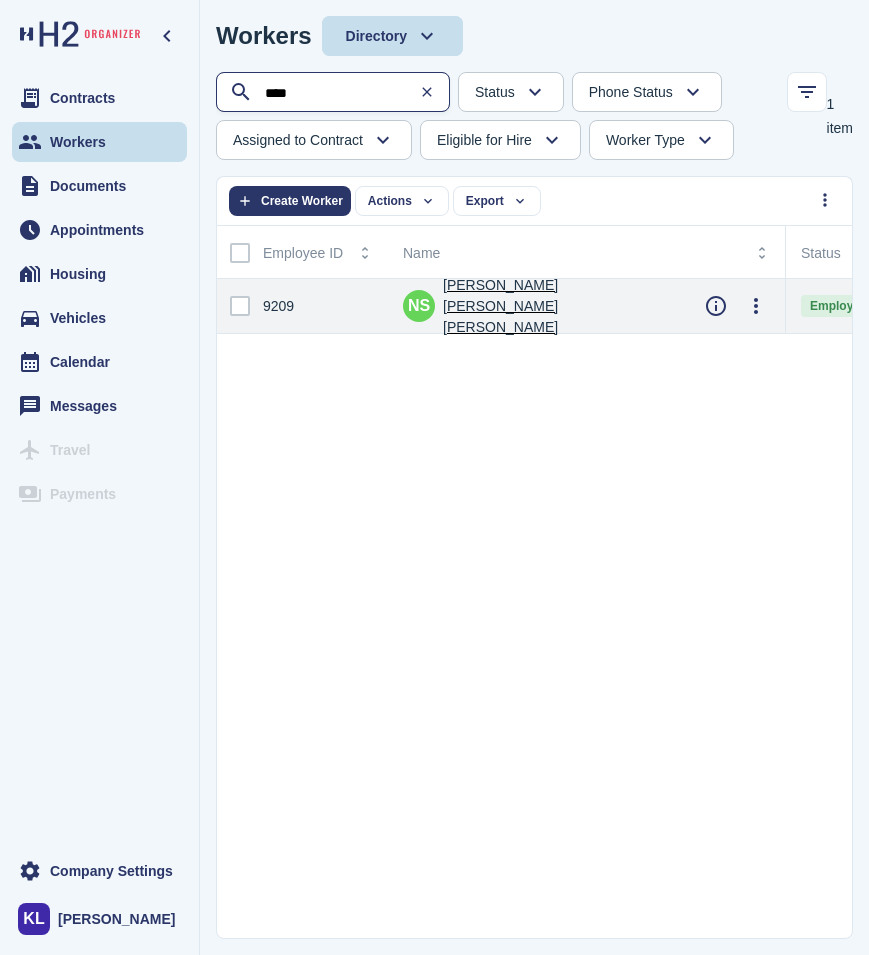 type on "****" 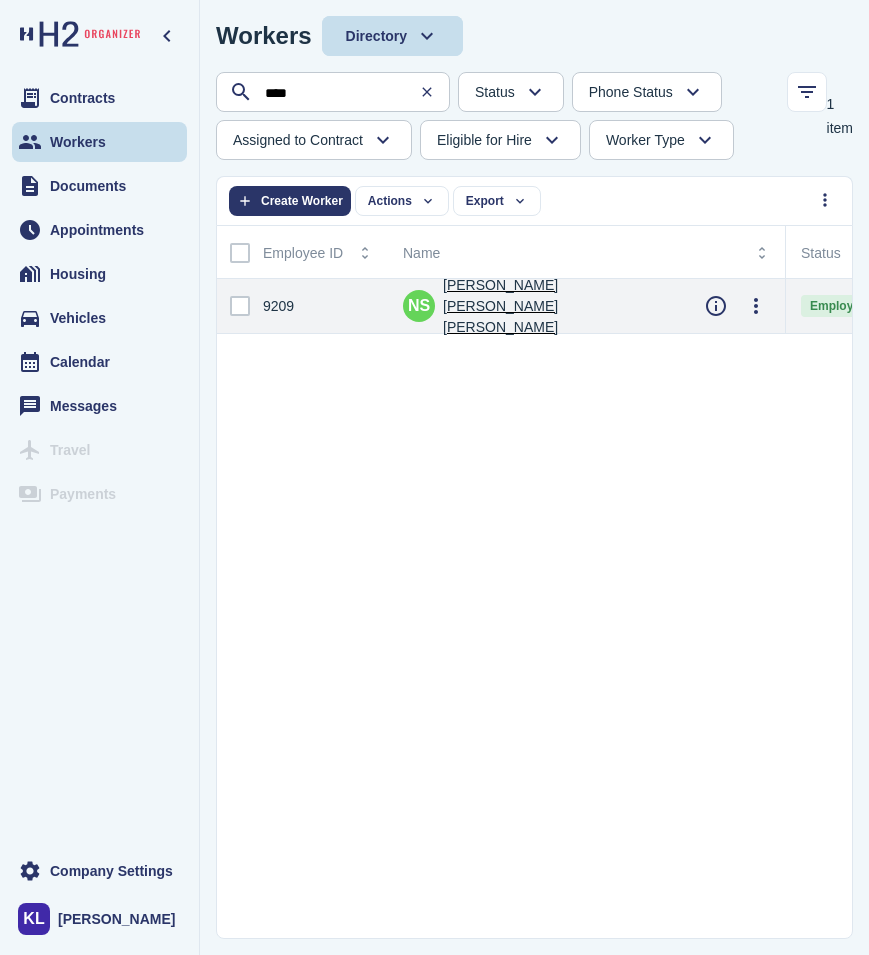 click on "[PERSON_NAME] [PERSON_NAME] [PERSON_NAME]" at bounding box center (538, 306) 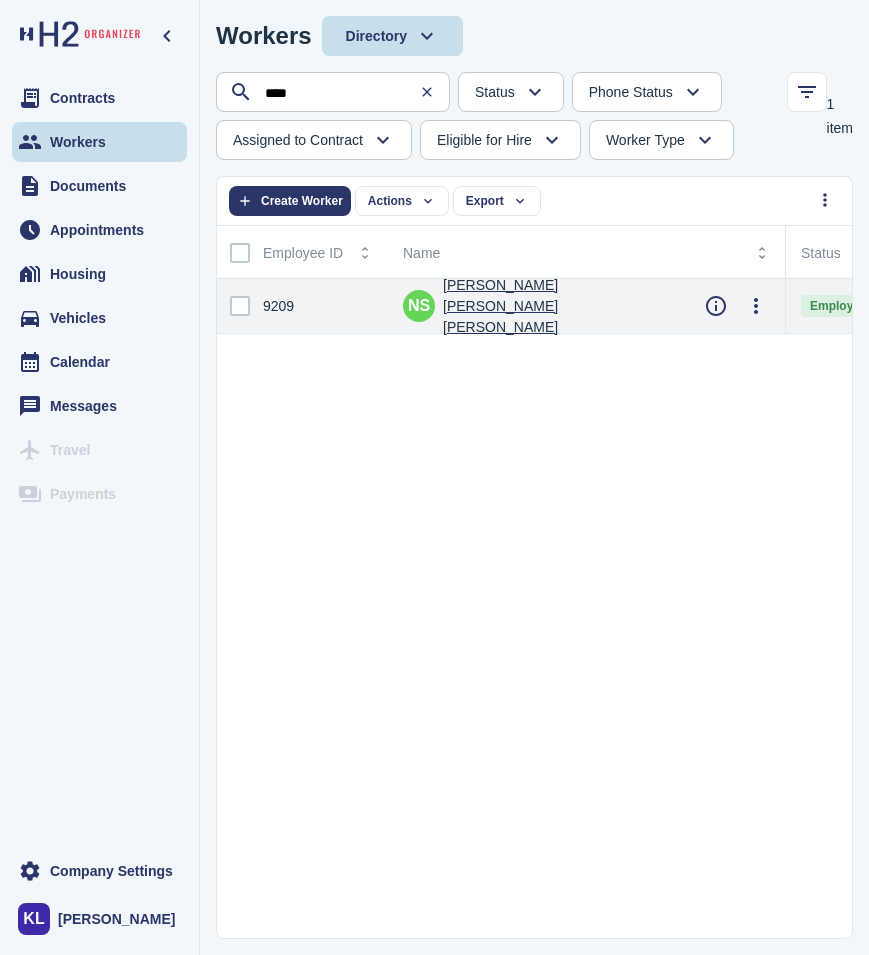 click on "[PERSON_NAME] [PERSON_NAME] [PERSON_NAME]" at bounding box center (558, 306) 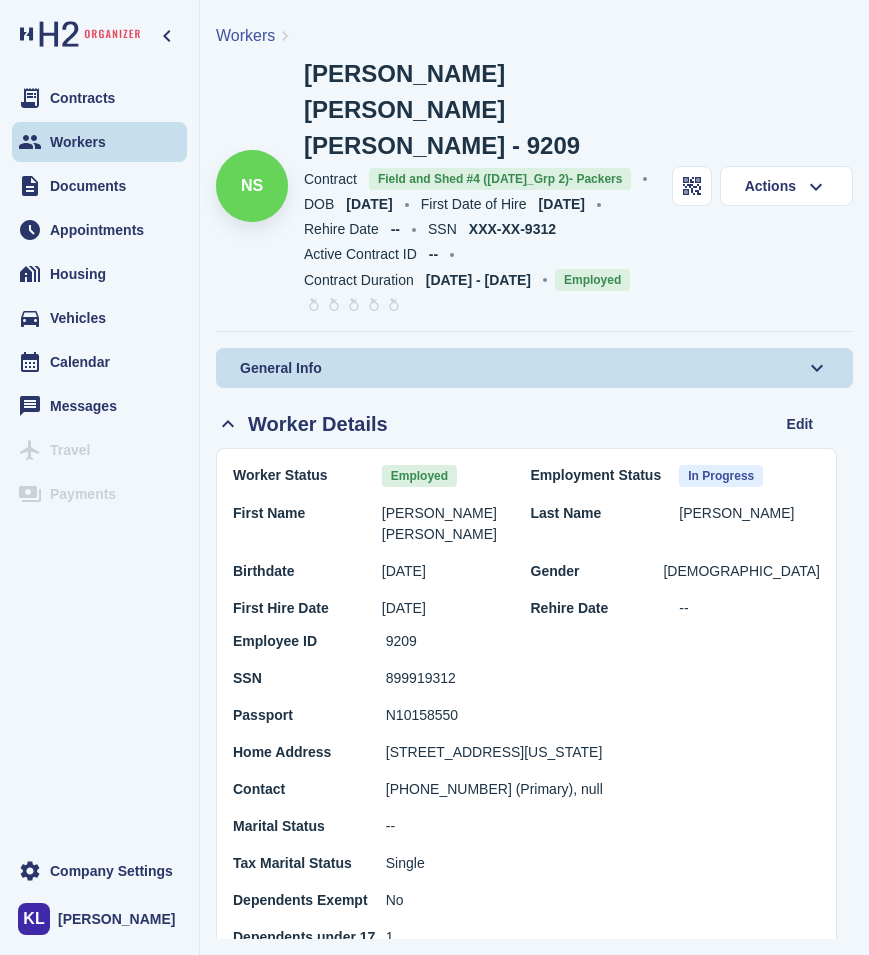 click on "Workers" at bounding box center [245, 35] 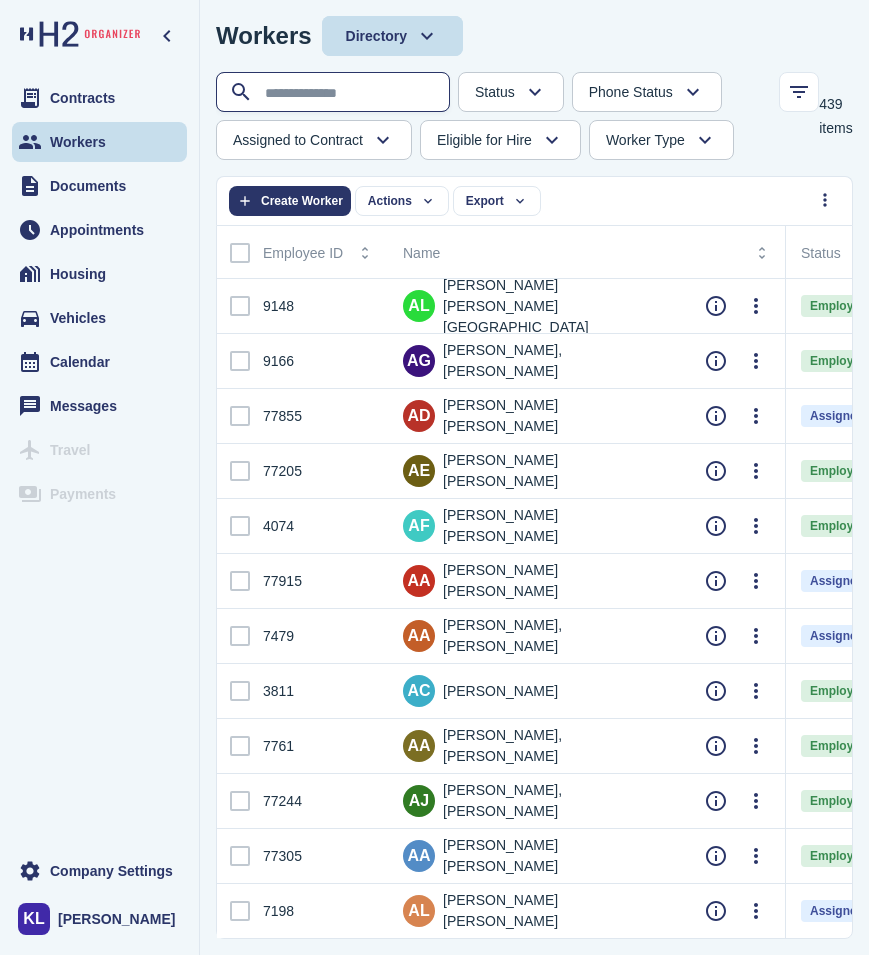 click at bounding box center [335, 93] 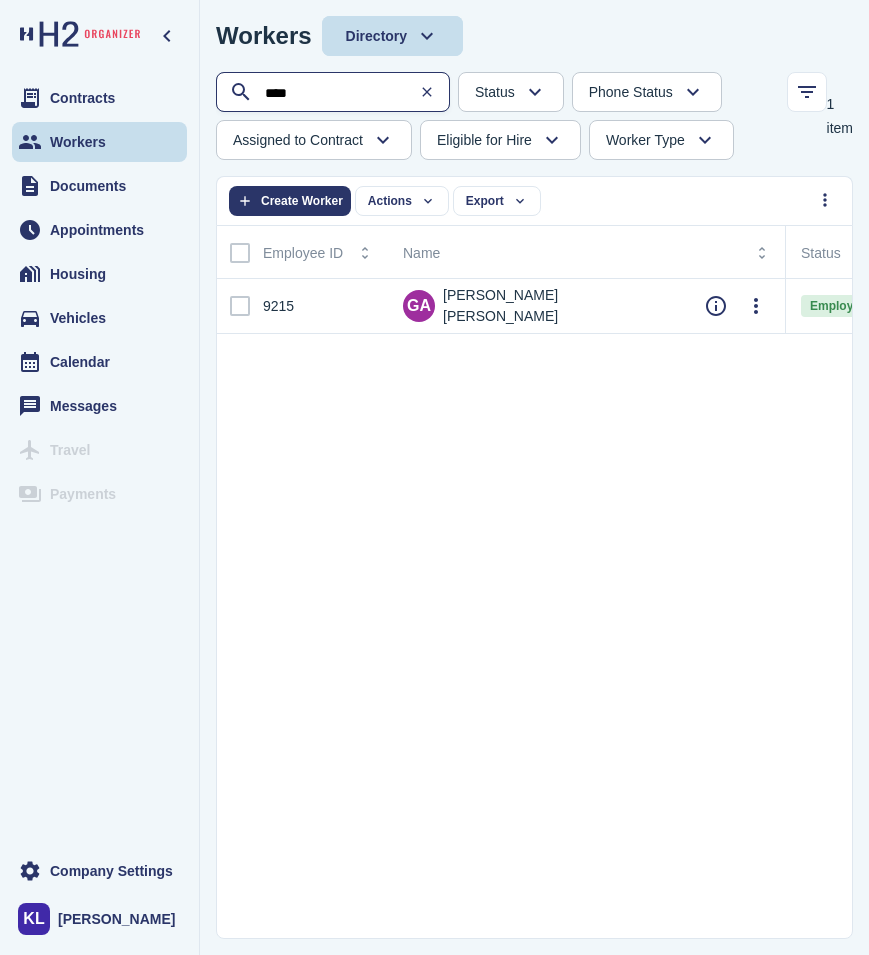 type on "****" 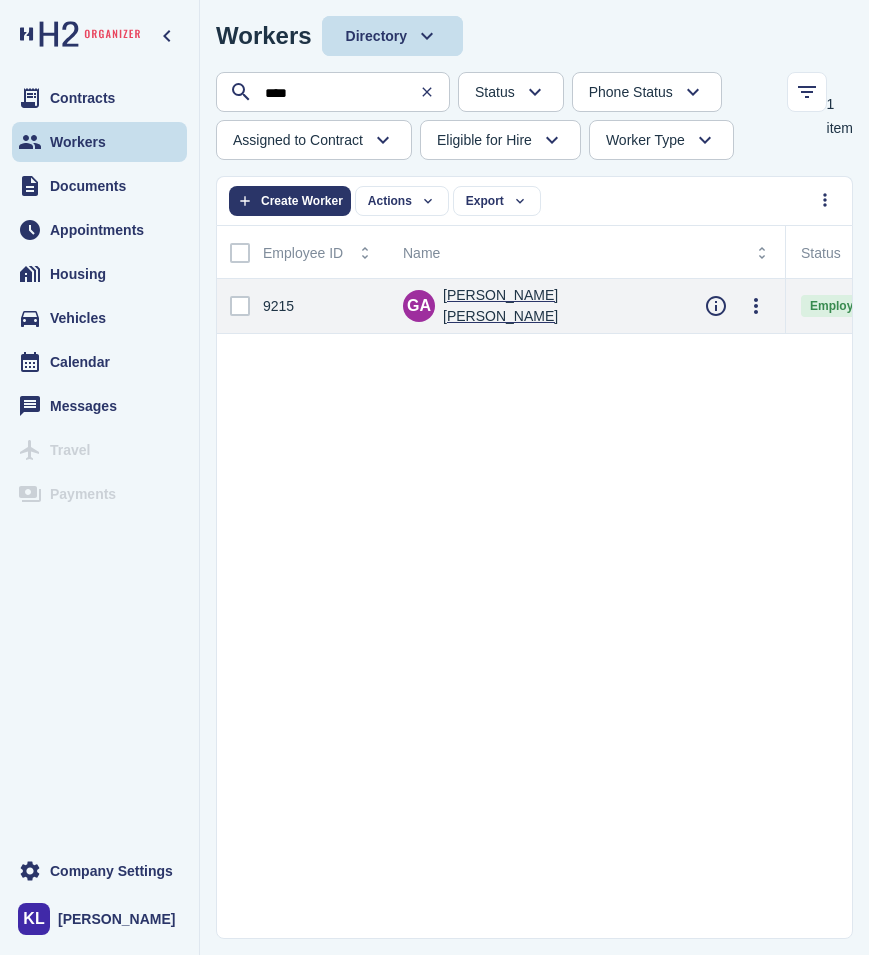 click on "[PERSON_NAME] [PERSON_NAME]" at bounding box center [558, 306] 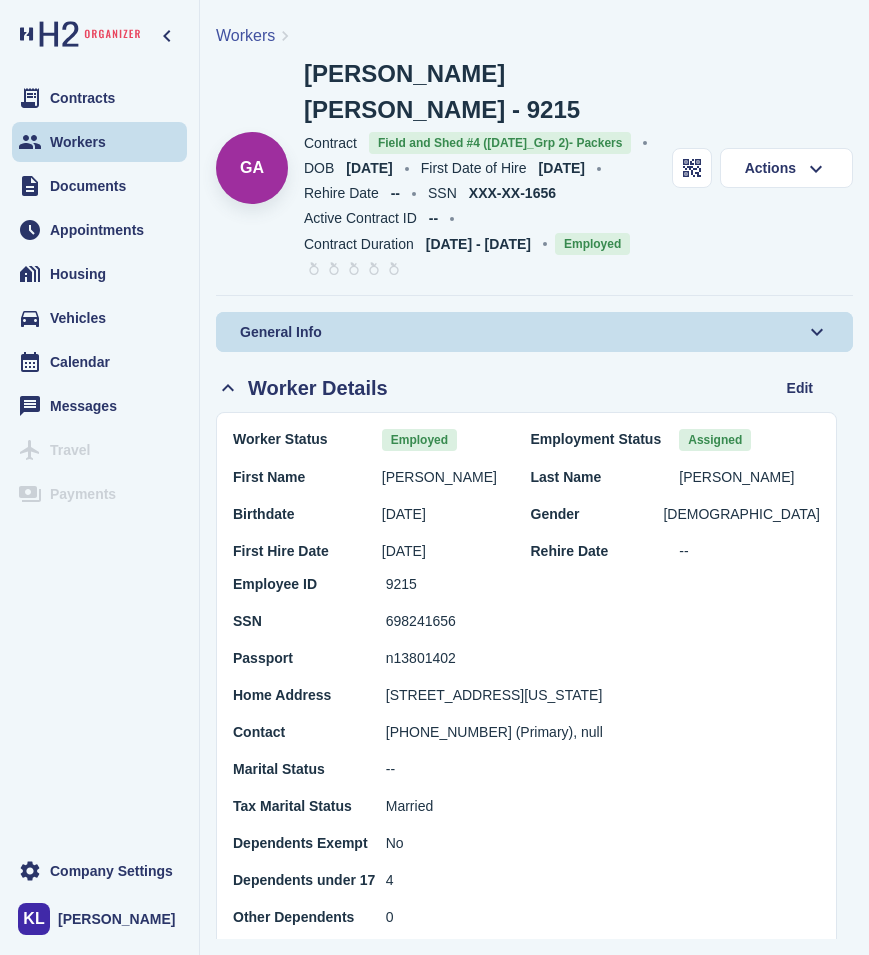 click on "Workers" at bounding box center (245, 35) 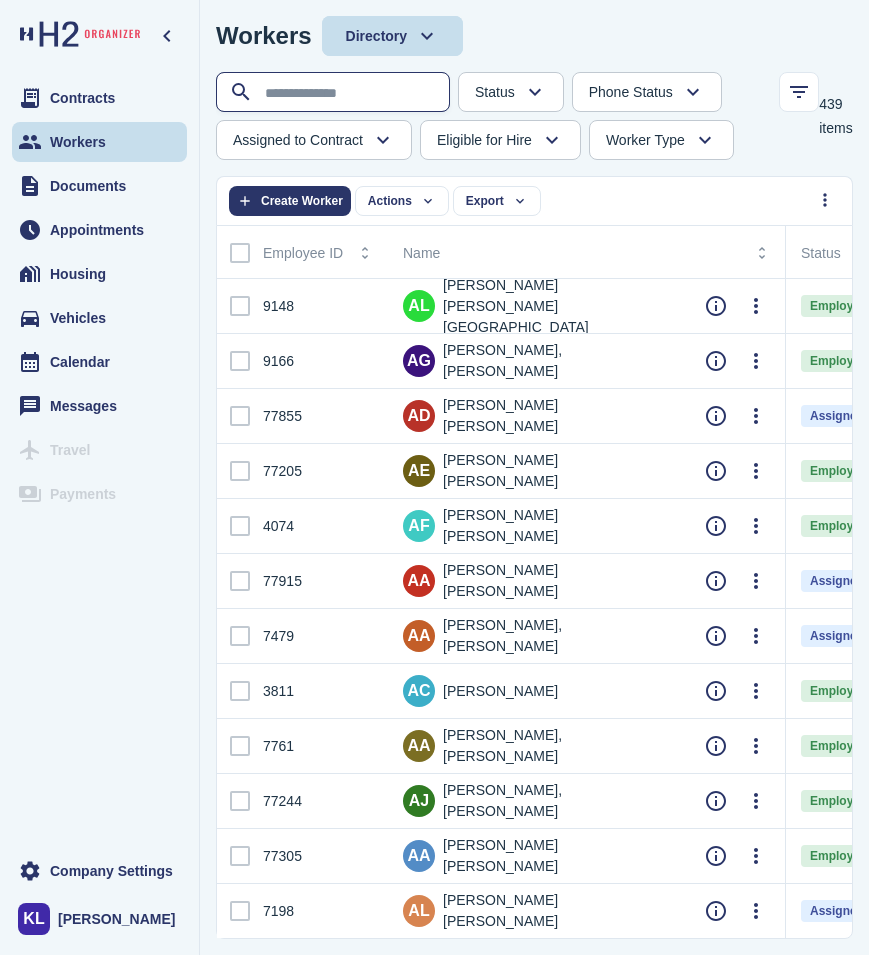 click at bounding box center (335, 93) 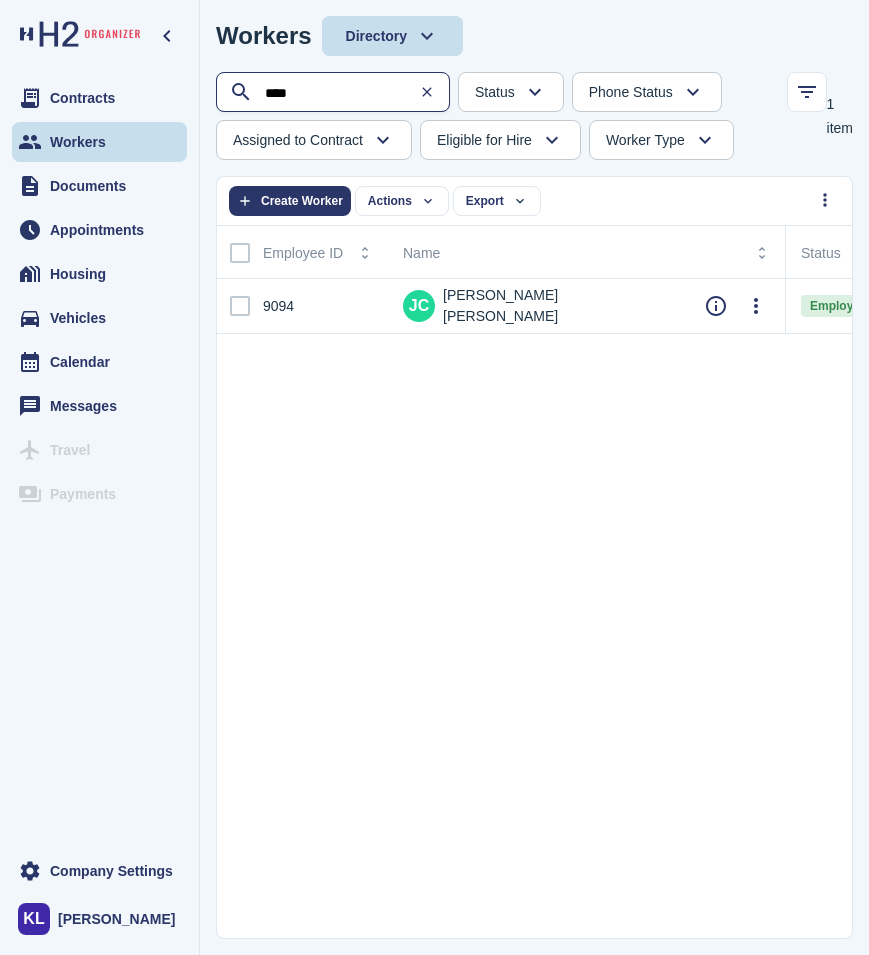 type on "****" 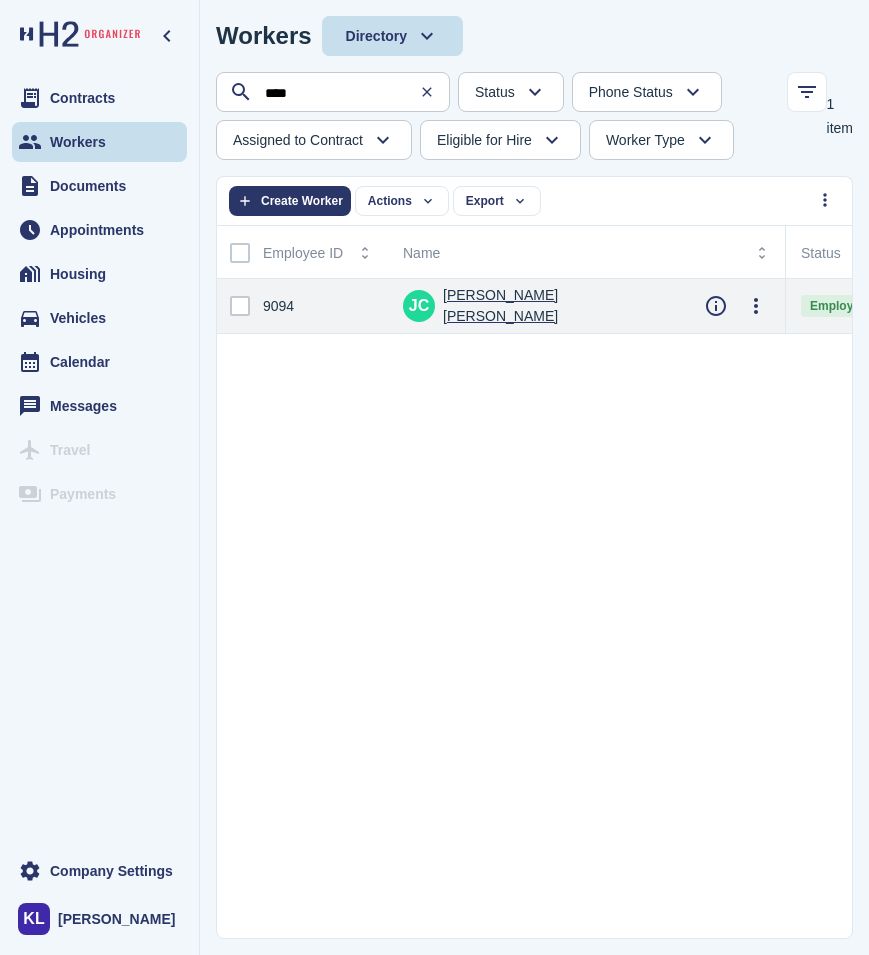 click on "[PERSON_NAME] [PERSON_NAME]" at bounding box center (558, 306) 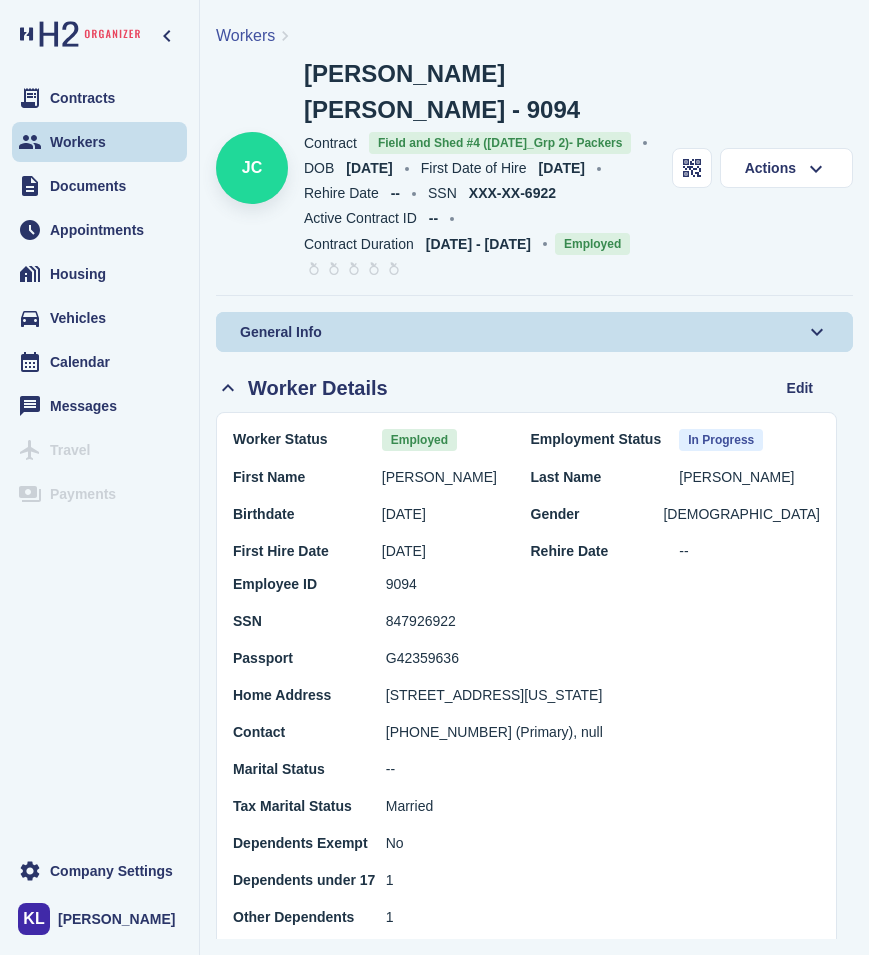 click on "Workers" at bounding box center (245, 35) 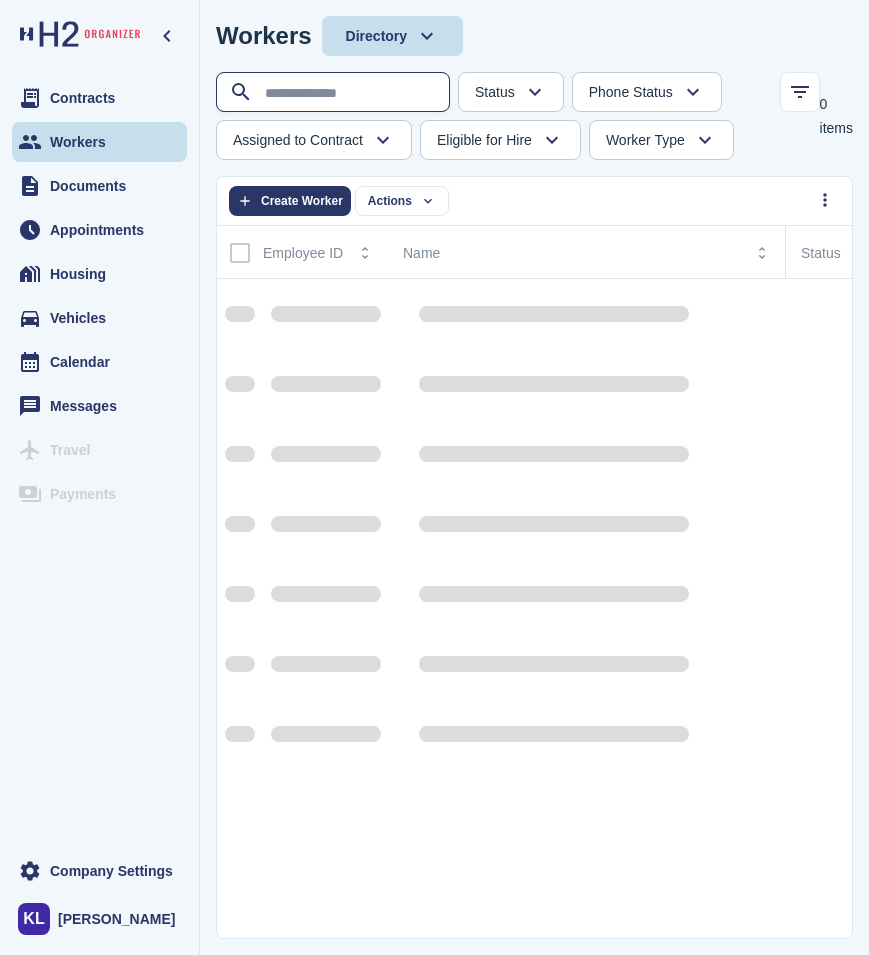 click at bounding box center (335, 93) 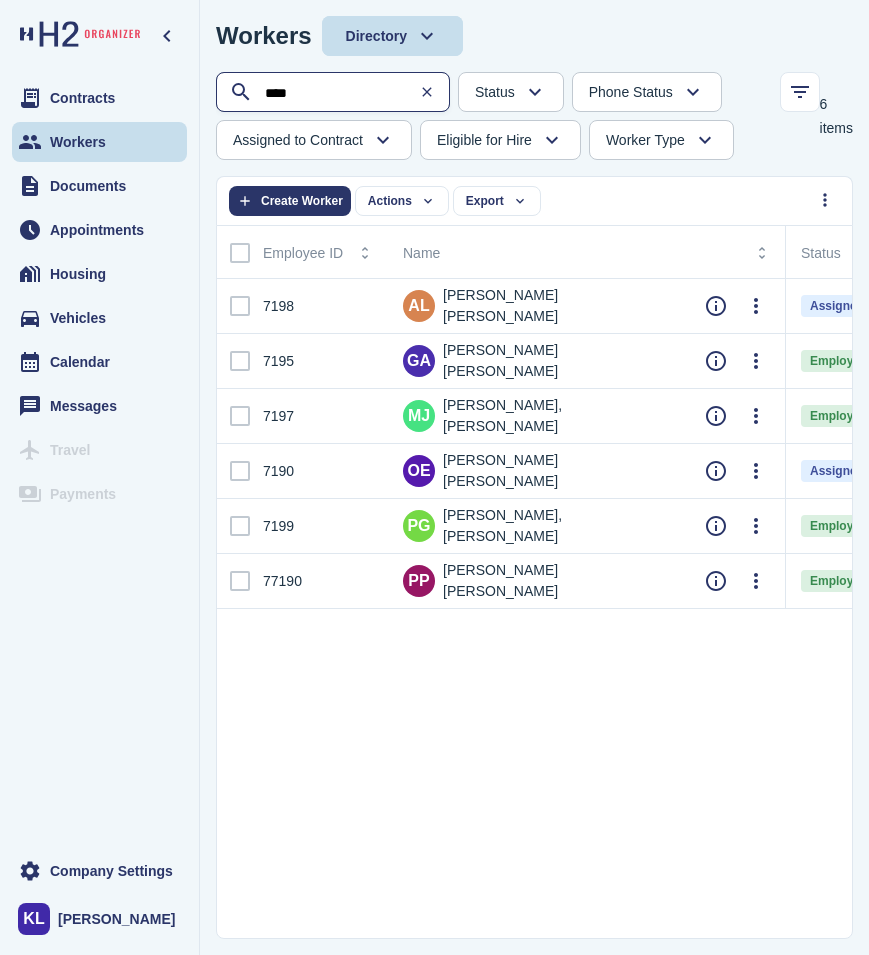 type on "****" 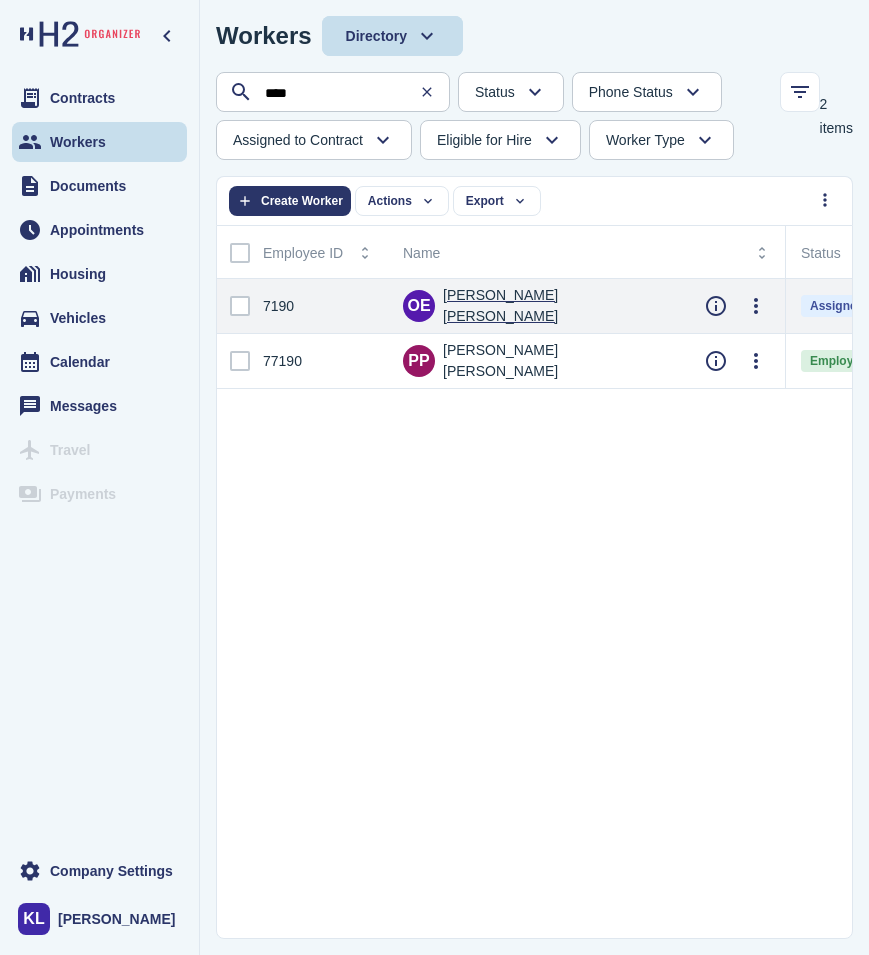 click on "[PERSON_NAME] [PERSON_NAME]" at bounding box center [558, 306] 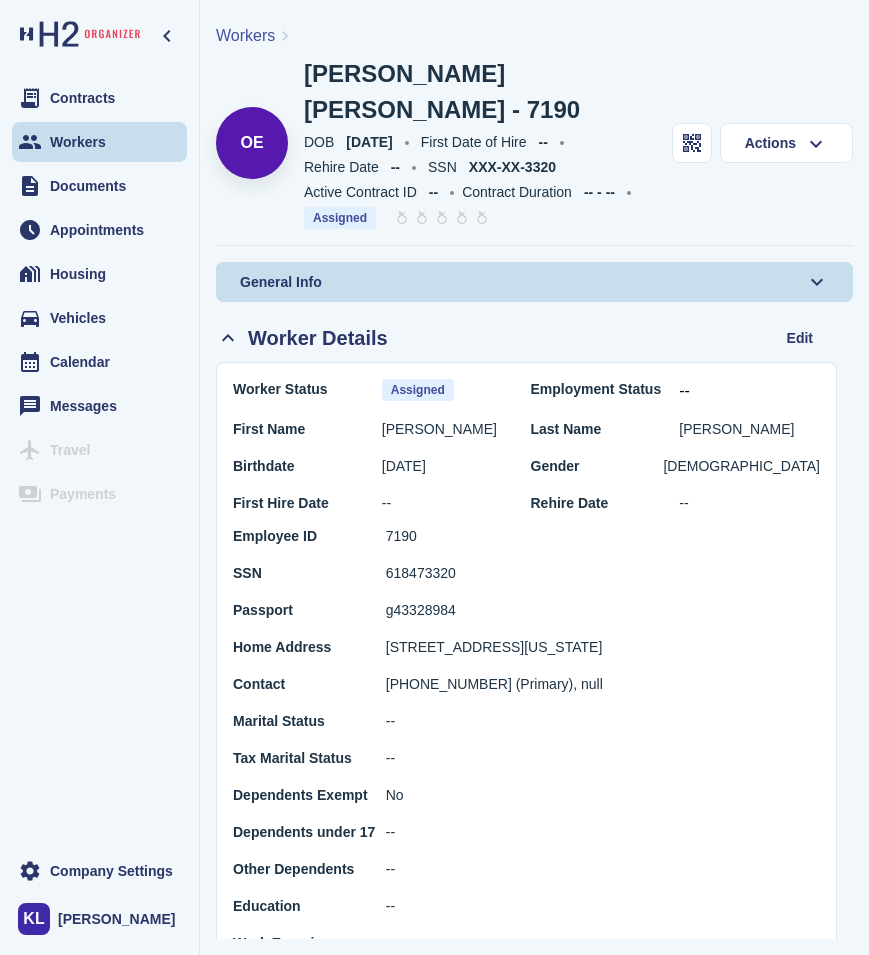 drag, startPoint x: 455, startPoint y: 532, endPoint x: 332, endPoint y: 541, distance: 123.32883 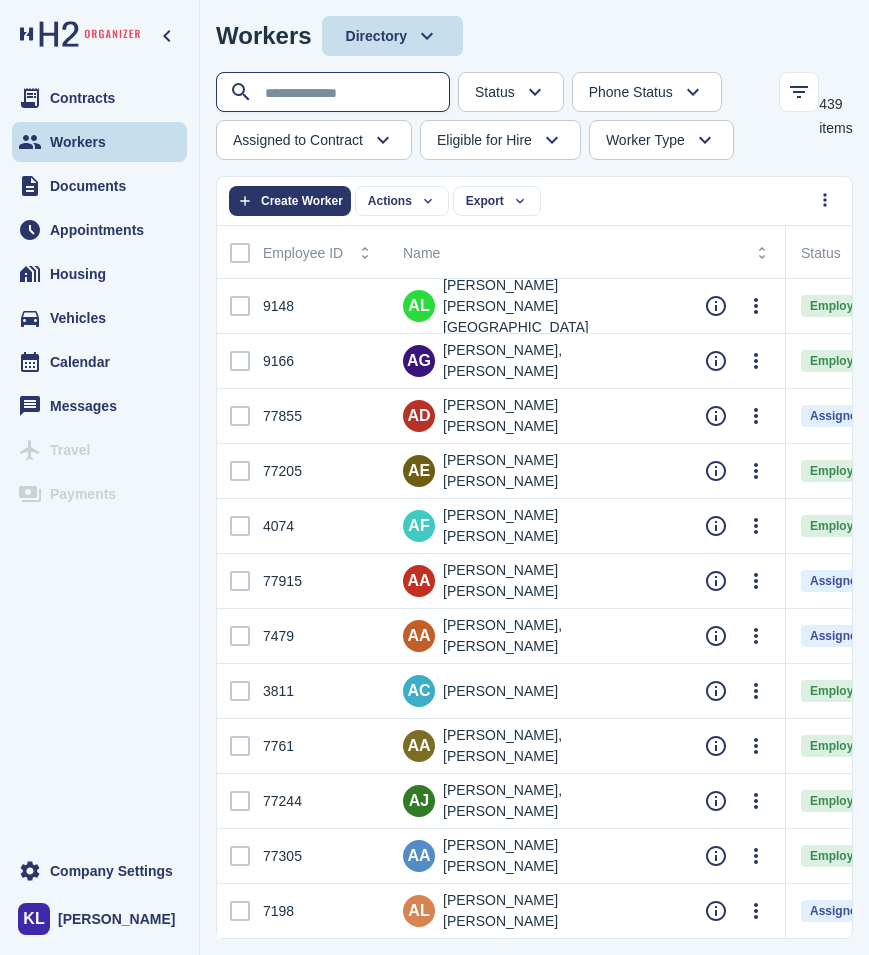 click at bounding box center (335, 93) 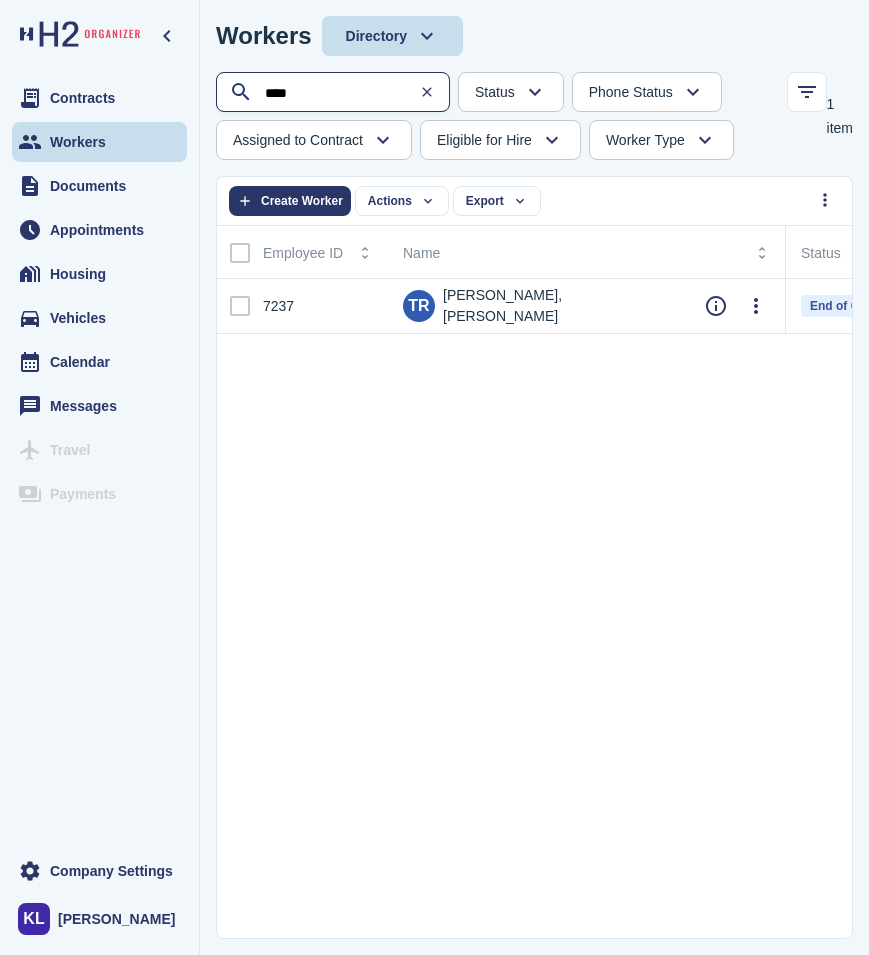 type on "****" 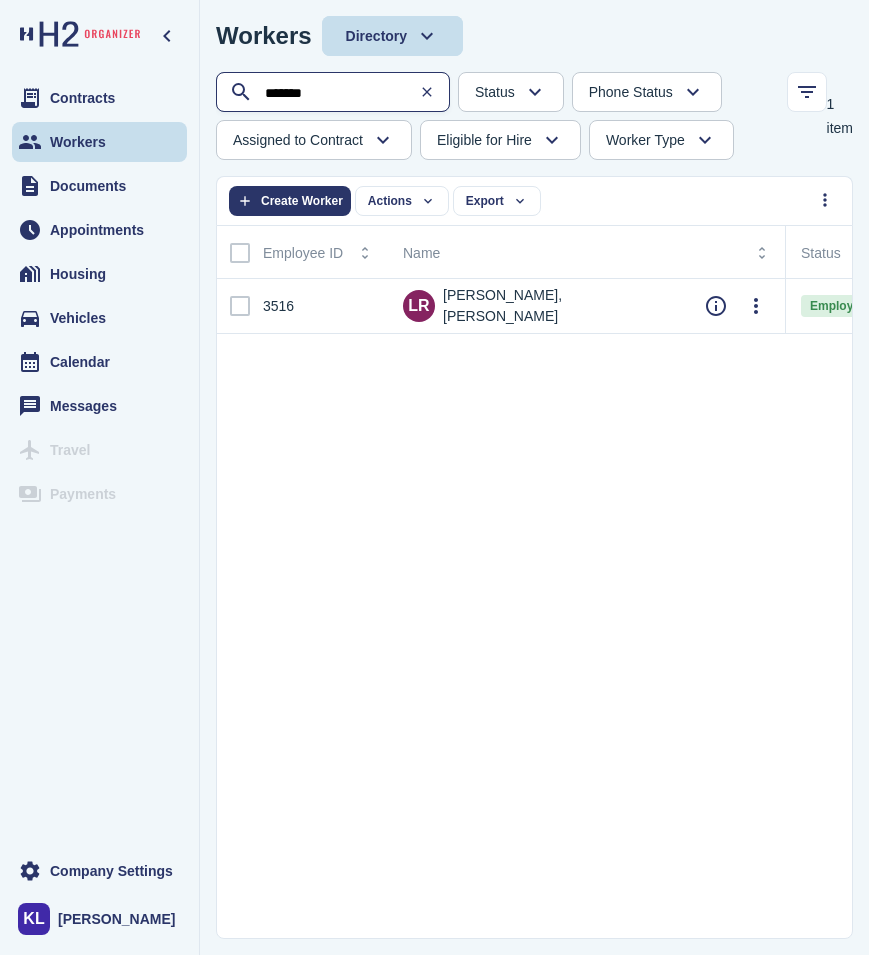 type on "*******" 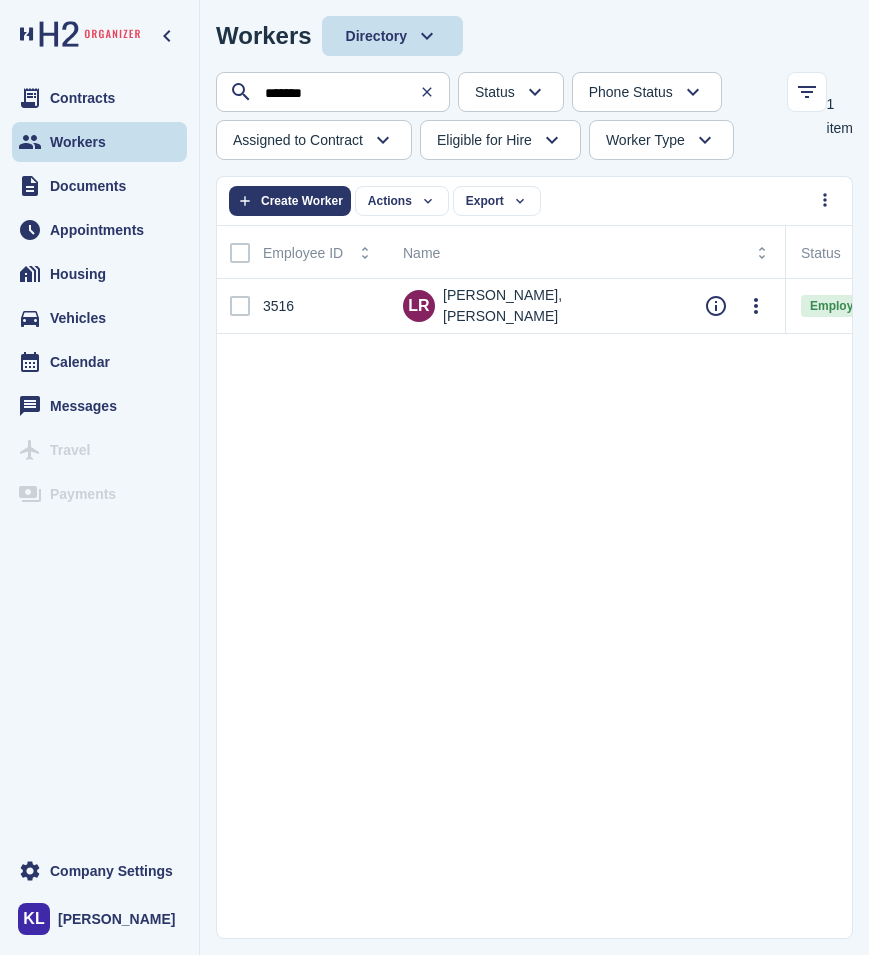 click on "3516 [PERSON_NAME] [PERSON_NAME]             Employed   --   Domestic- Non Admin   ([DATE] - [DATE]) -- --     H2     Unknown         Unknown Pending Failed Verified" at bounding box center (534, 608) 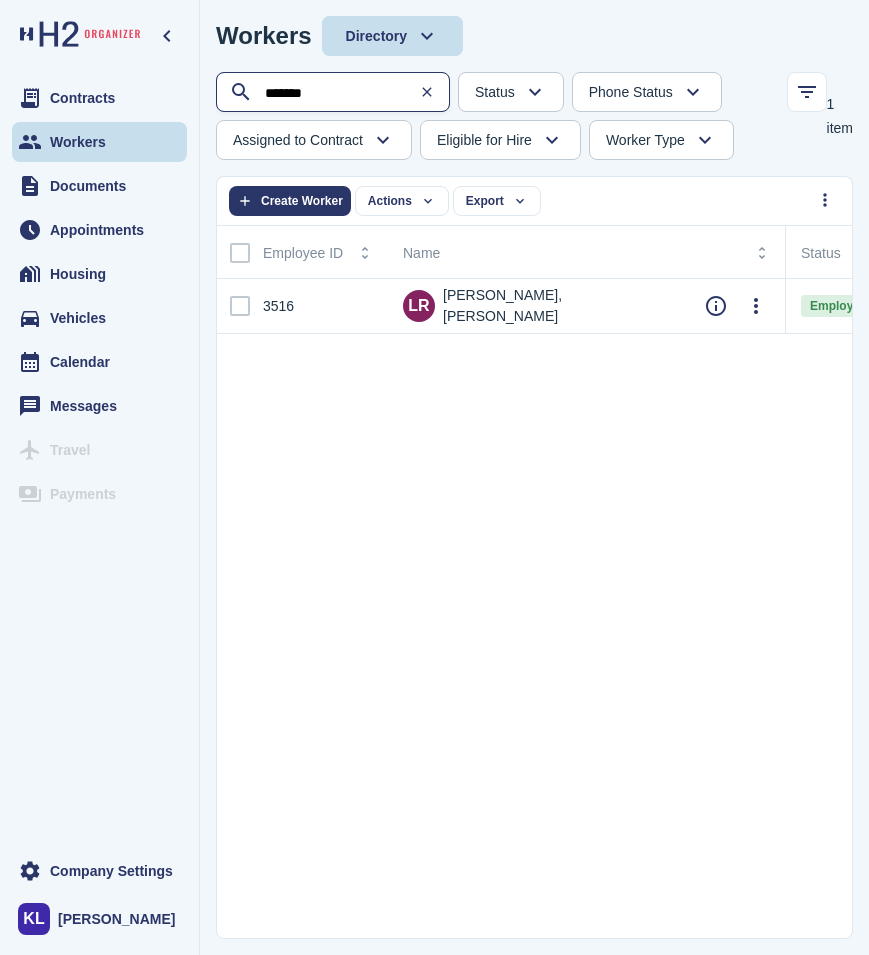 click on "*******" at bounding box center (335, 93) 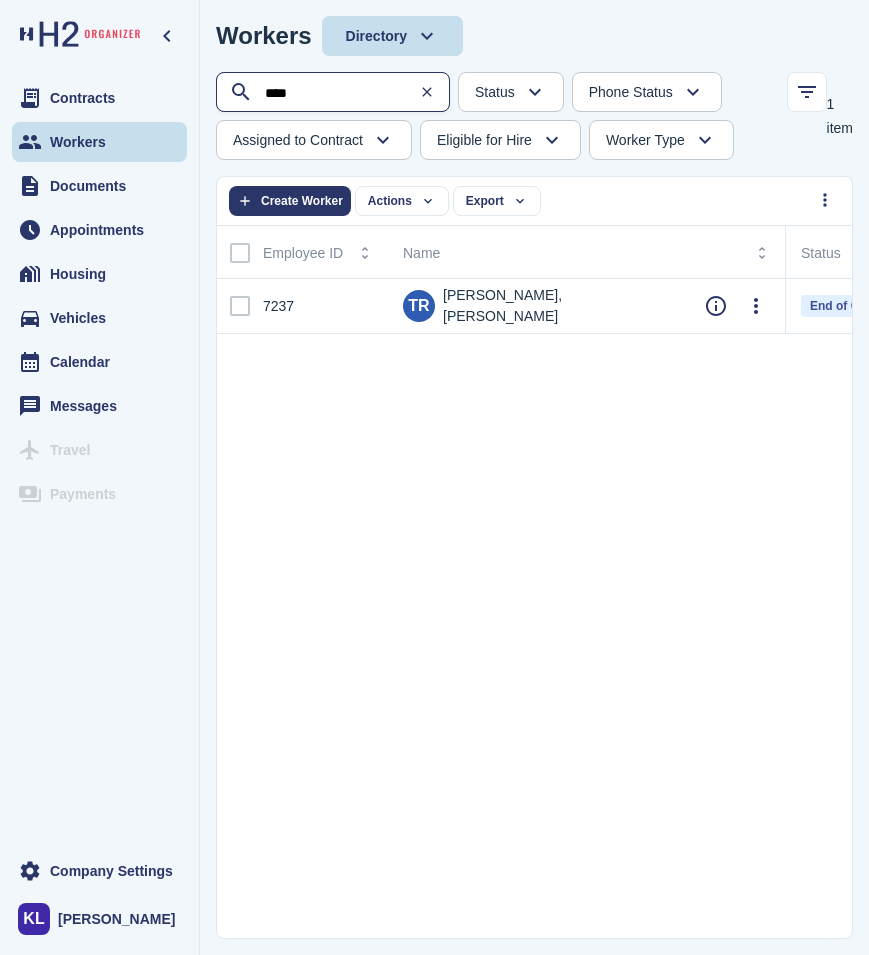 type on "****" 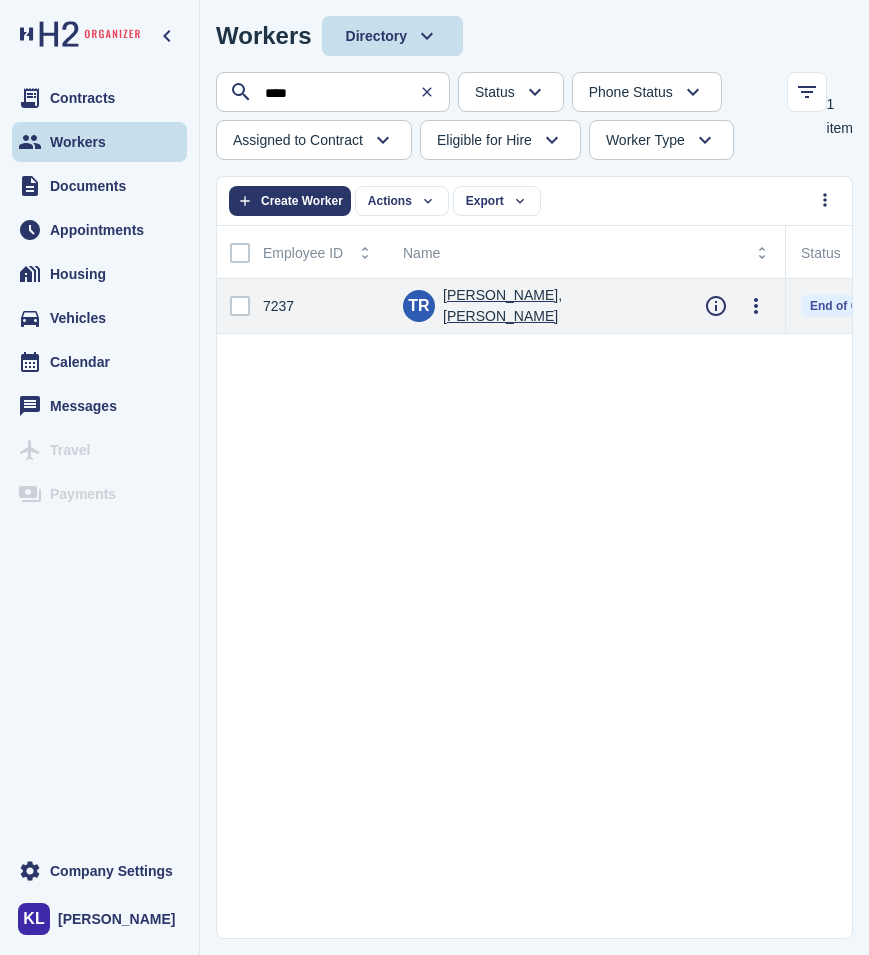 click on "[PERSON_NAME], [PERSON_NAME]" at bounding box center (558, 306) 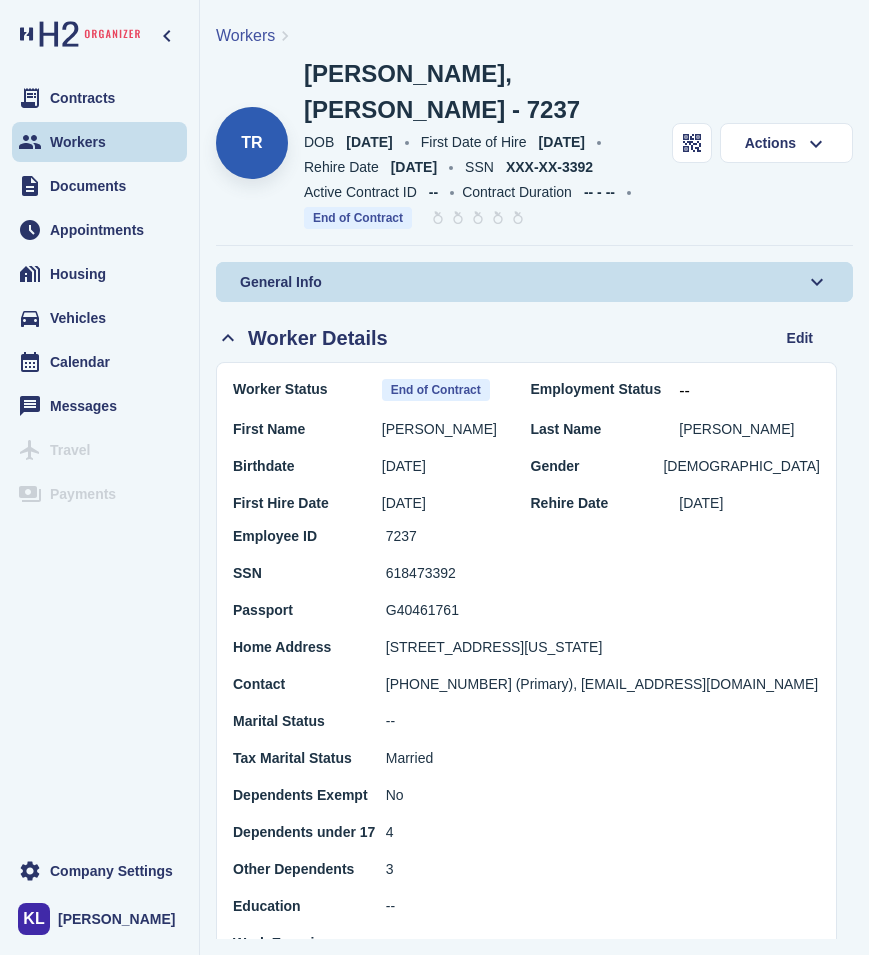 click on "Birthdate   [DEMOGRAPHIC_DATA]   Gender   [DEMOGRAPHIC_DATA]   First Hire Date   [DATE]   Rehire Date   [DATE]" at bounding box center [526, 485] 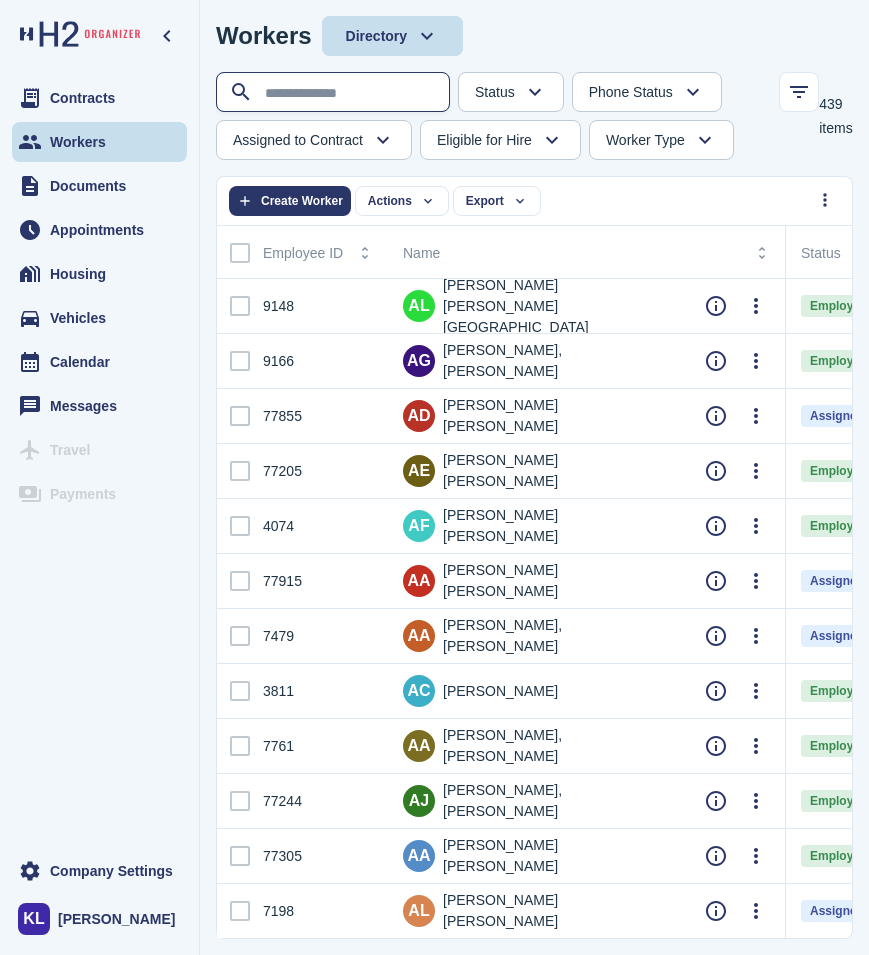 click at bounding box center [335, 93] 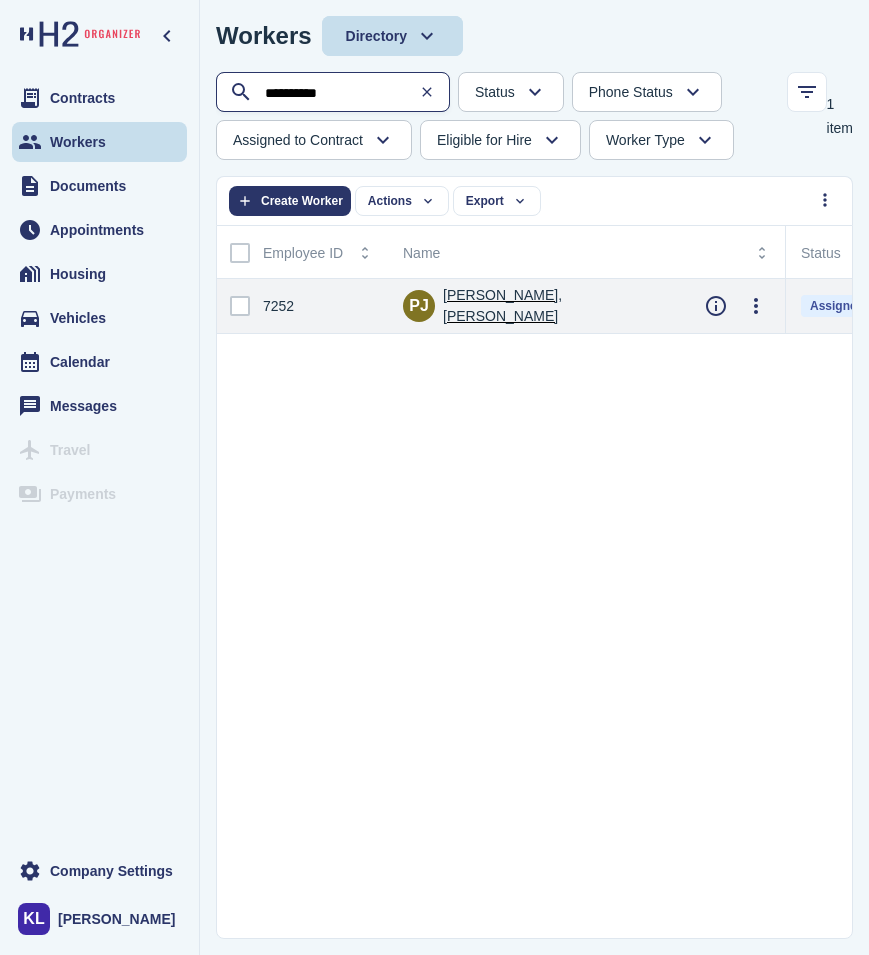 type on "**********" 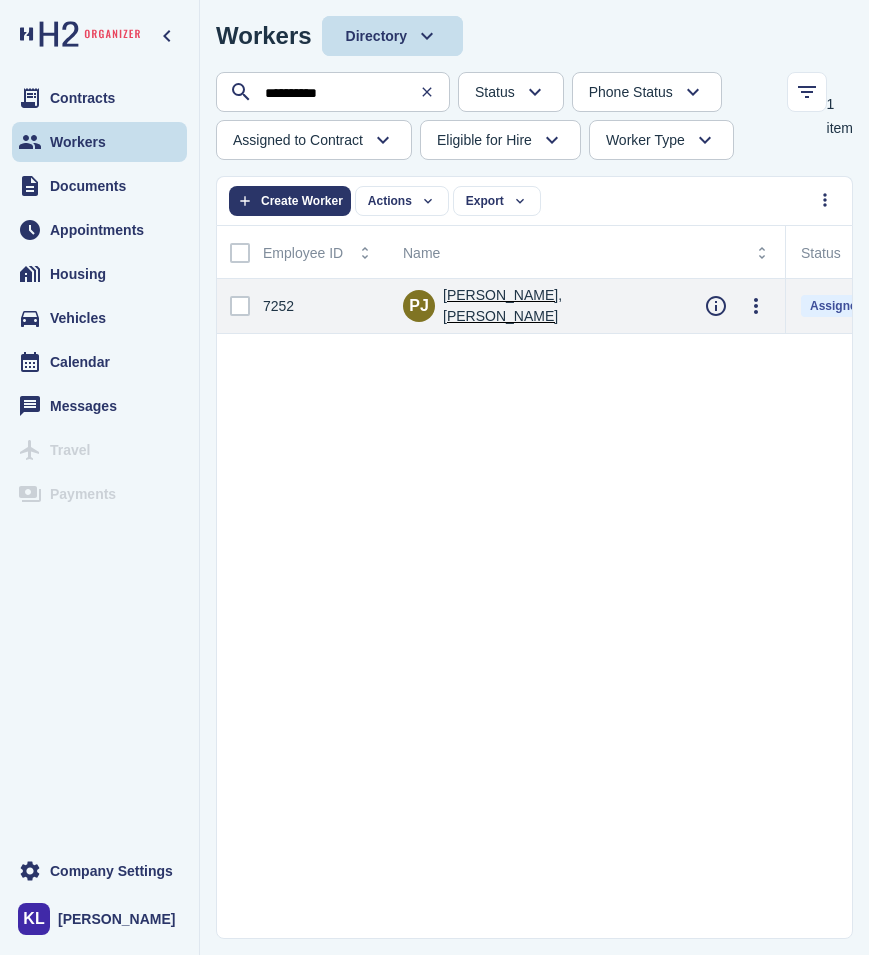 click on "[PERSON_NAME], [PERSON_NAME]" at bounding box center (538, 306) 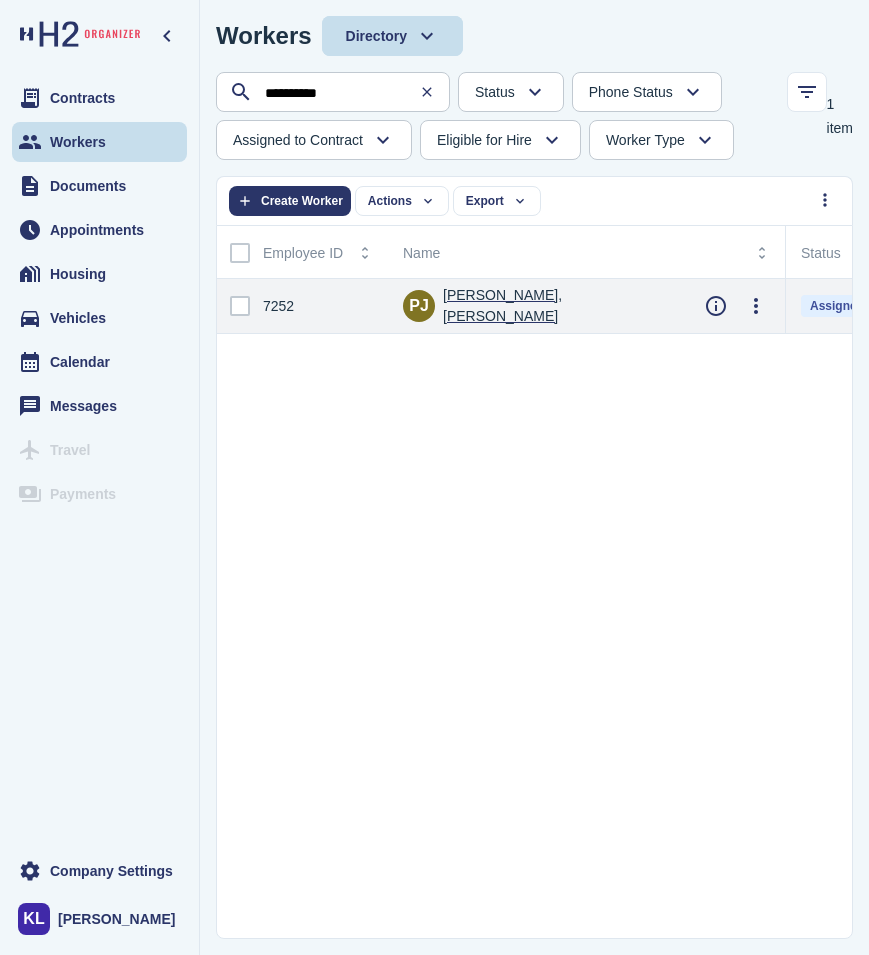 click on "[PERSON_NAME], [PERSON_NAME]" at bounding box center (558, 306) 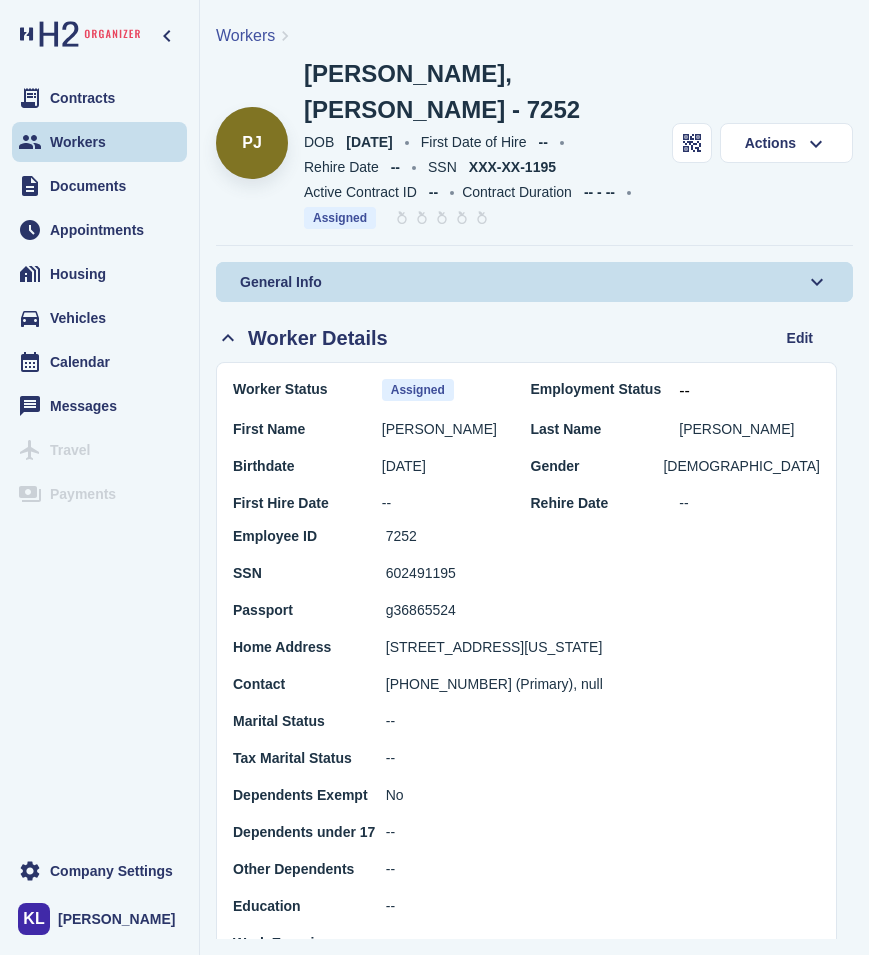 drag, startPoint x: 477, startPoint y: 577, endPoint x: 322, endPoint y: 577, distance: 155 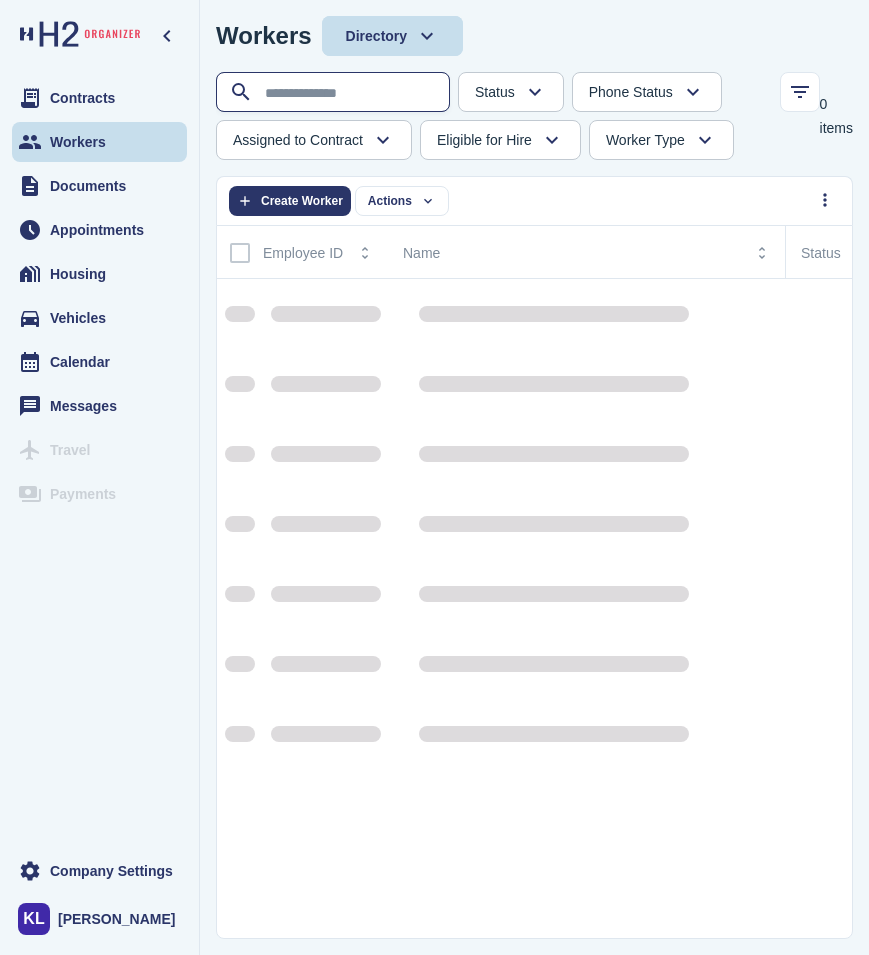 click at bounding box center (335, 93) 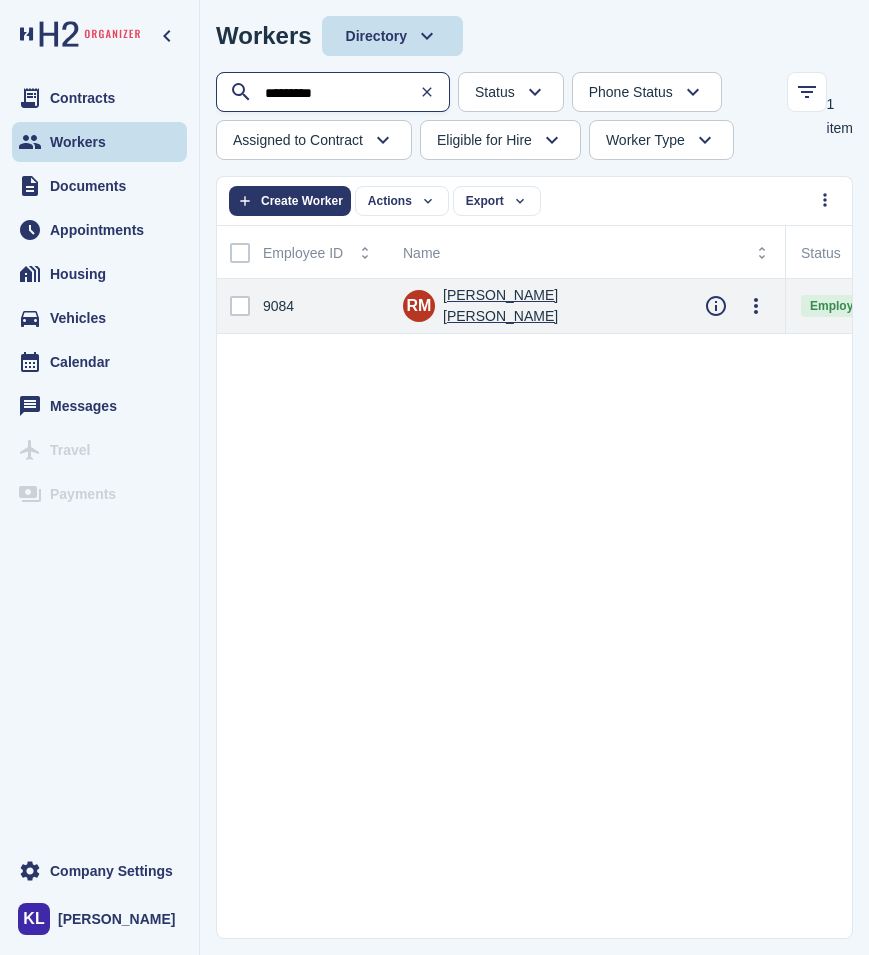 type on "*********" 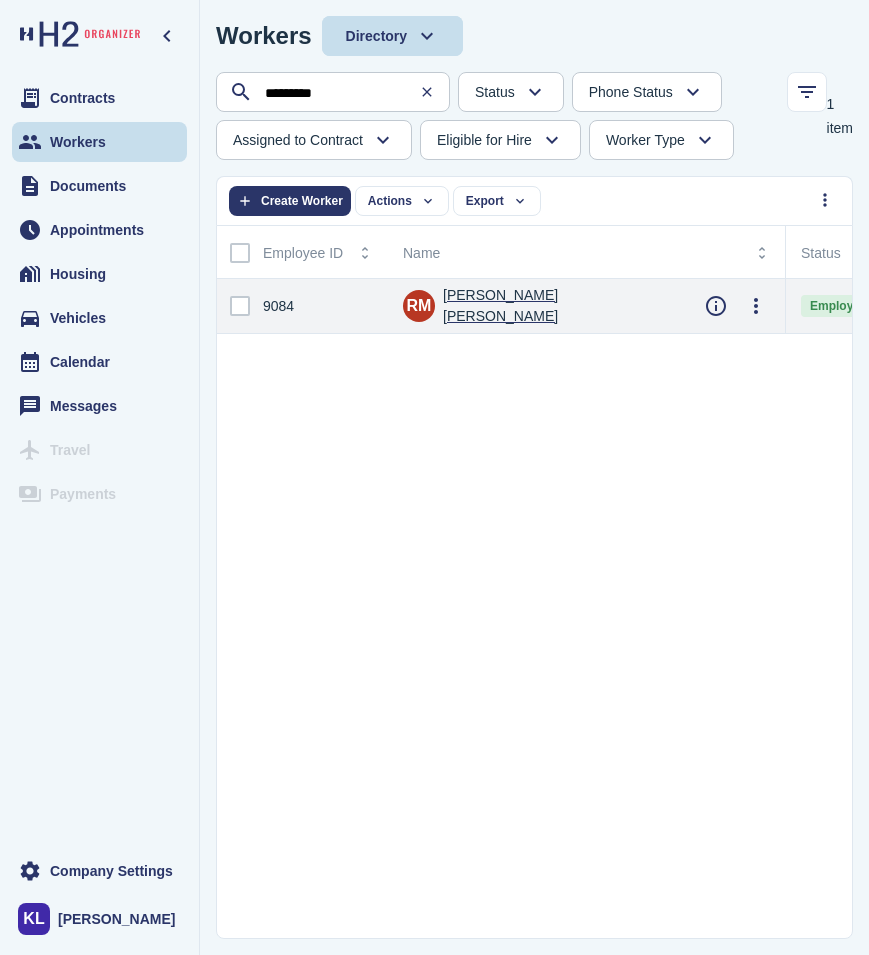 click on "[PERSON_NAME] [PERSON_NAME]" at bounding box center [558, 306] 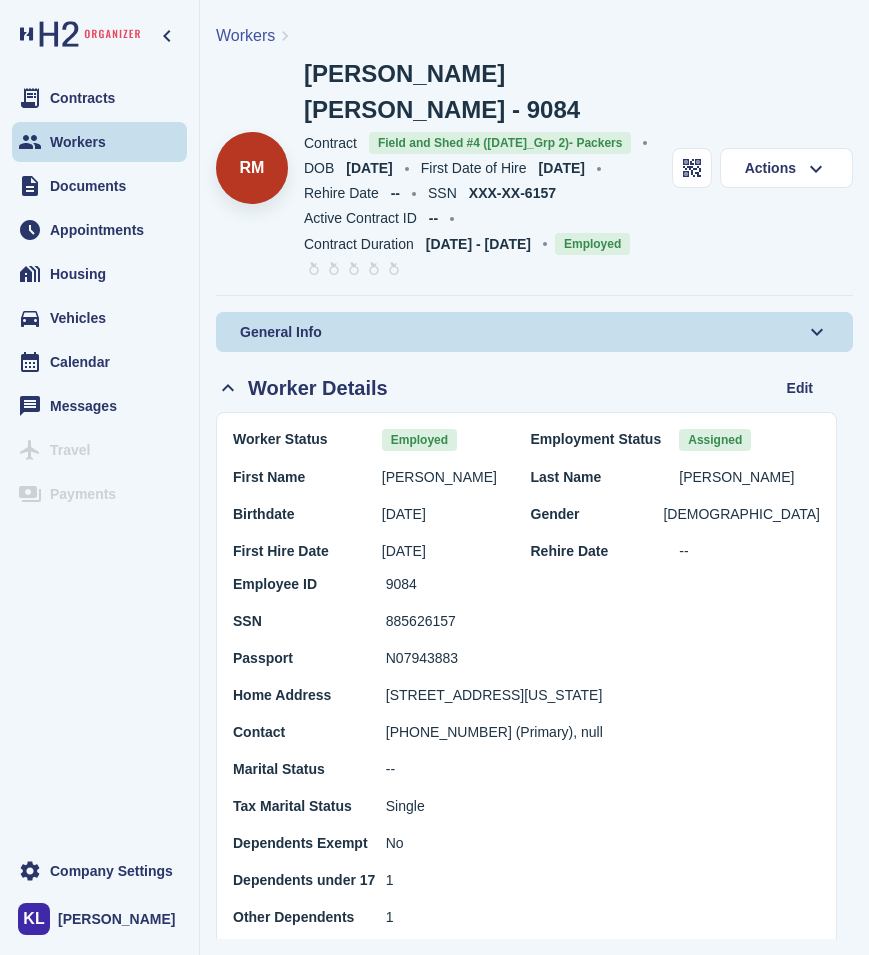 drag, startPoint x: 462, startPoint y: 560, endPoint x: 457, endPoint y: 590, distance: 30.413813 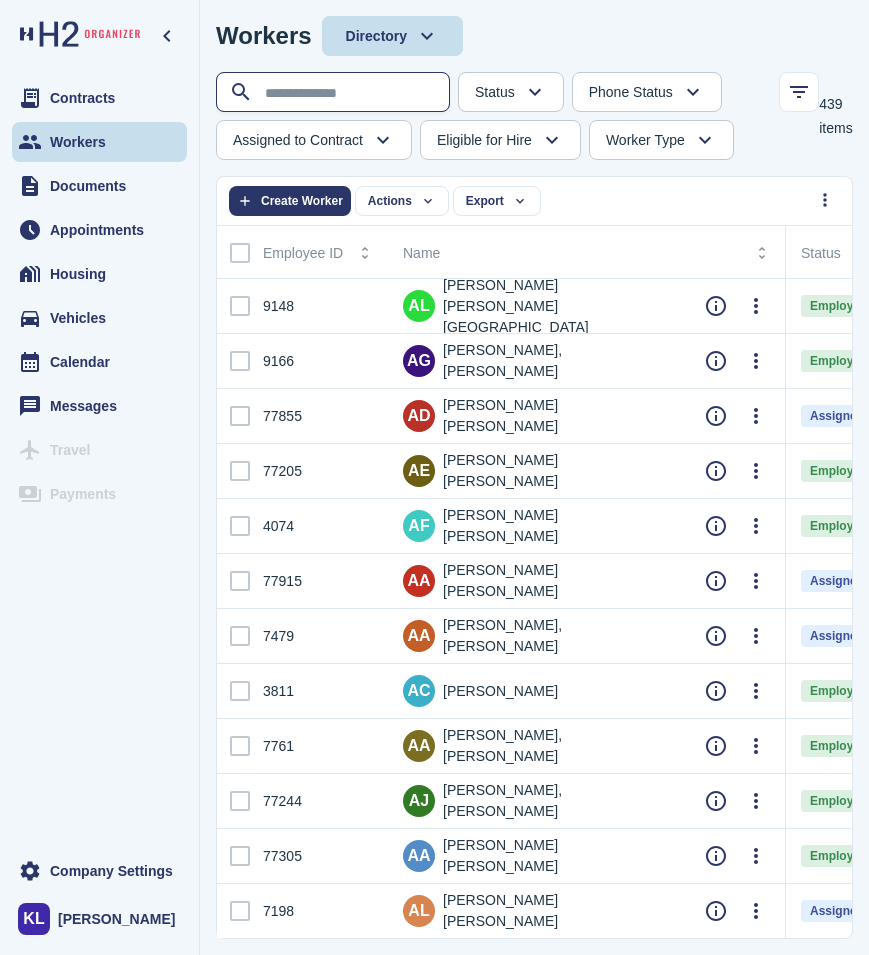 click at bounding box center (335, 93) 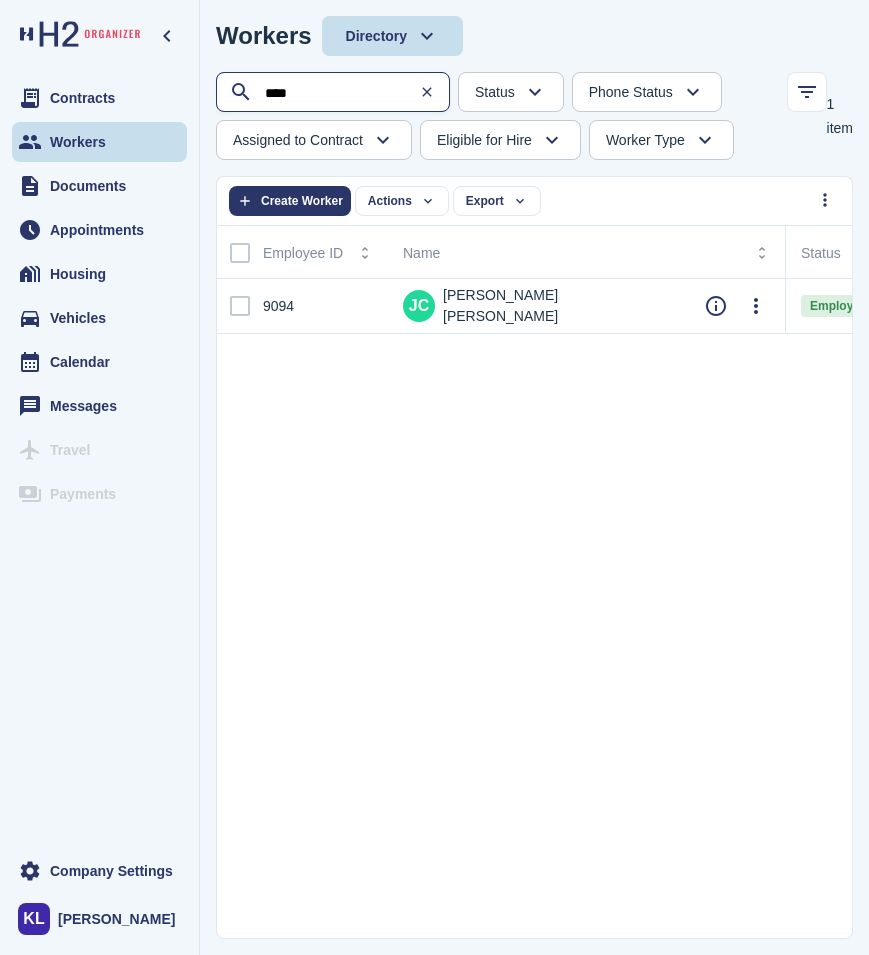 type on "****" 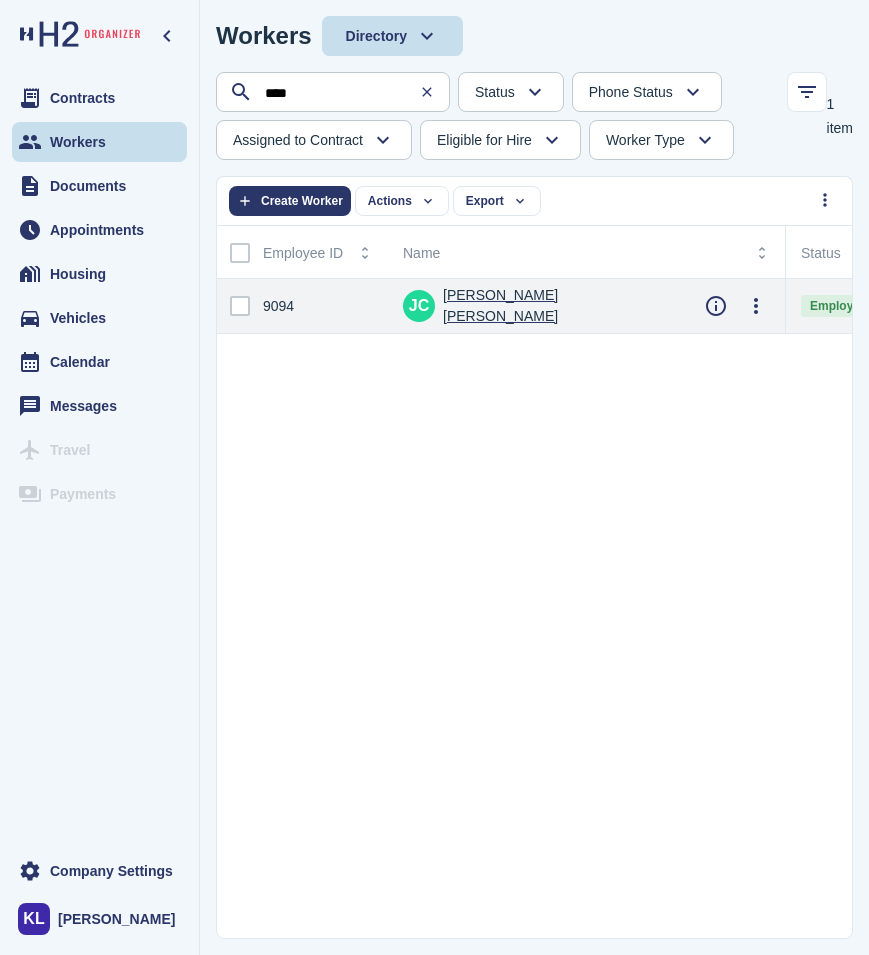 click on "[PERSON_NAME] [PERSON_NAME]" at bounding box center [558, 306] 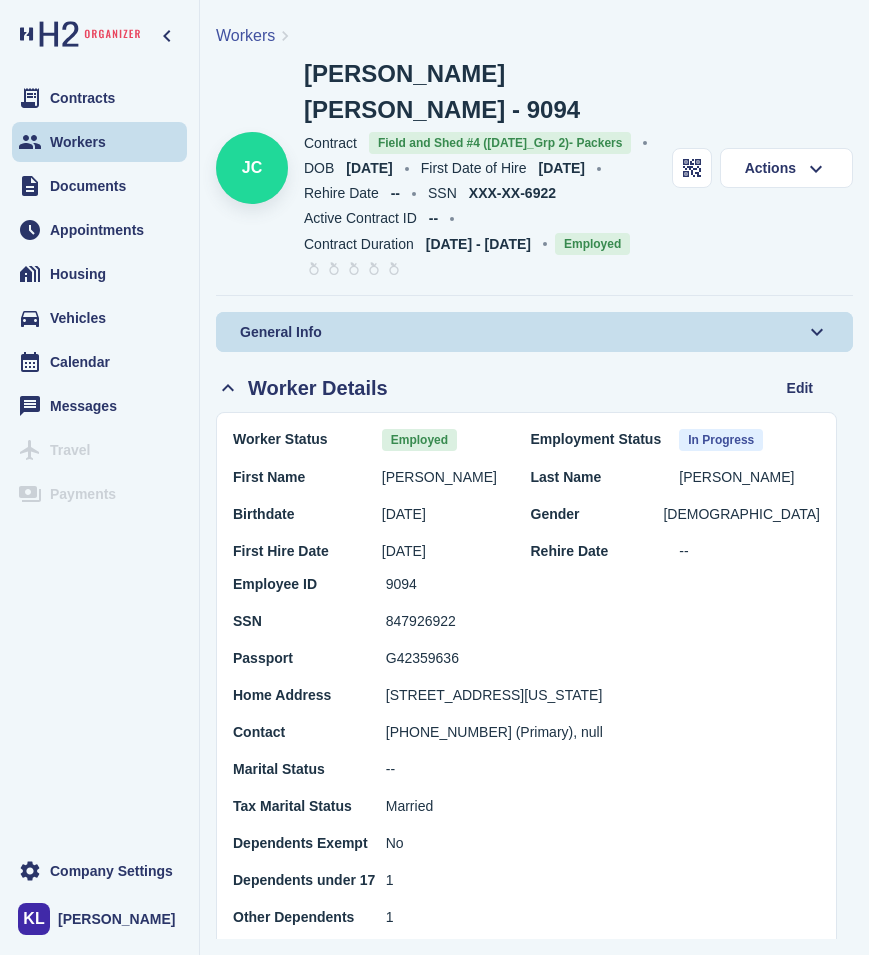 drag, startPoint x: 461, startPoint y: 580, endPoint x: 276, endPoint y: 581, distance: 185.0027 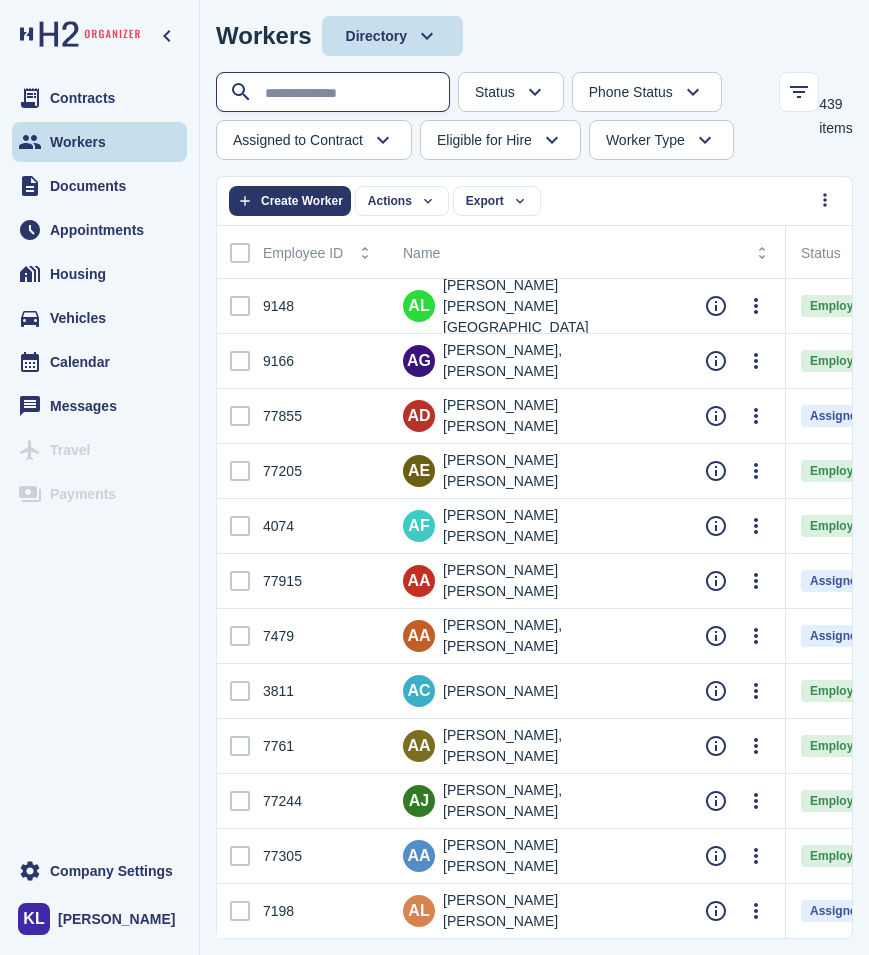 click at bounding box center [335, 93] 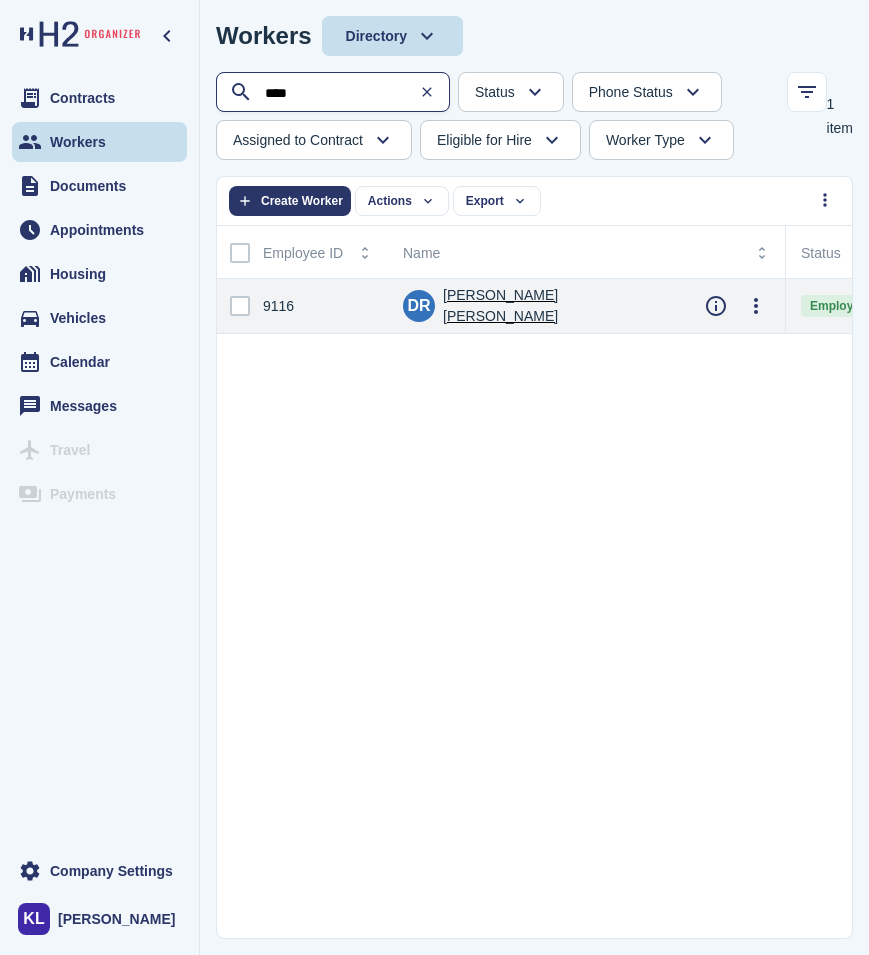 type on "****" 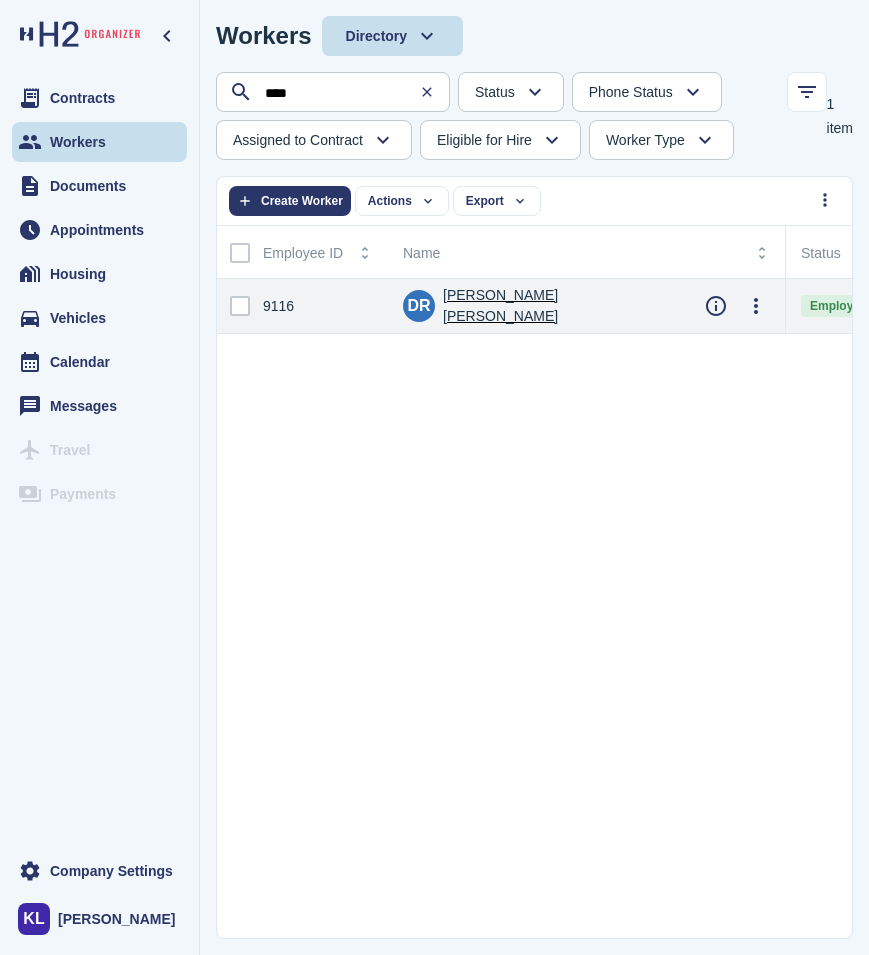 click on "[PERSON_NAME] [PERSON_NAME]" 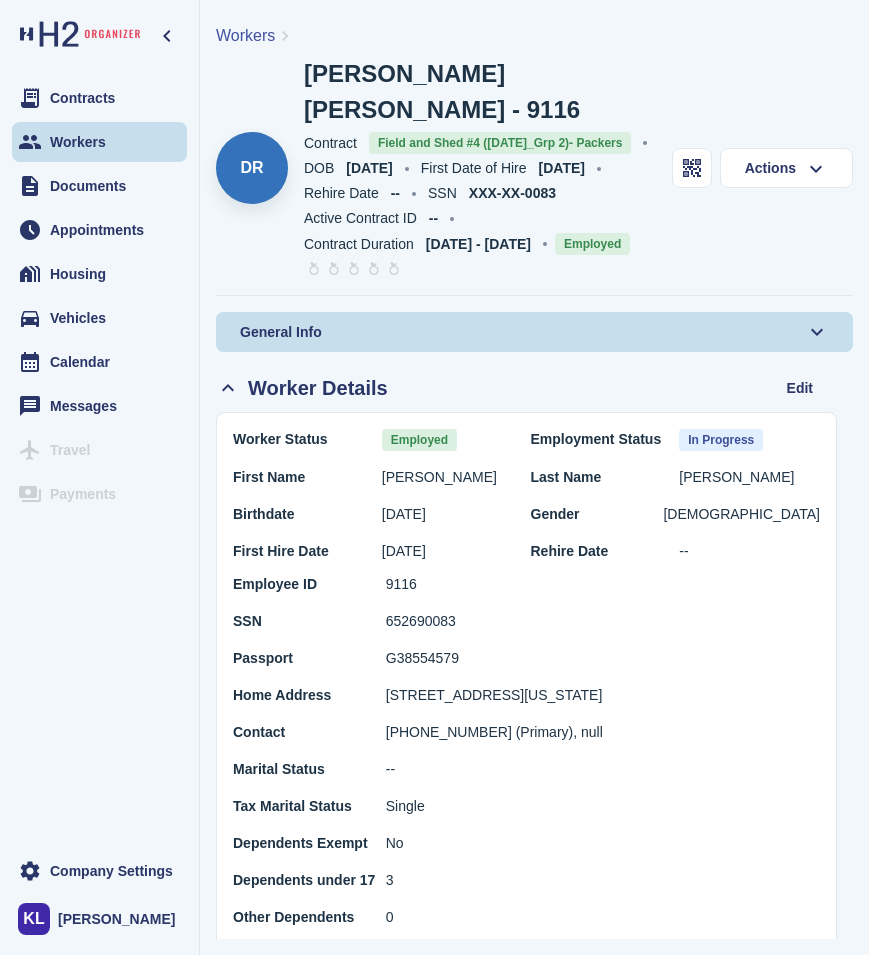 drag, startPoint x: 602, startPoint y: 640, endPoint x: 461, endPoint y: 645, distance: 141.08862 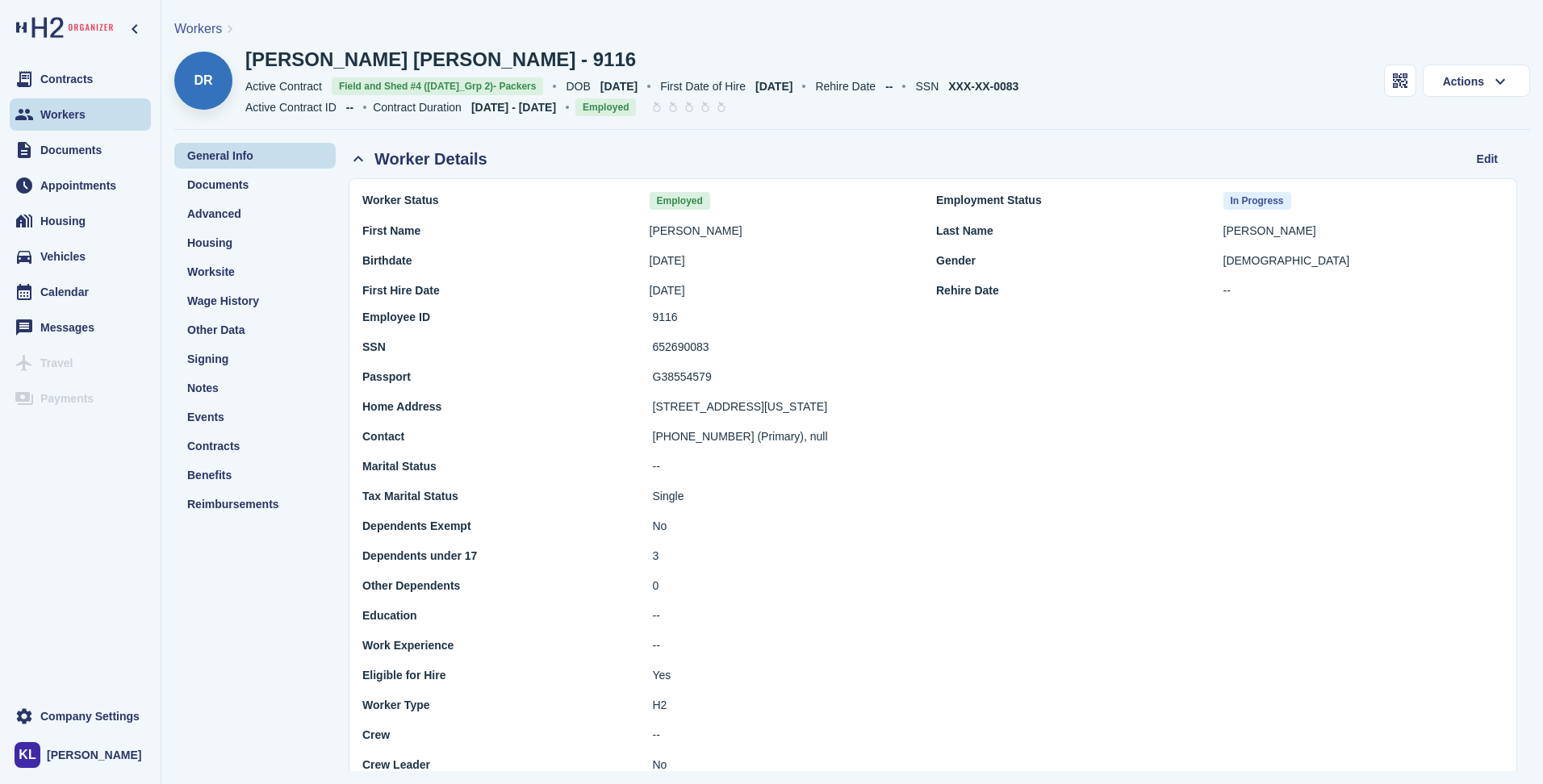click 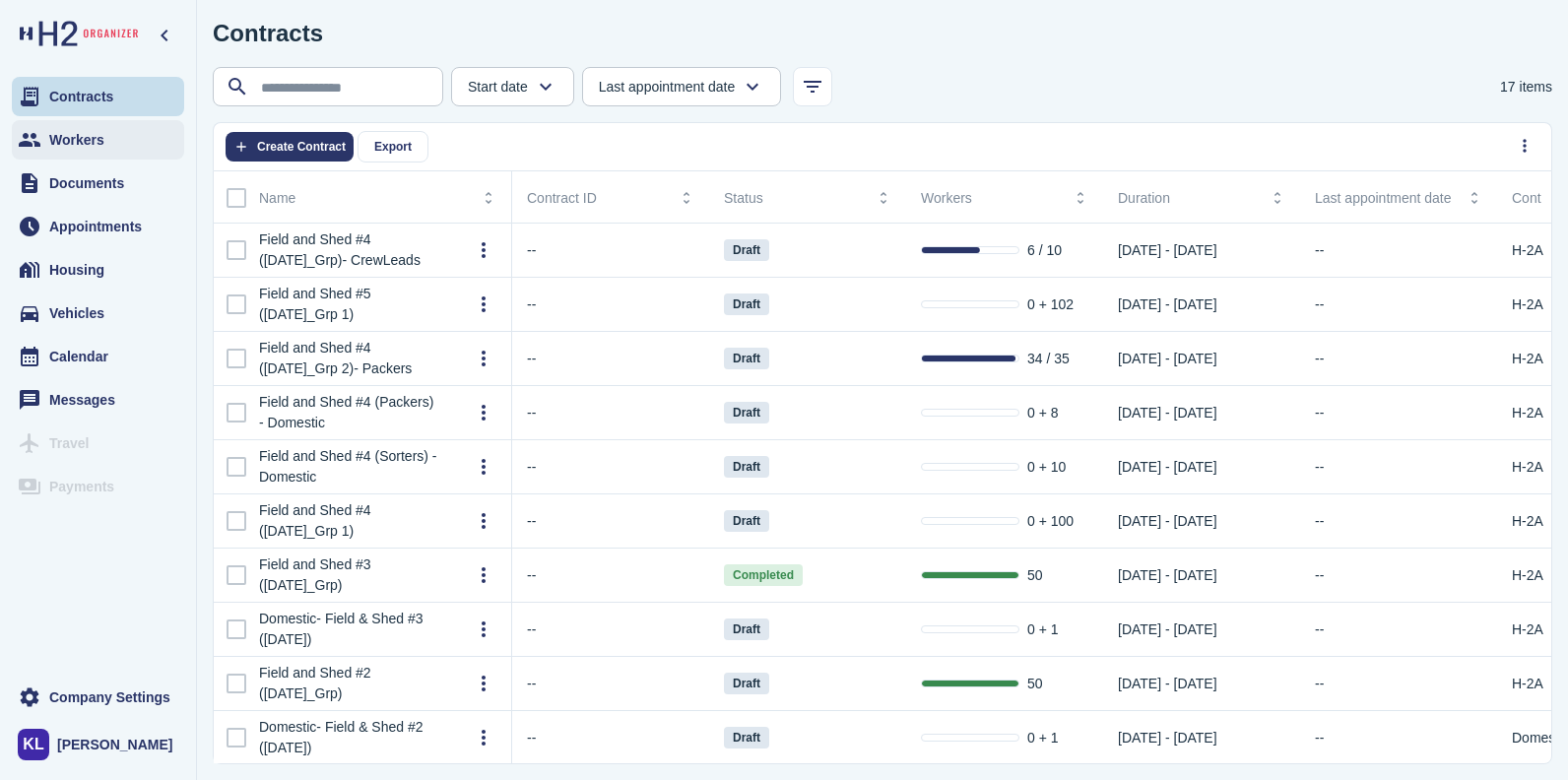 click on "Workers" at bounding box center [98, 140] 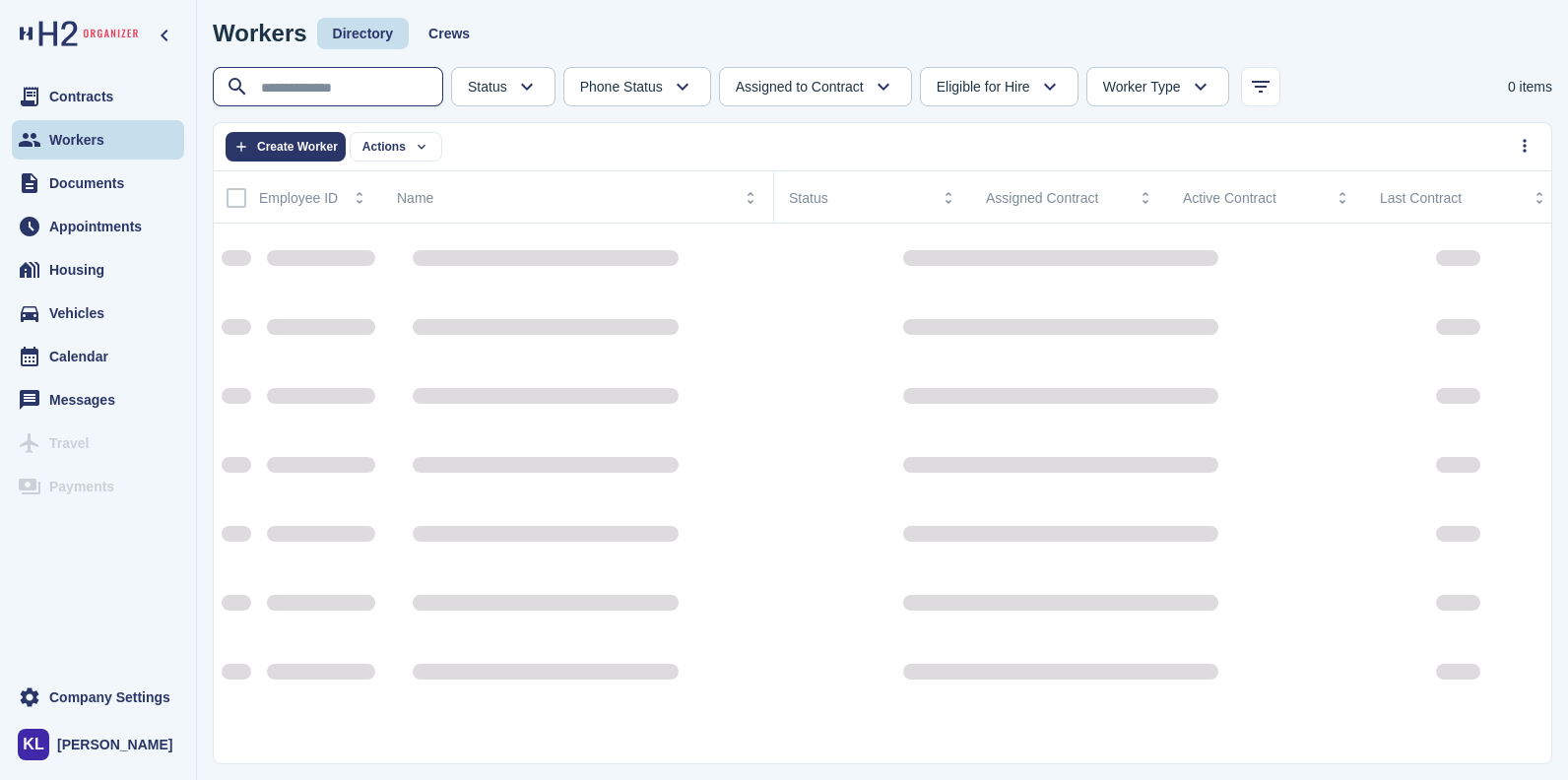 click at bounding box center [330, 88] 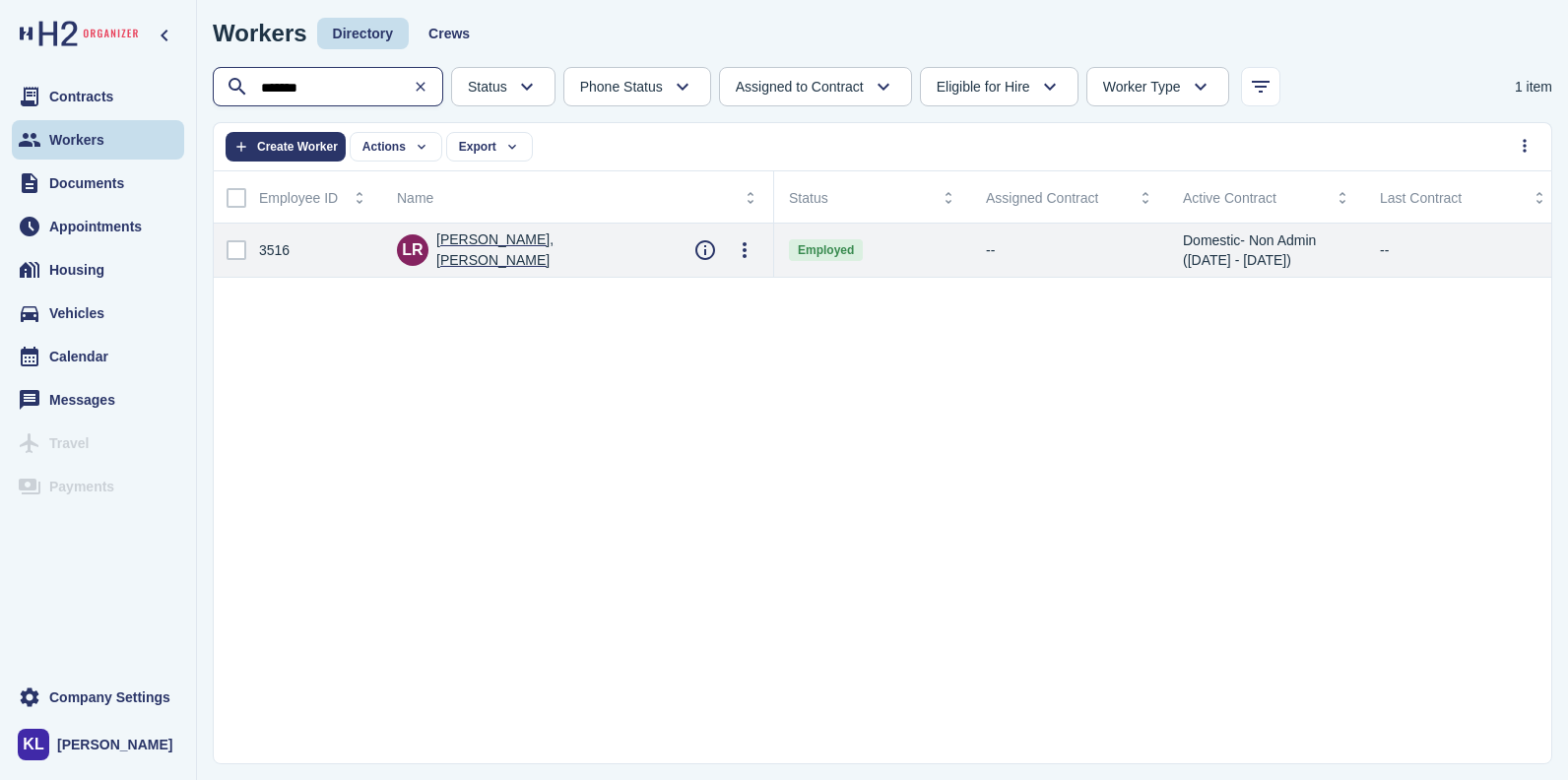 type on "*******" 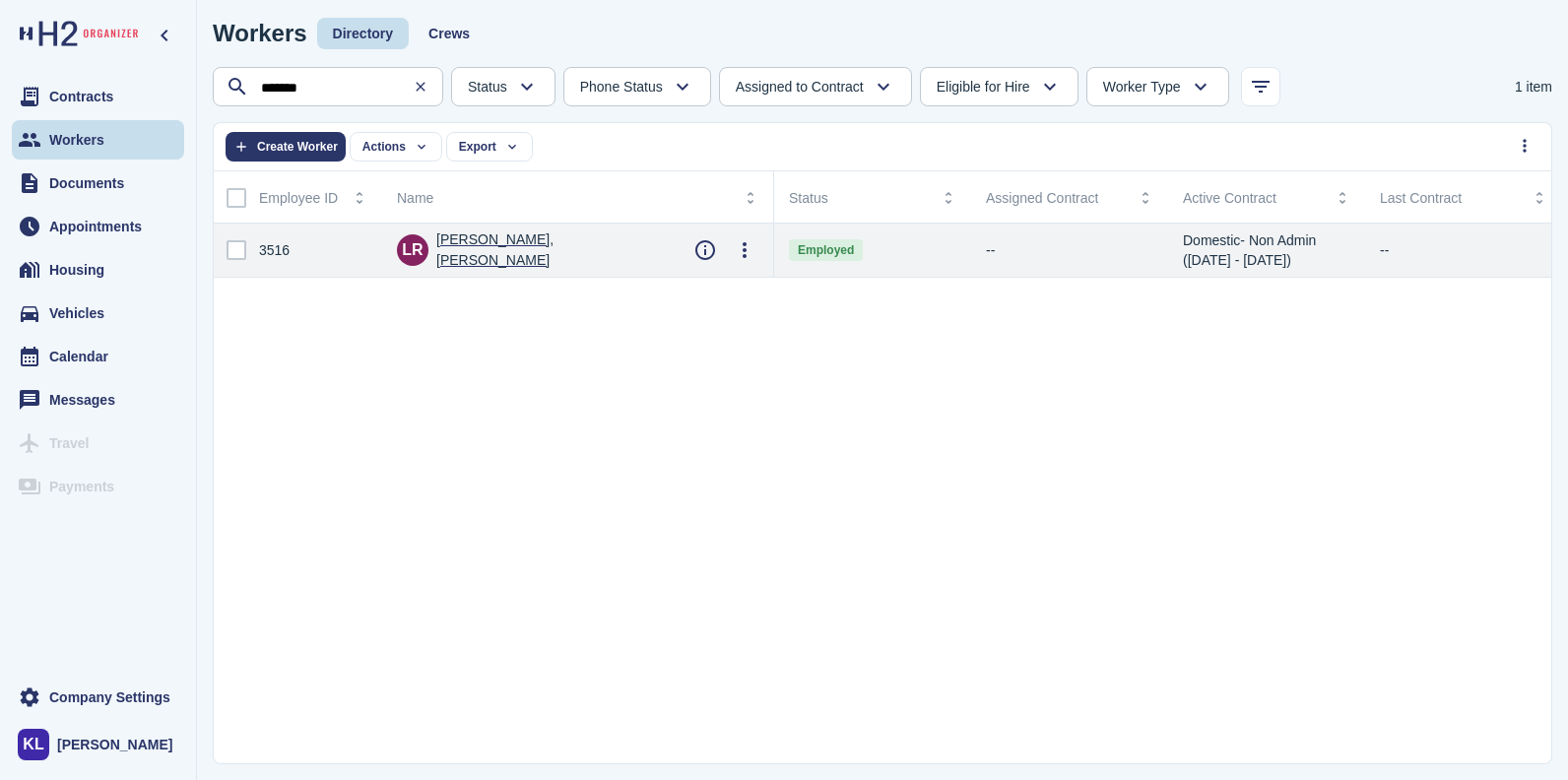 click on "[PERSON_NAME], [PERSON_NAME]" at bounding box center (550, 250) 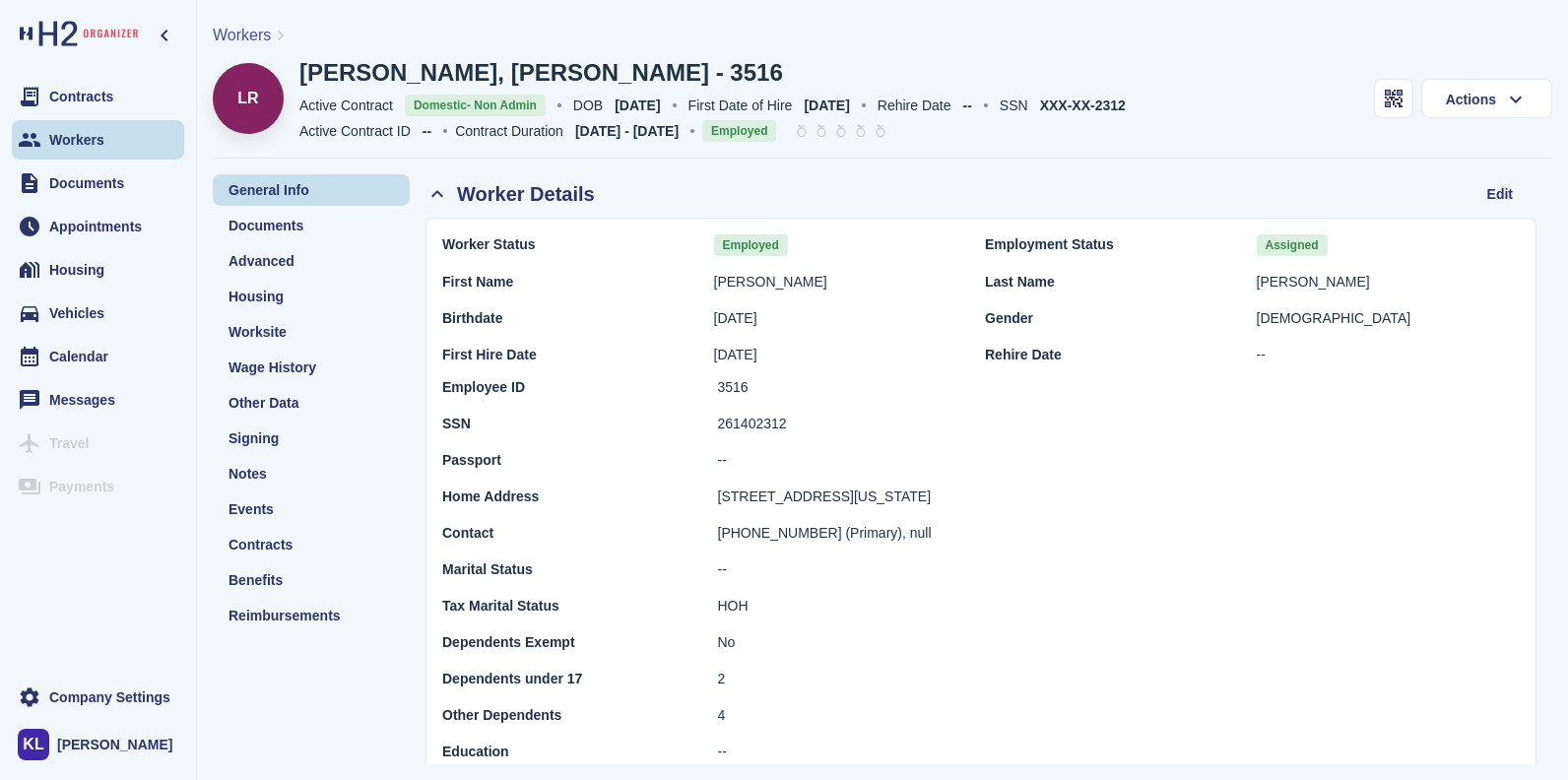 click on "3516" at bounding box center (1119, 387) 